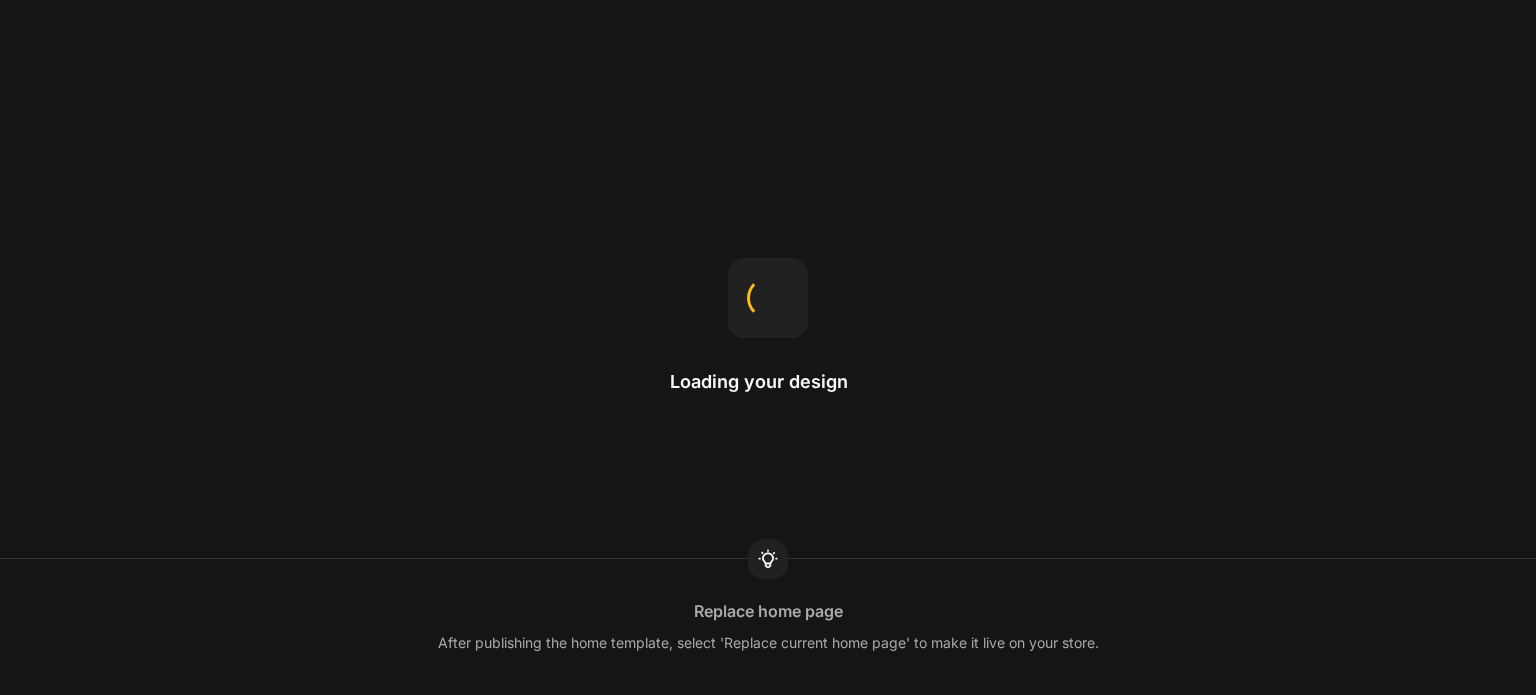 scroll, scrollTop: 0, scrollLeft: 0, axis: both 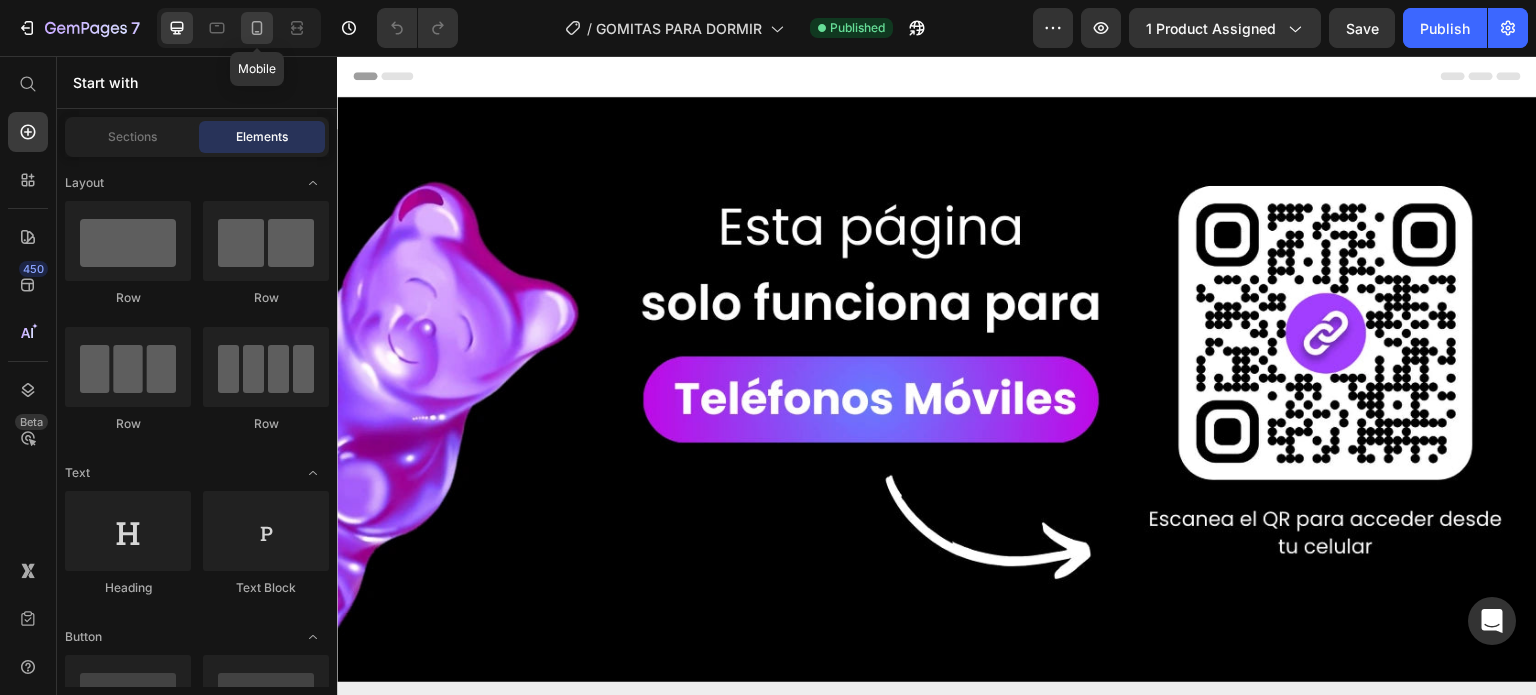 click 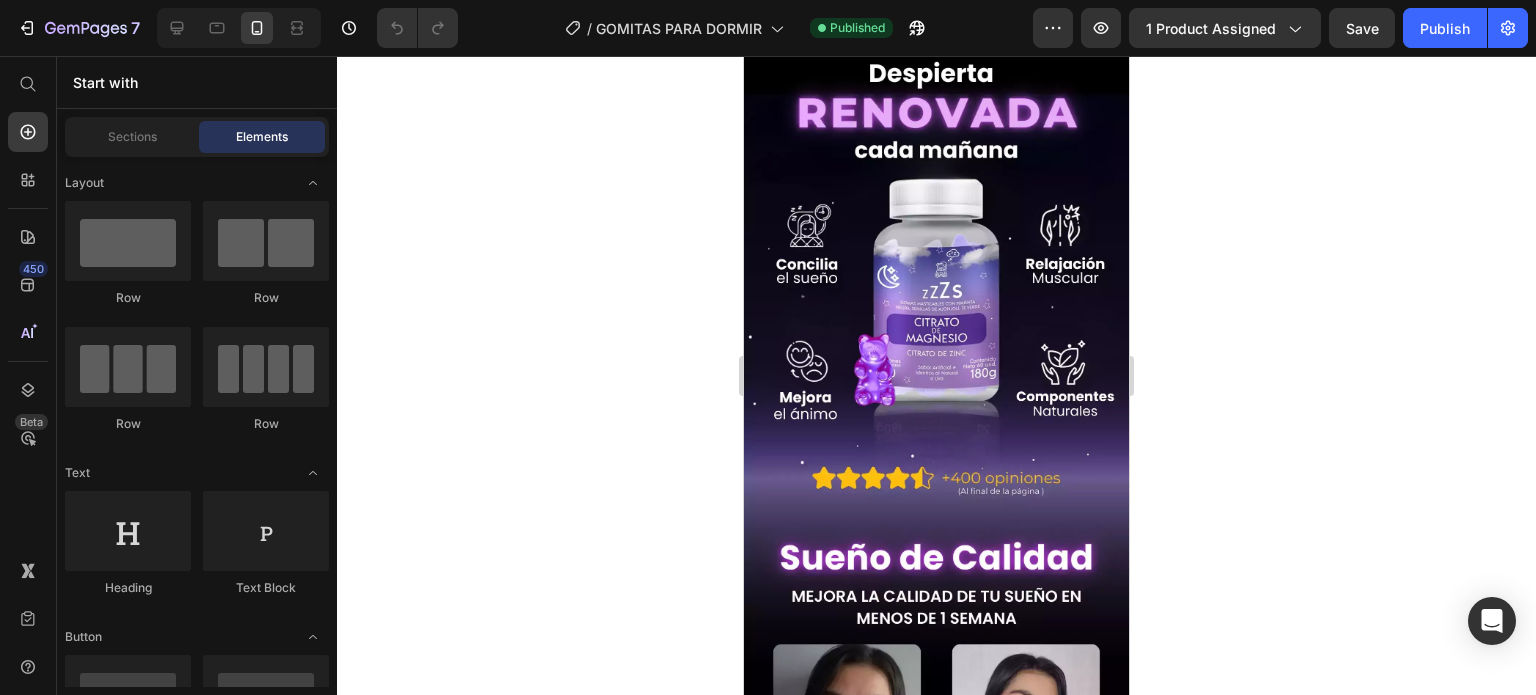 scroll, scrollTop: 1600, scrollLeft: 0, axis: vertical 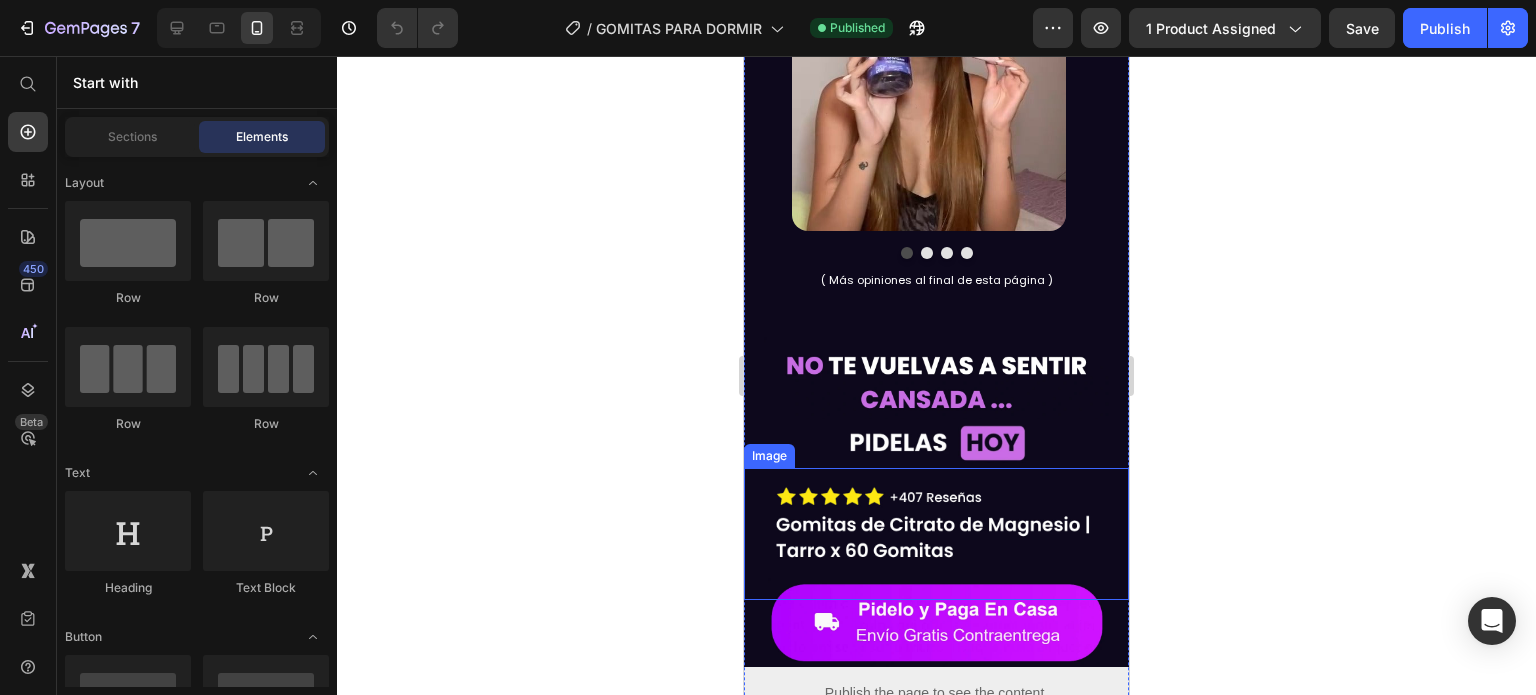 click at bounding box center (936, 443) 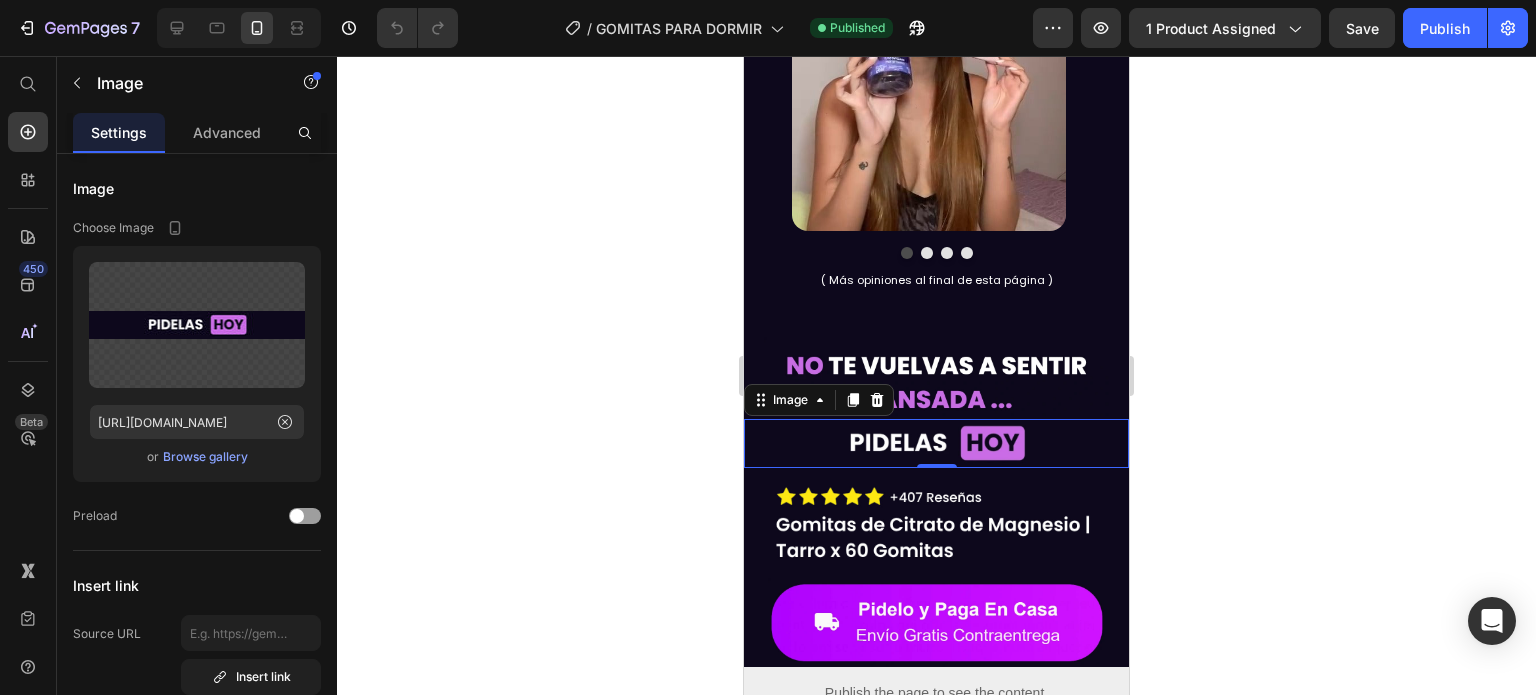 click at bounding box center [936, 443] 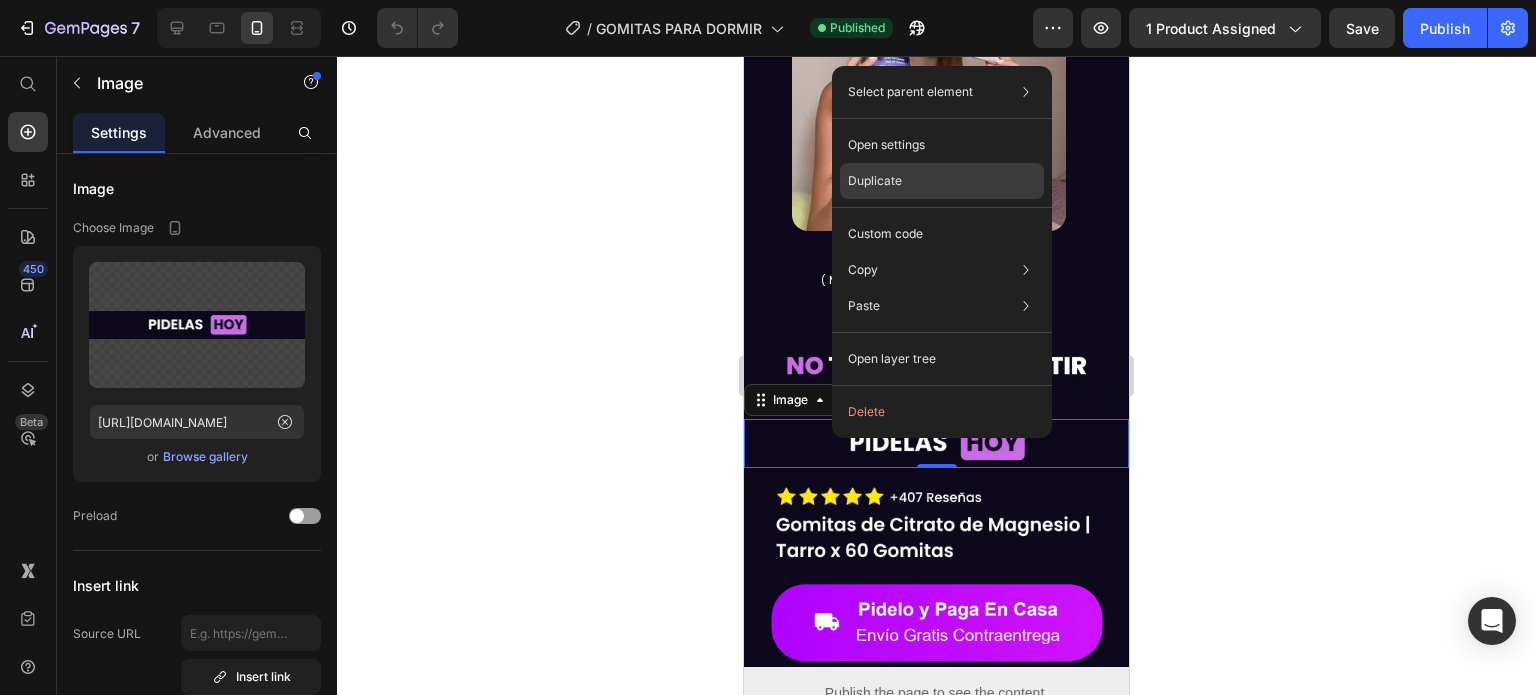 click on "Duplicate" 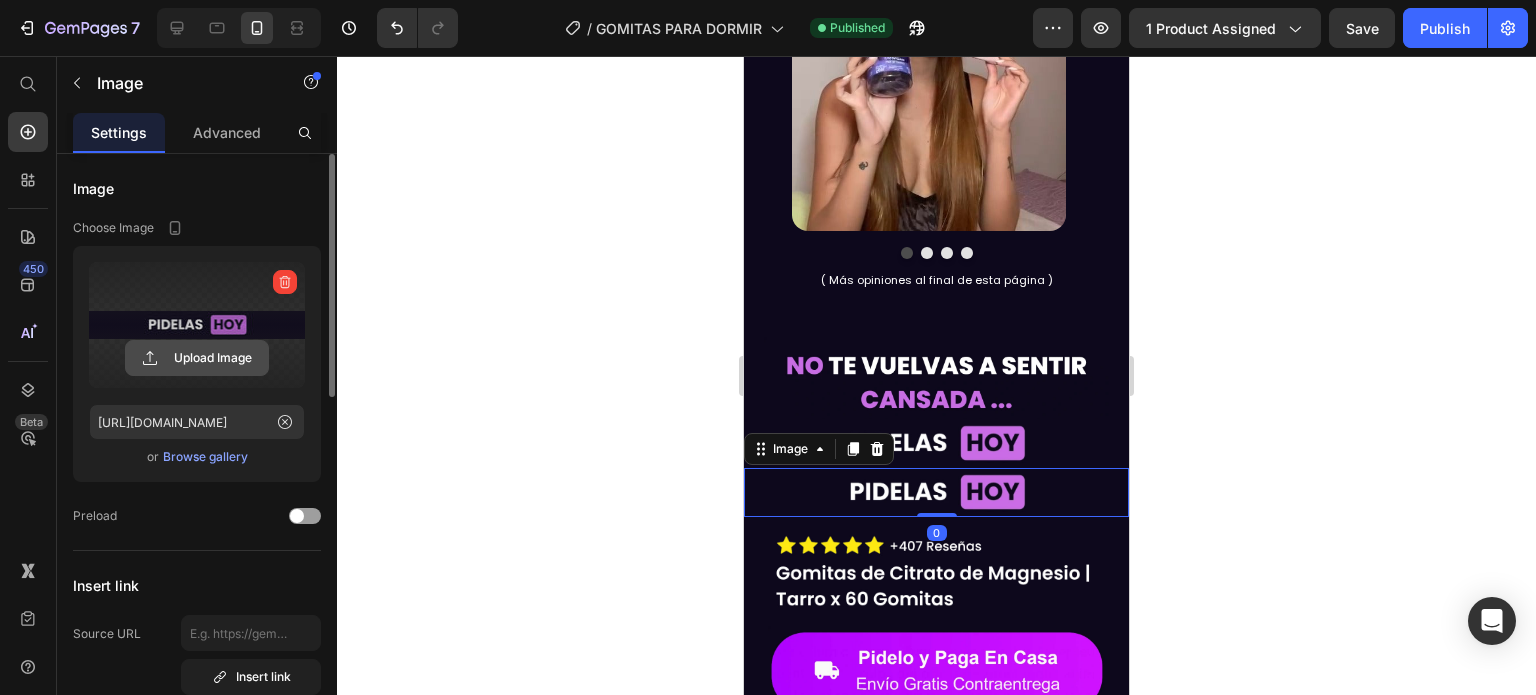 click 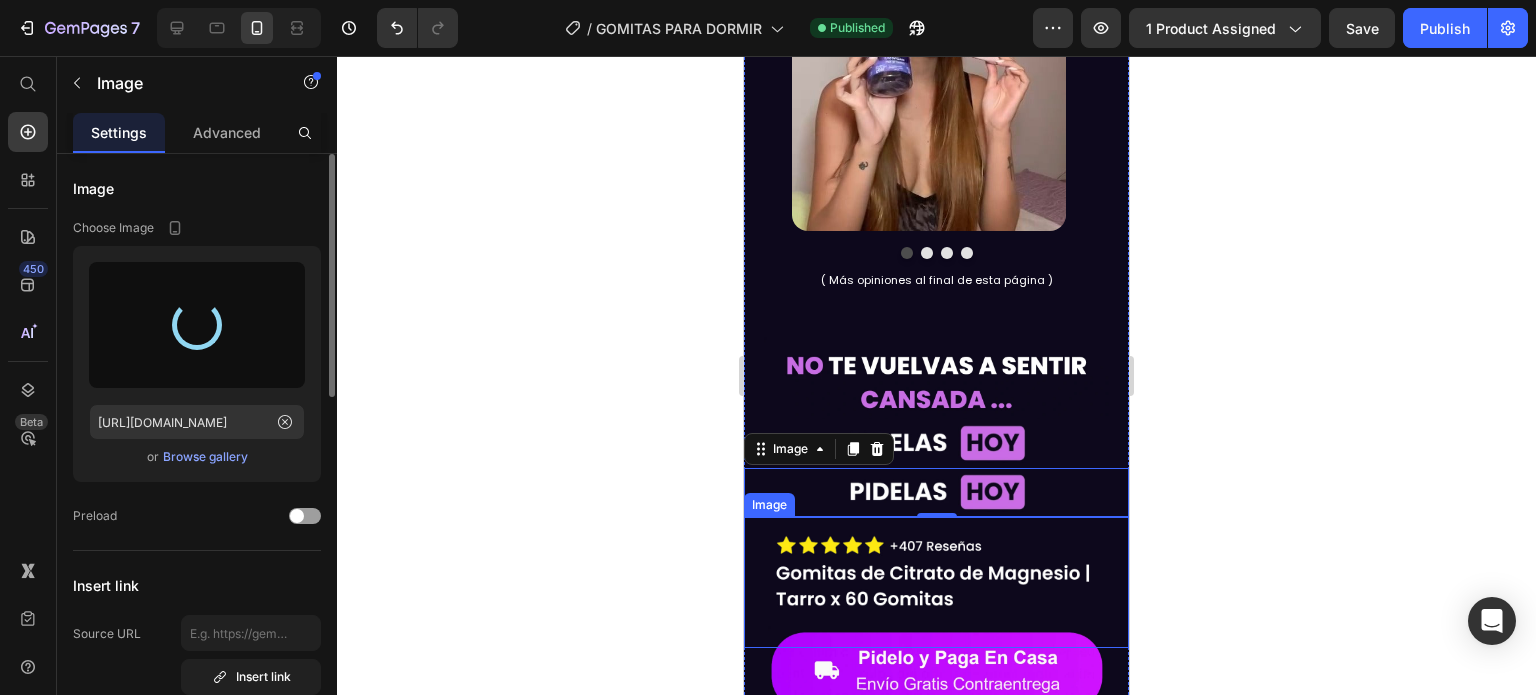 type on "[URL][DOMAIN_NAME]" 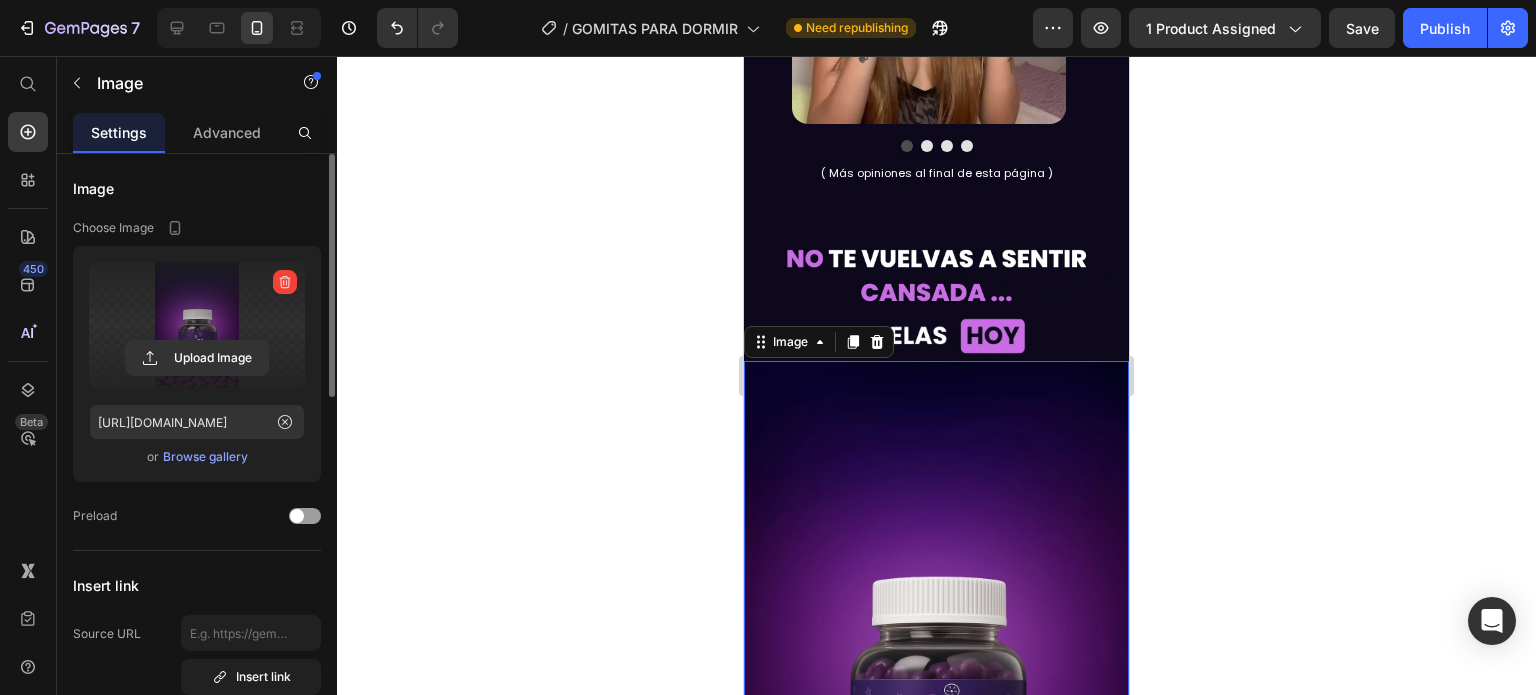scroll, scrollTop: 1700, scrollLeft: 0, axis: vertical 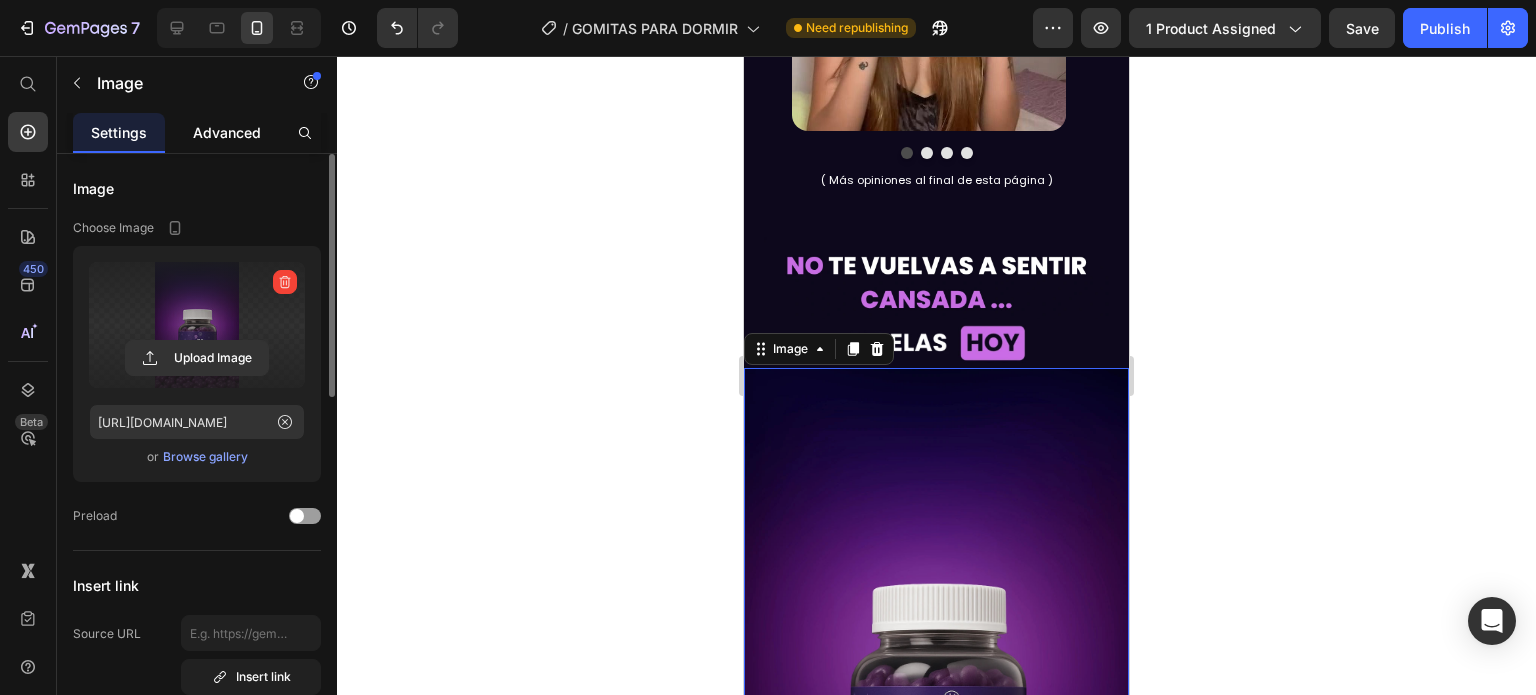 click on "Advanced" at bounding box center (227, 132) 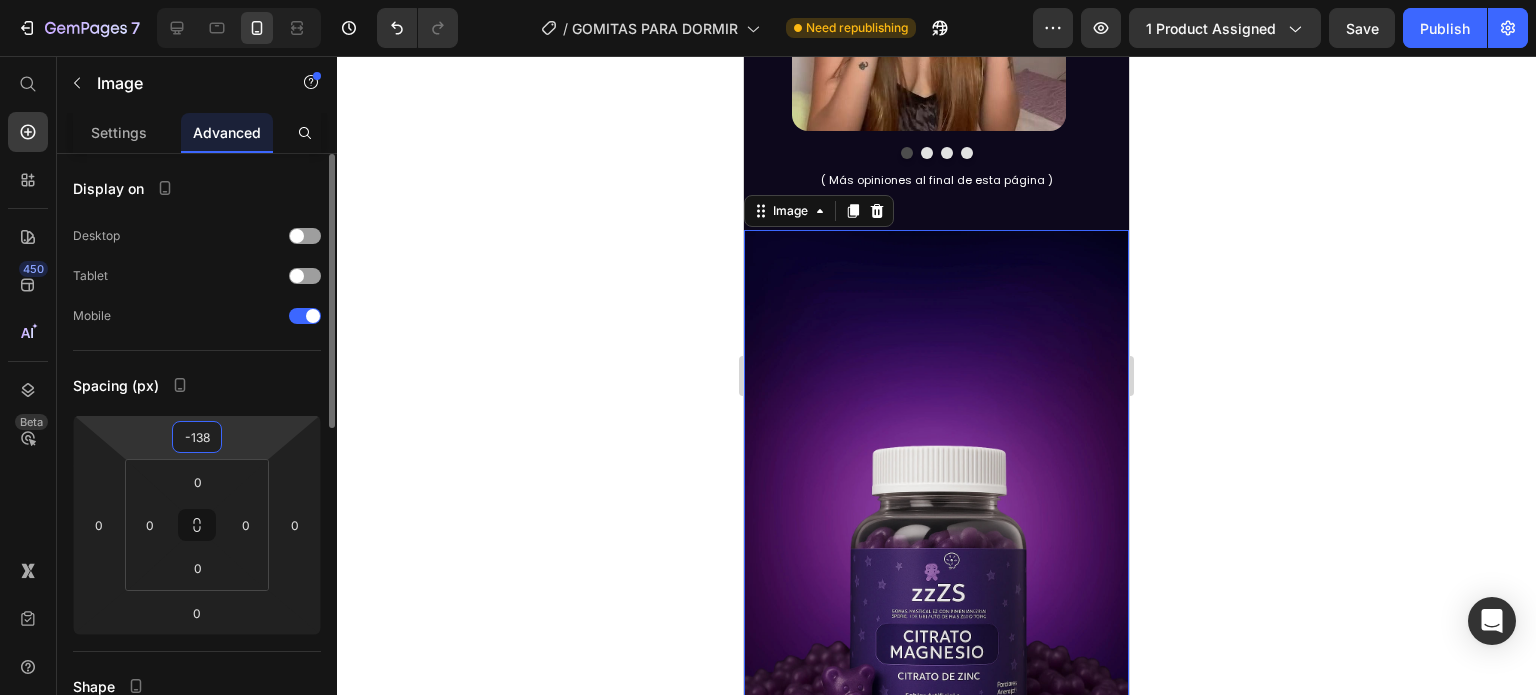drag, startPoint x: 252, startPoint y: 422, endPoint x: 249, endPoint y: 507, distance: 85.052925 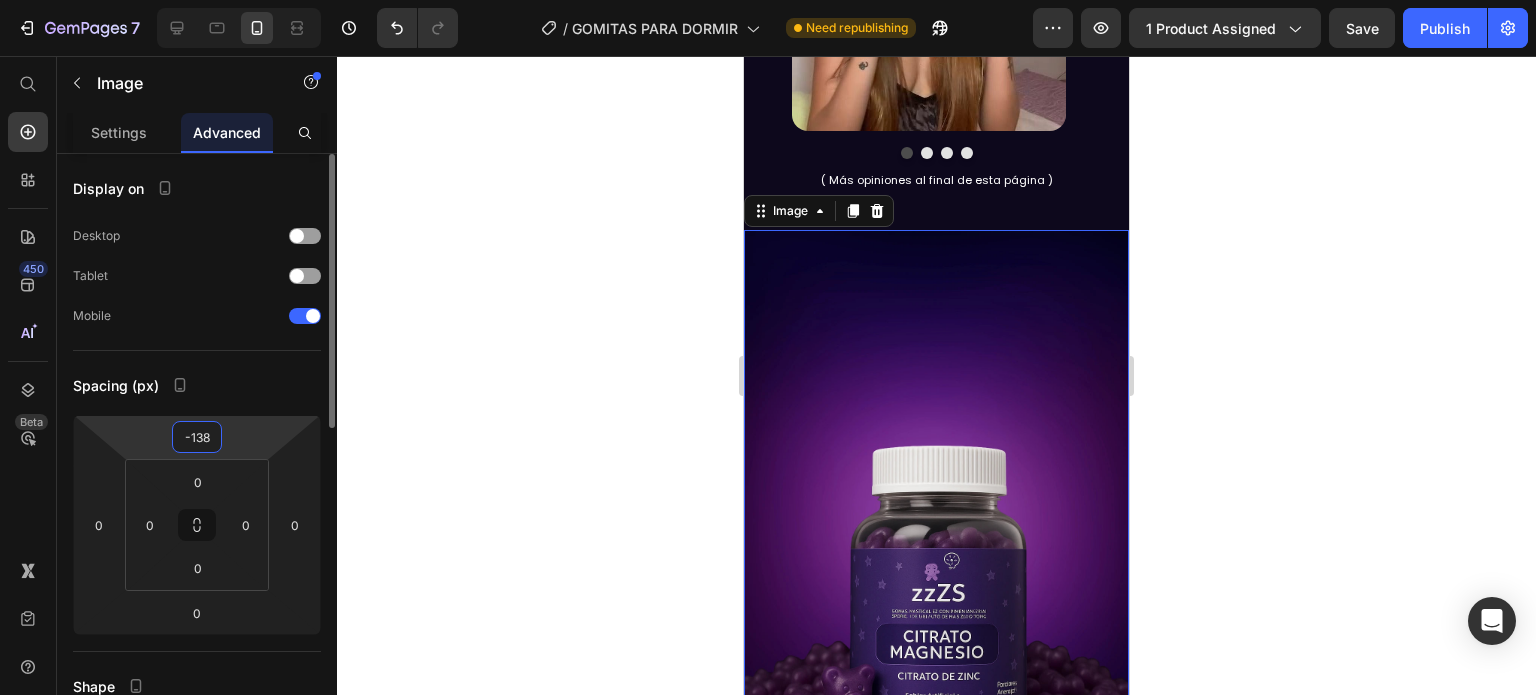 click on "7   /  GOMITAS PARA DORMIR Need republishing Preview 1 product assigned  Save   Publish  450 Beta Start with Sections Elements Hero Section Product Detail Brands Trusted Badges Guarantee Product Breakdown How to use Testimonials Compare Bundle FAQs Social Proof Brand Story Product List Collection Blog List Contact Sticky Add to Cart Custom Footer Browse Library 450 Layout
Row
Row
Row
Row Text
Heading
Text Block Button
Button
Button
Sticky Back to top Media
Image" at bounding box center [768, 0] 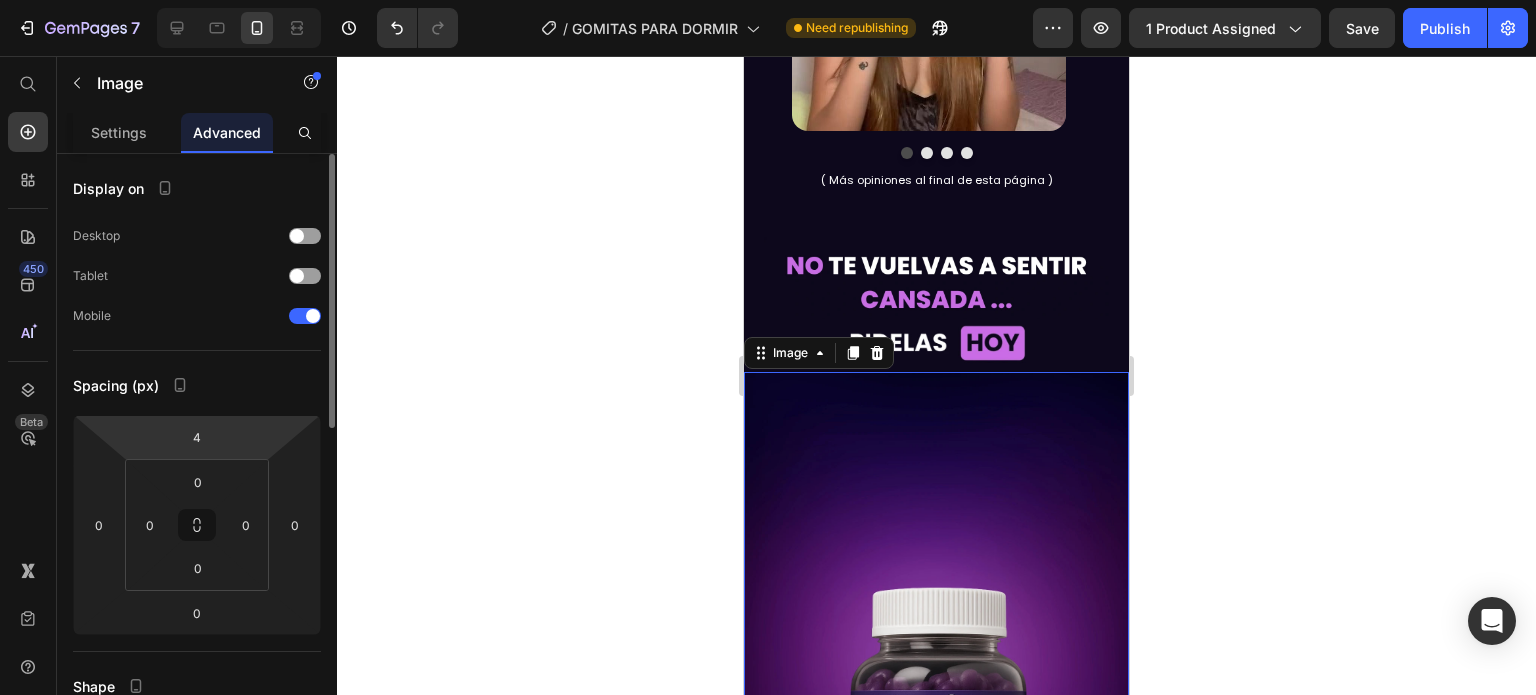 drag, startPoint x: 239, startPoint y: 439, endPoint x: 260, endPoint y: 365, distance: 76.922035 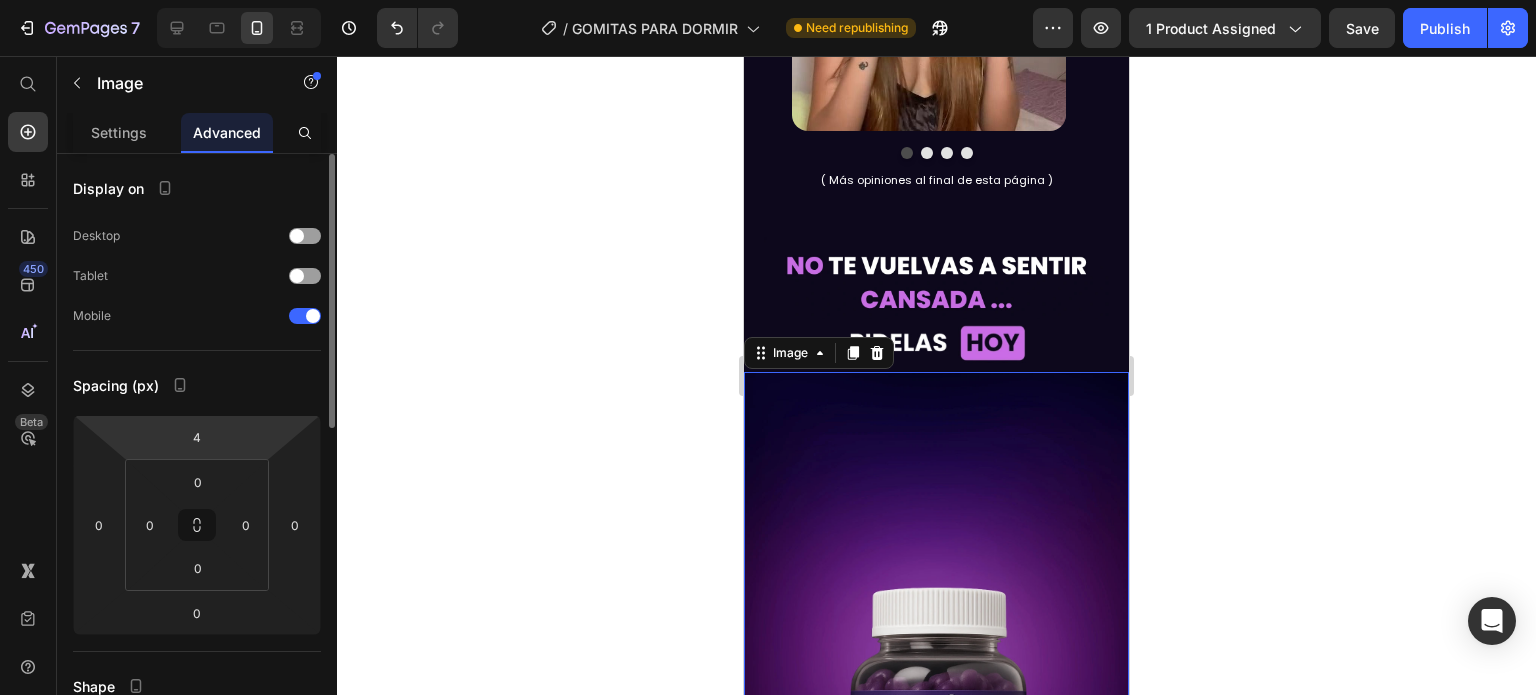 click on "7   /  GOMITAS PARA DORMIR Need republishing Preview 1 product assigned  Save   Publish  450 Beta Start with Sections Elements Hero Section Product Detail Brands Trusted Badges Guarantee Product Breakdown How to use Testimonials Compare Bundle FAQs Social Proof Brand Story Product List Collection Blog List Contact Sticky Add to Cart Custom Footer Browse Library 450 Layout
Row
Row
Row
Row Text
Heading
Text Block Button
Button
Button
Sticky Back to top Media
Image" at bounding box center (768, 0) 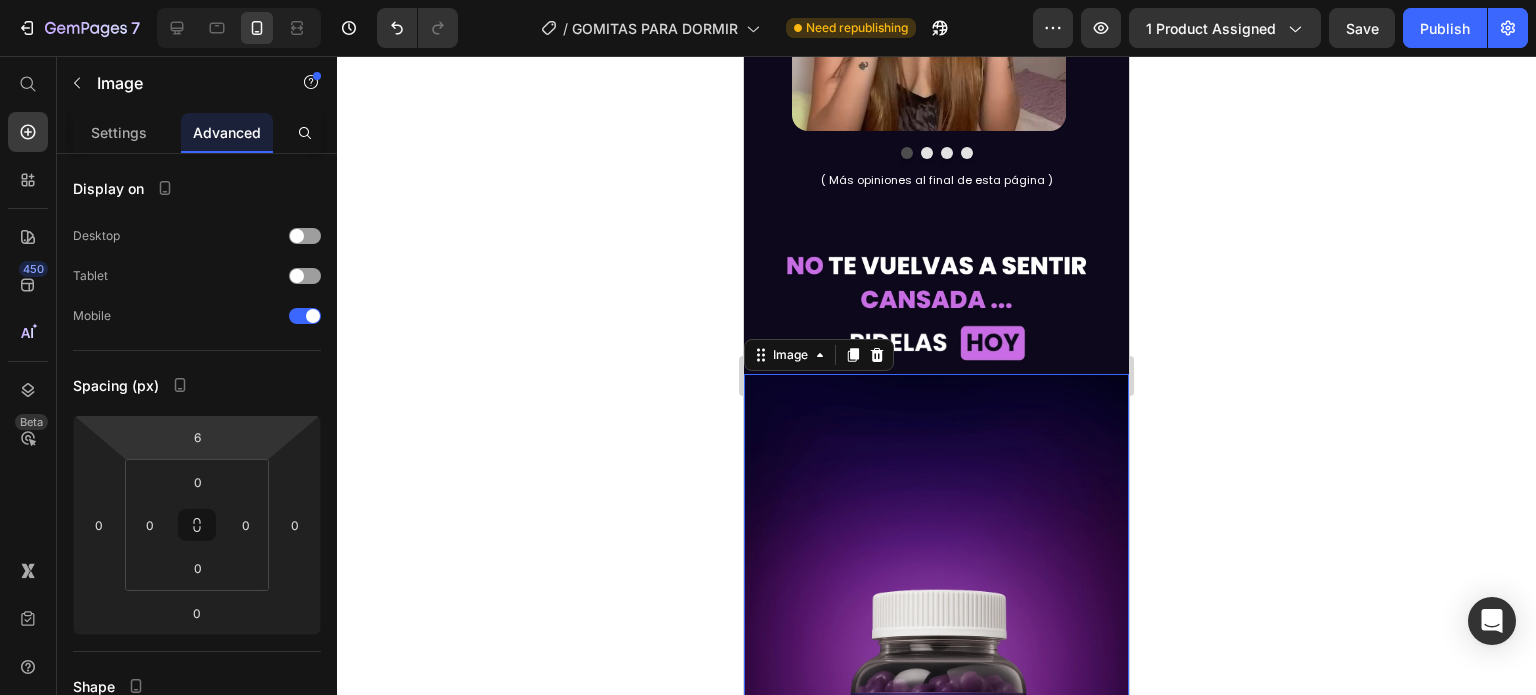 click on "7   /  GOMITAS PARA DORMIR Need republishing Preview 1 product assigned  Save   Publish  450 Beta Start with Sections Elements Hero Section Product Detail Brands Trusted Badges Guarantee Product Breakdown How to use Testimonials Compare Bundle FAQs Social Proof Brand Story Product List Collection Blog List Contact Sticky Add to Cart Custom Footer Browse Library 450 Layout
Row
Row
Row
Row Text
Heading
Text Block Button
Button
Button
Sticky Back to top Media
Image" at bounding box center (768, 0) 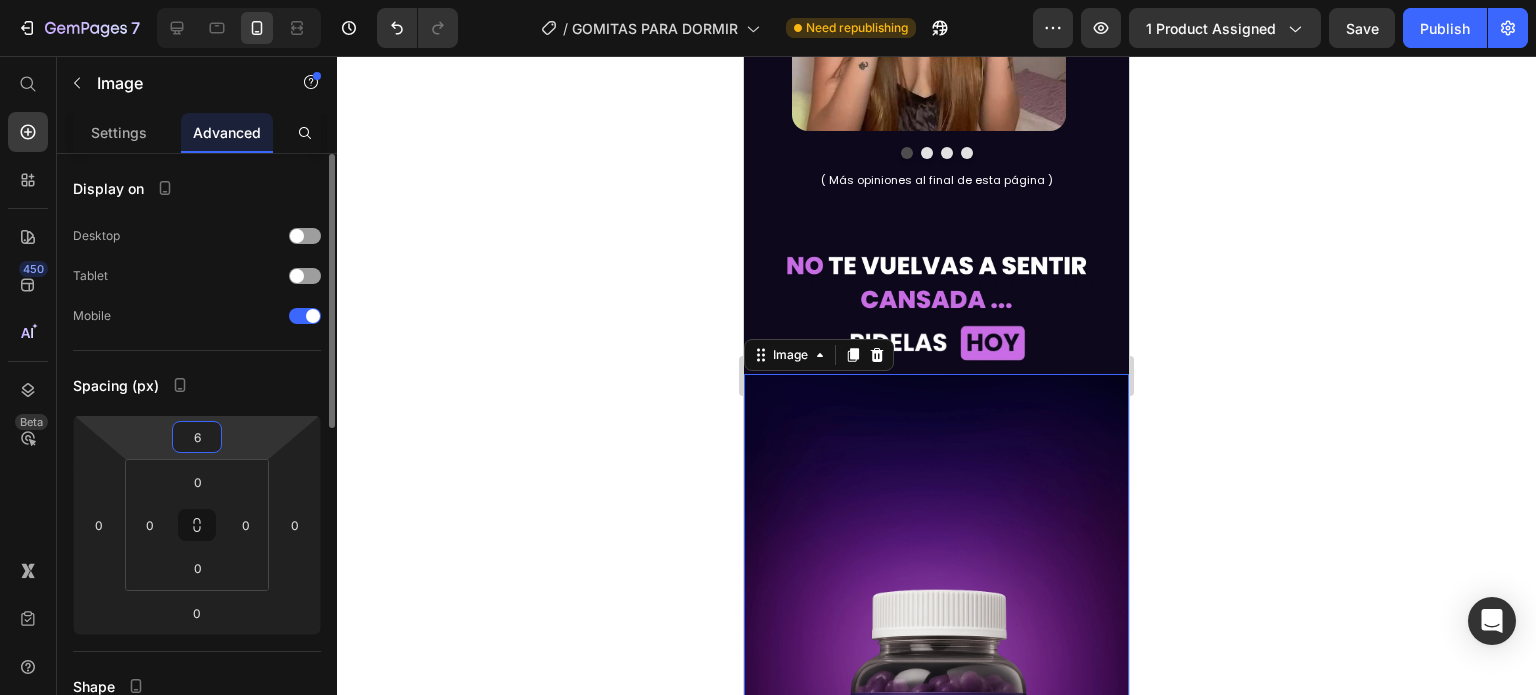 click on "6" at bounding box center [197, 437] 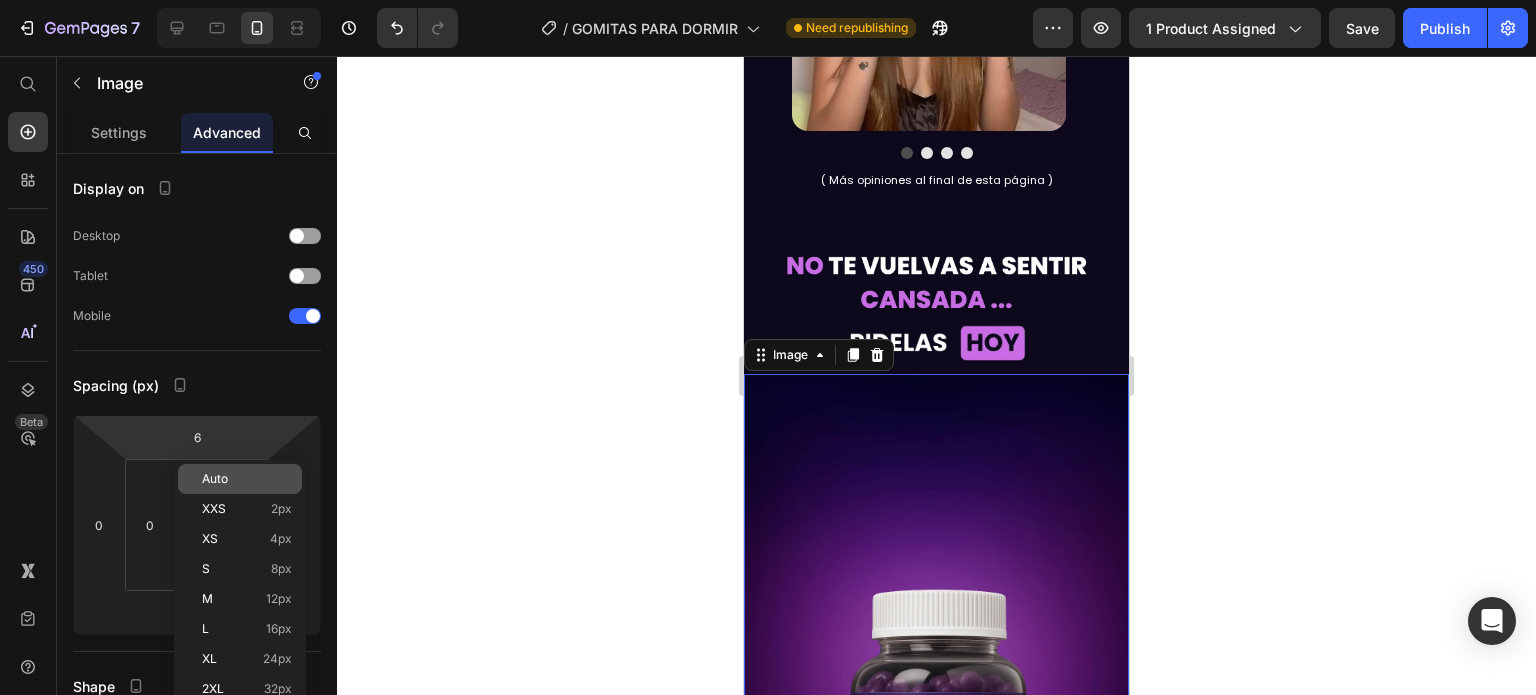 click on "Auto" at bounding box center [247, 479] 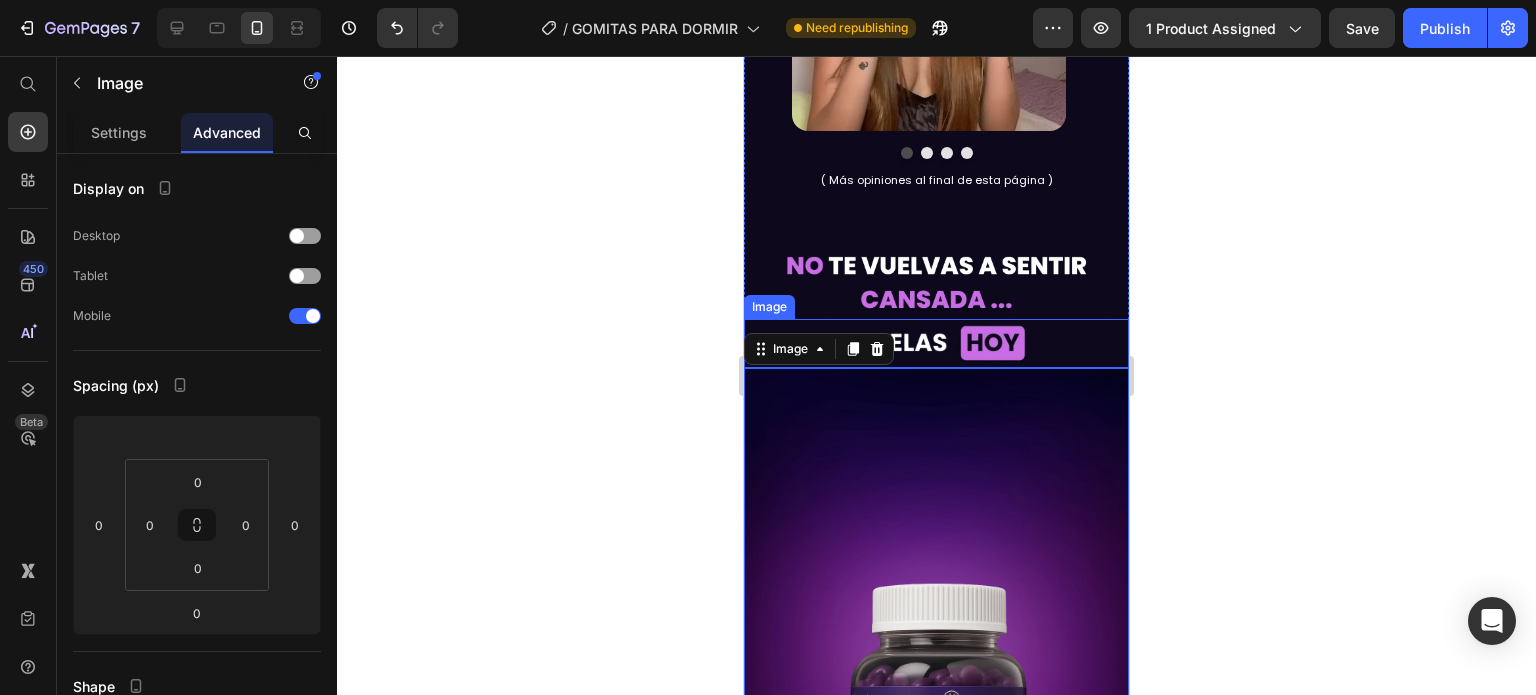 click at bounding box center [936, 343] 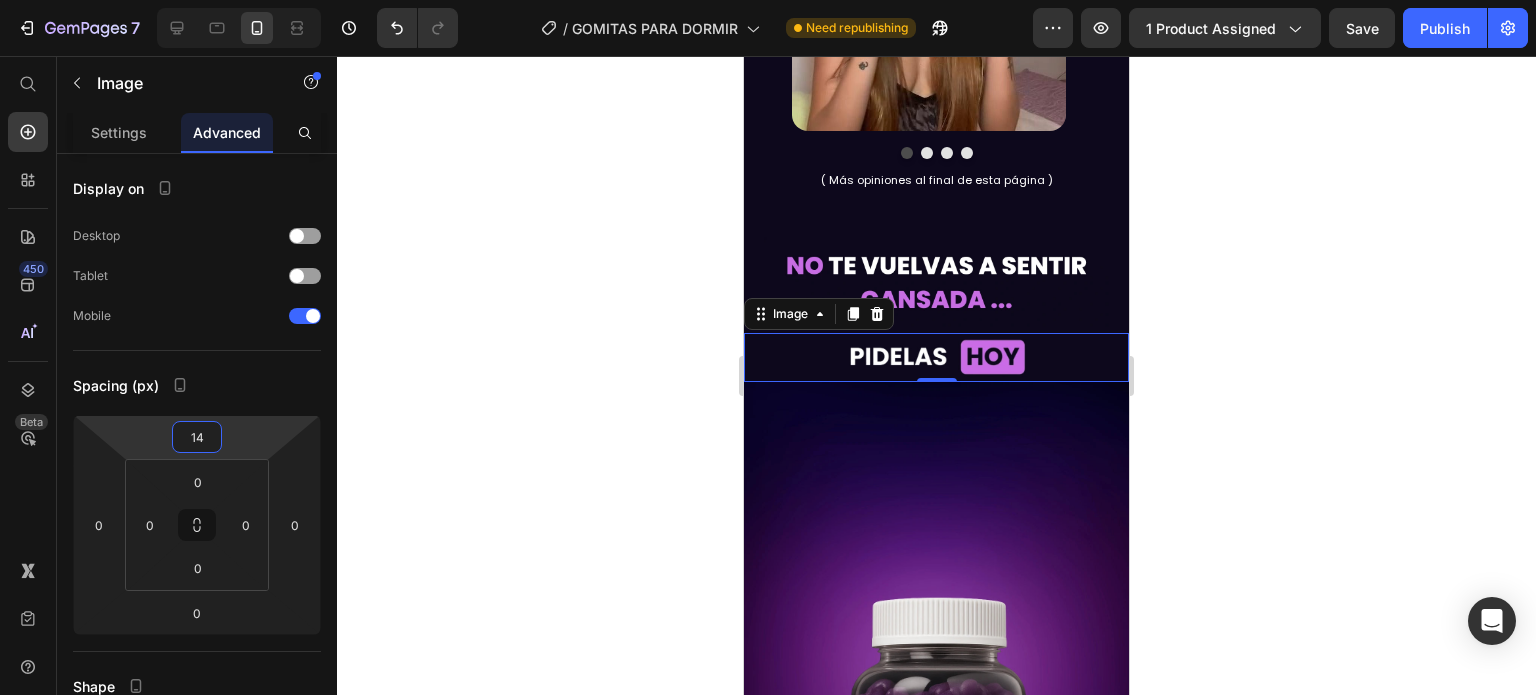 type on "6" 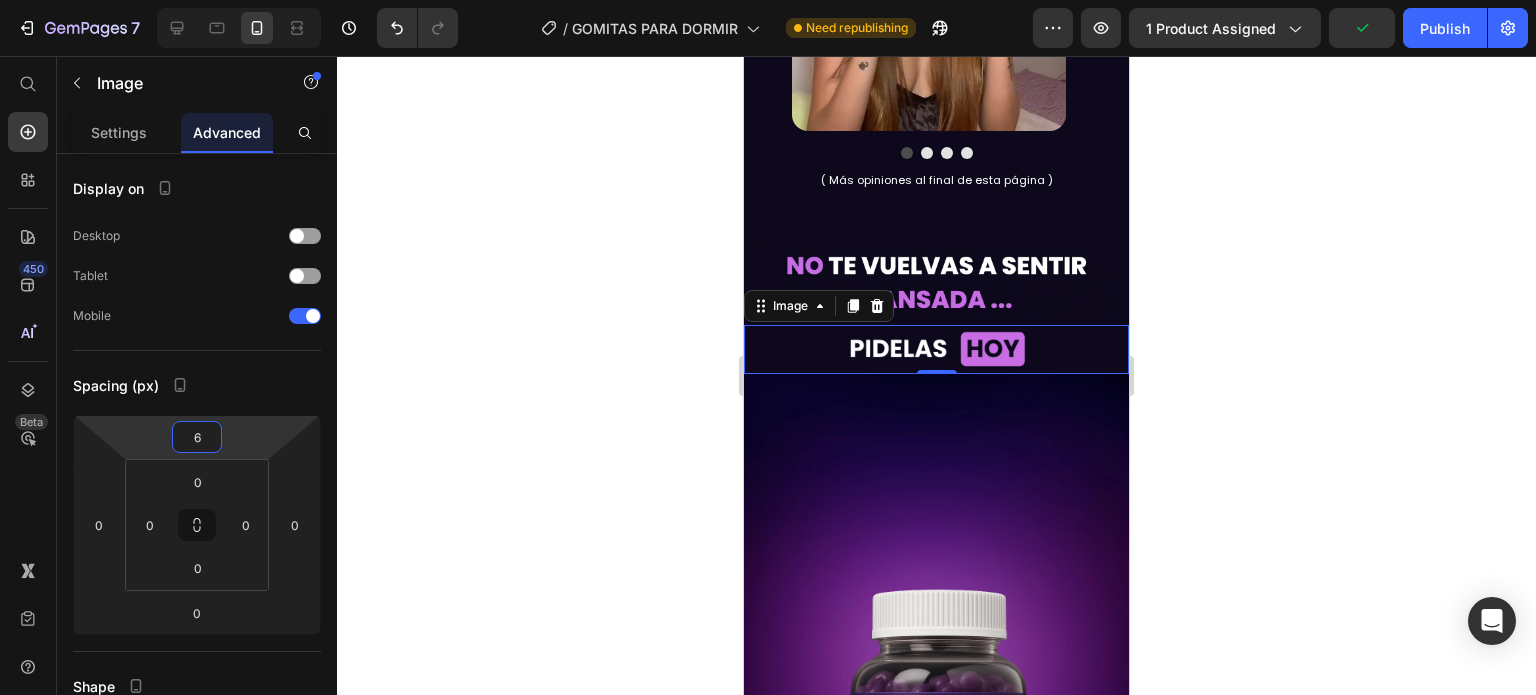 drag, startPoint x: 263, startPoint y: 406, endPoint x: 257, endPoint y: 426, distance: 20.880613 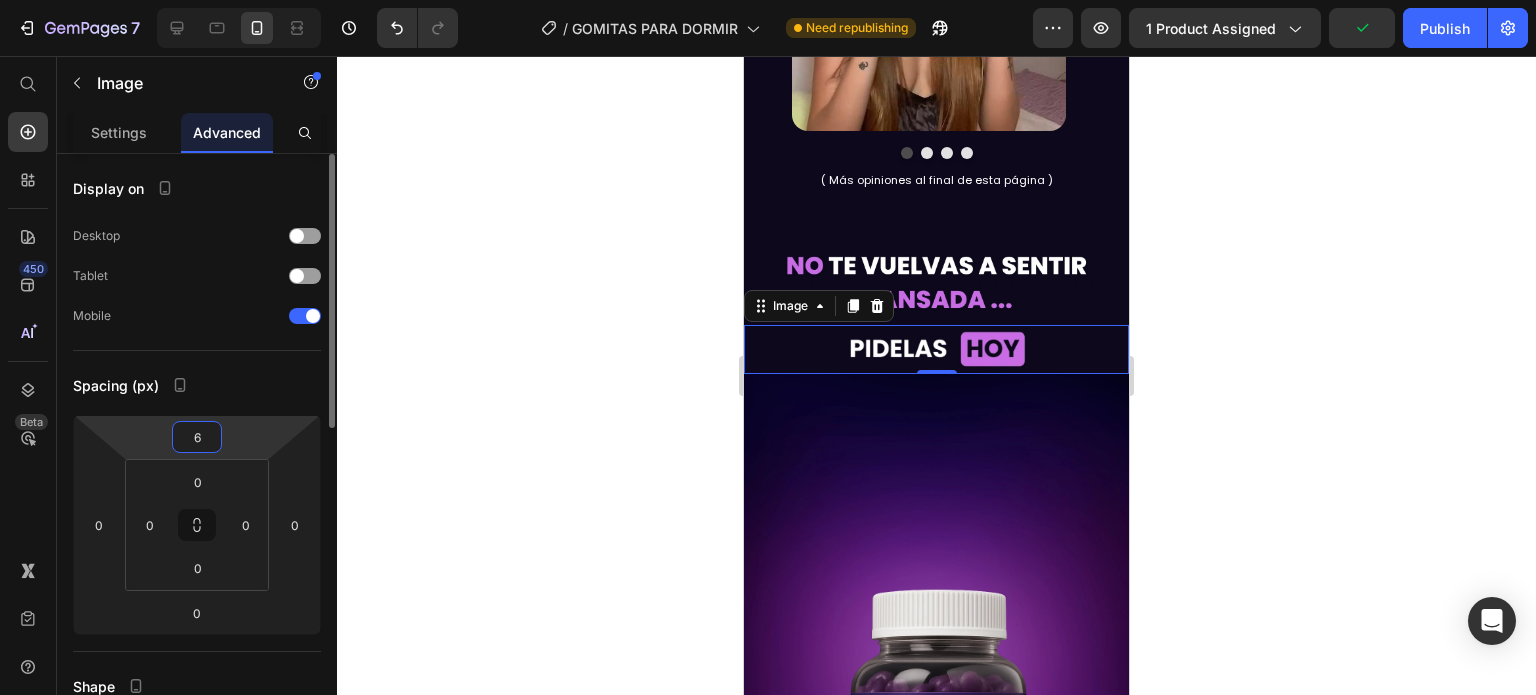 click on "6" at bounding box center (197, 437) 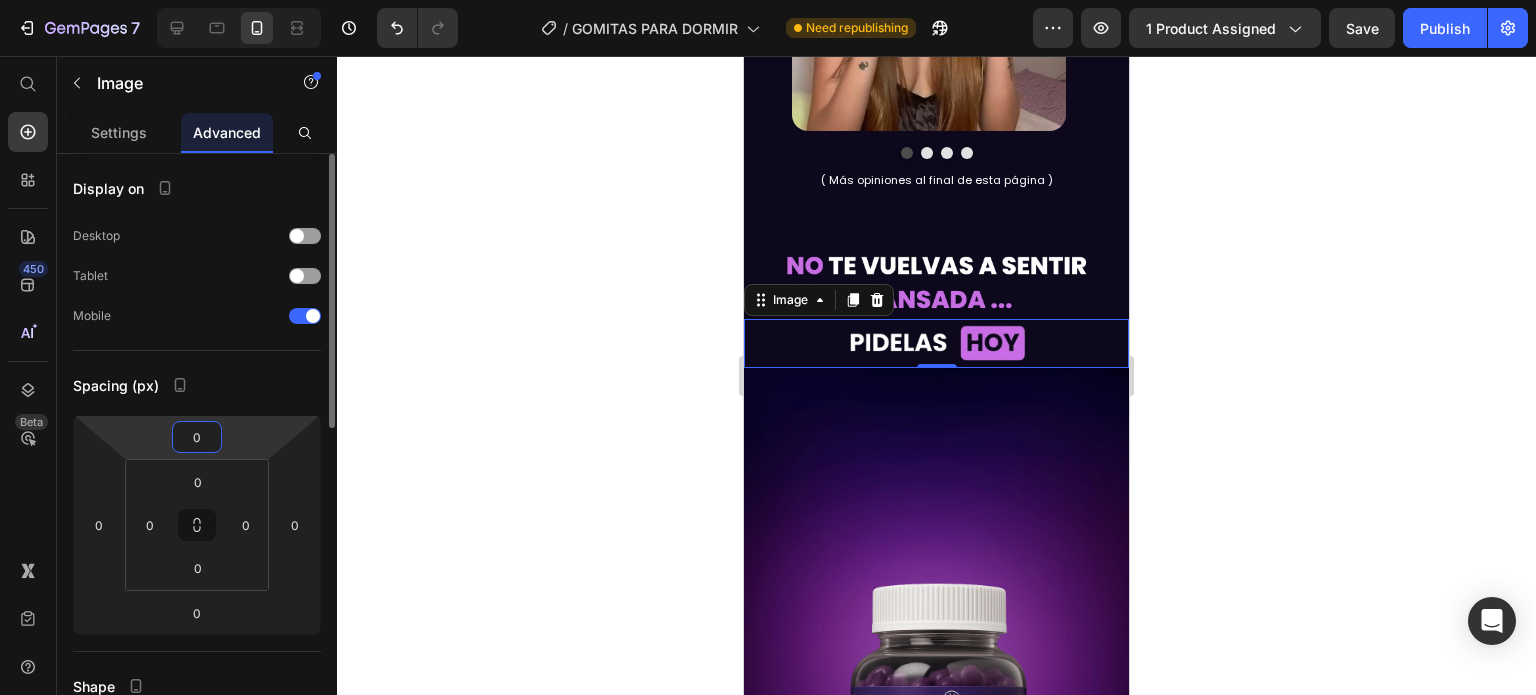 type on "0" 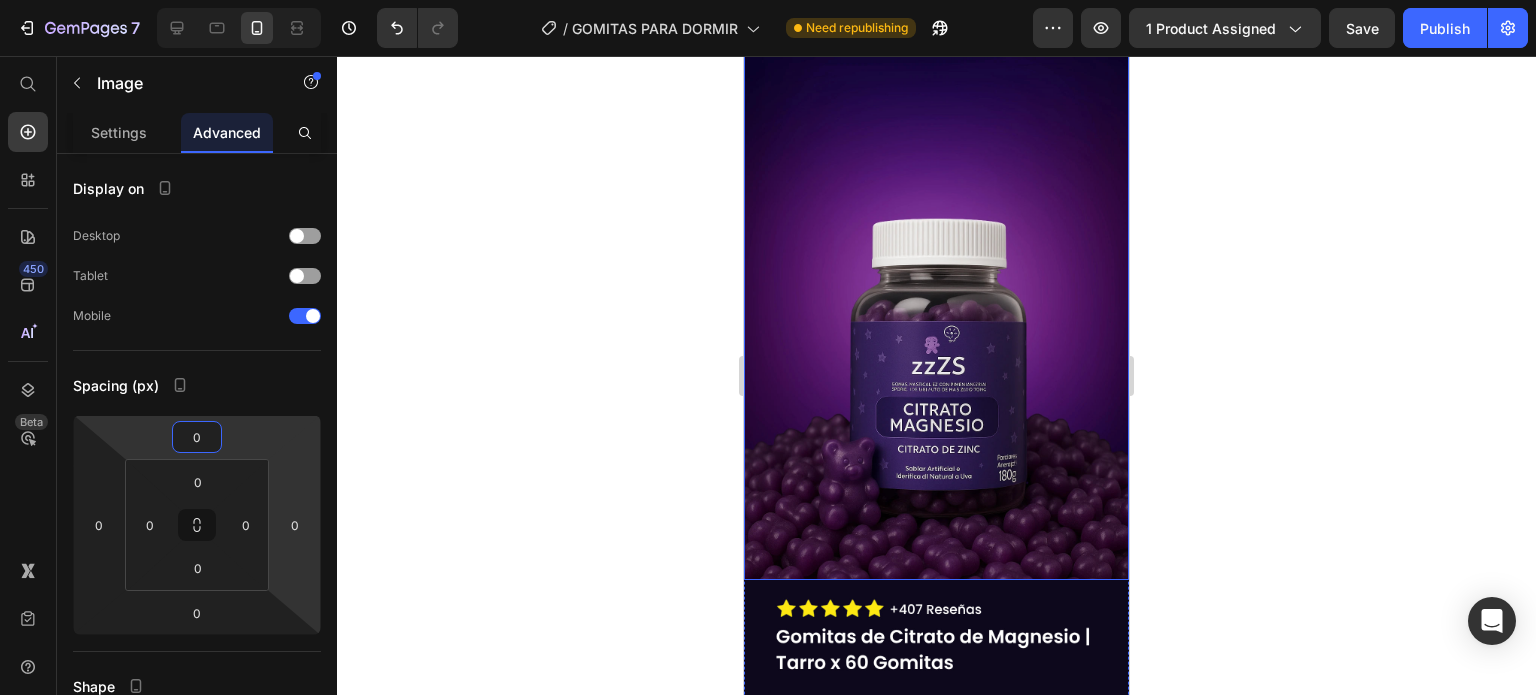 scroll, scrollTop: 2100, scrollLeft: 0, axis: vertical 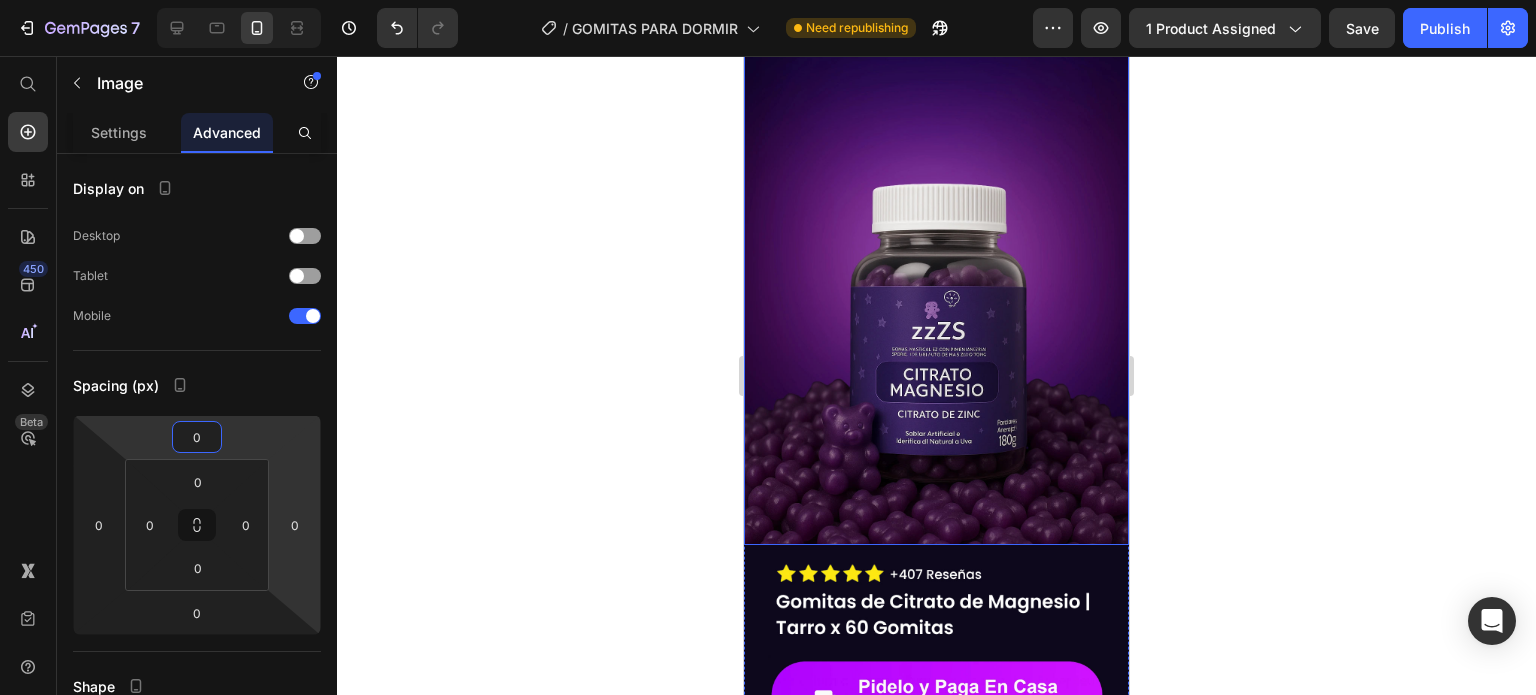 click 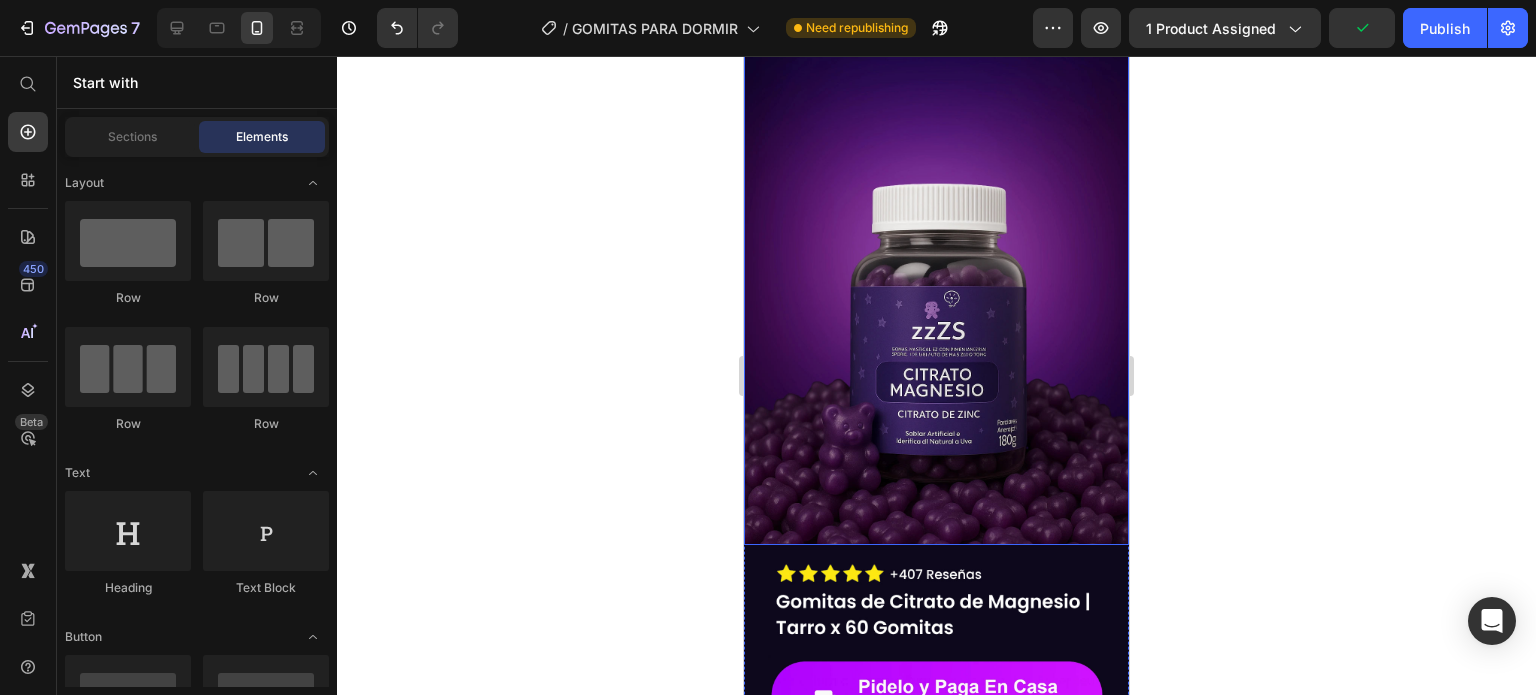 click 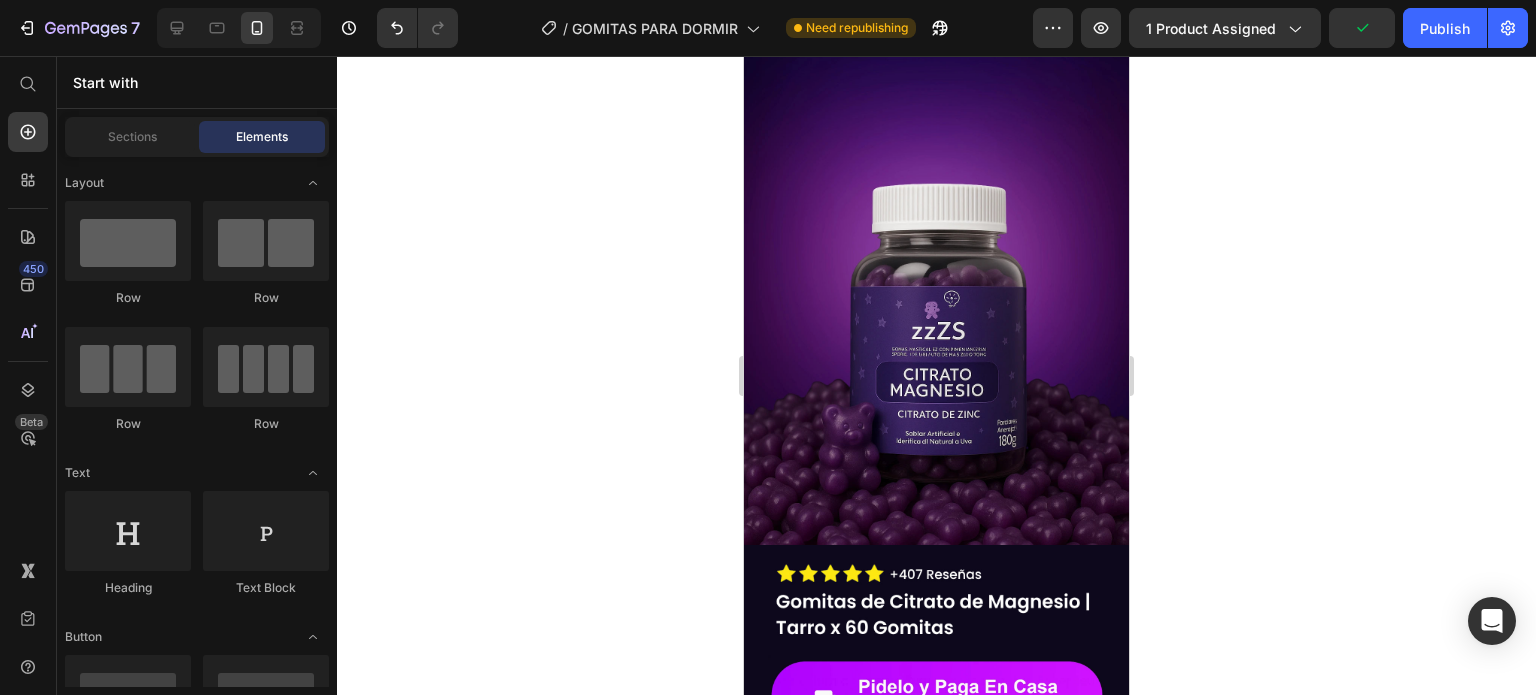 click 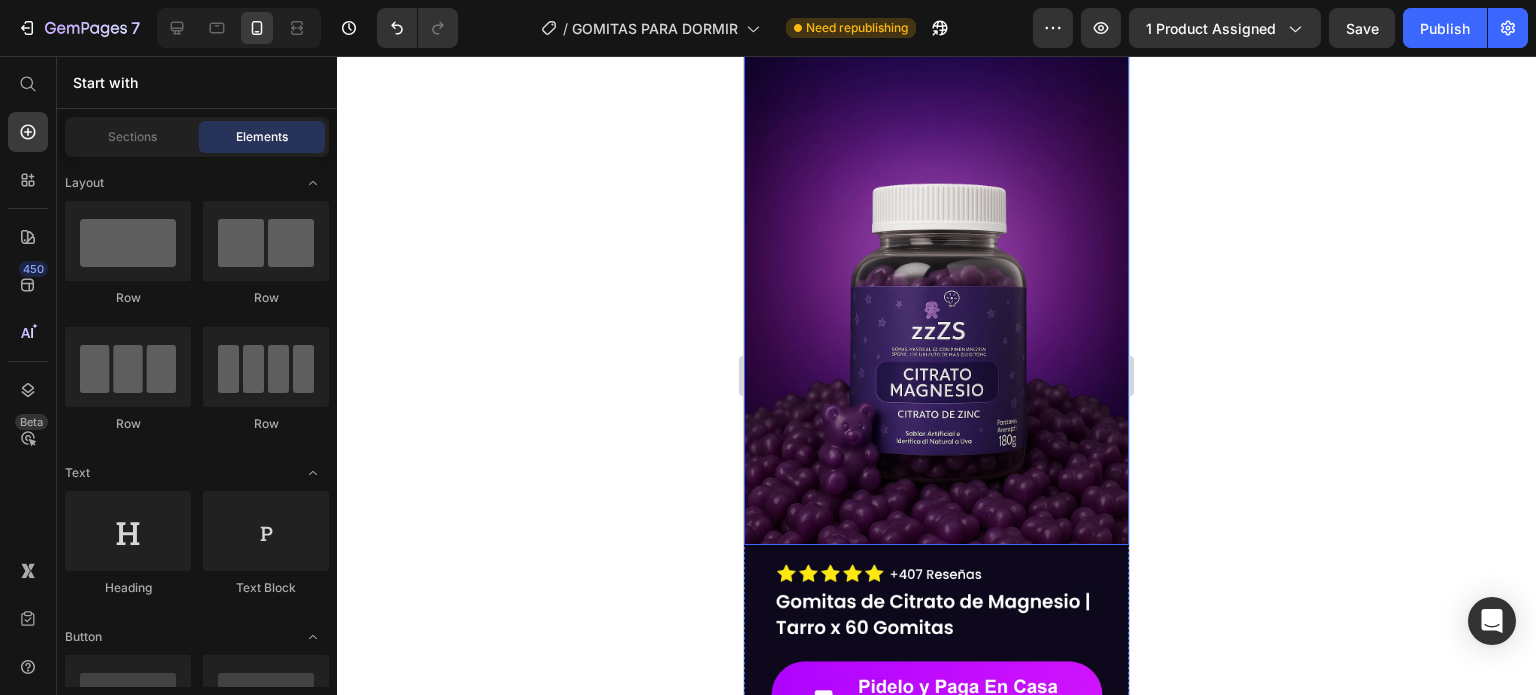 click at bounding box center (936, 257) 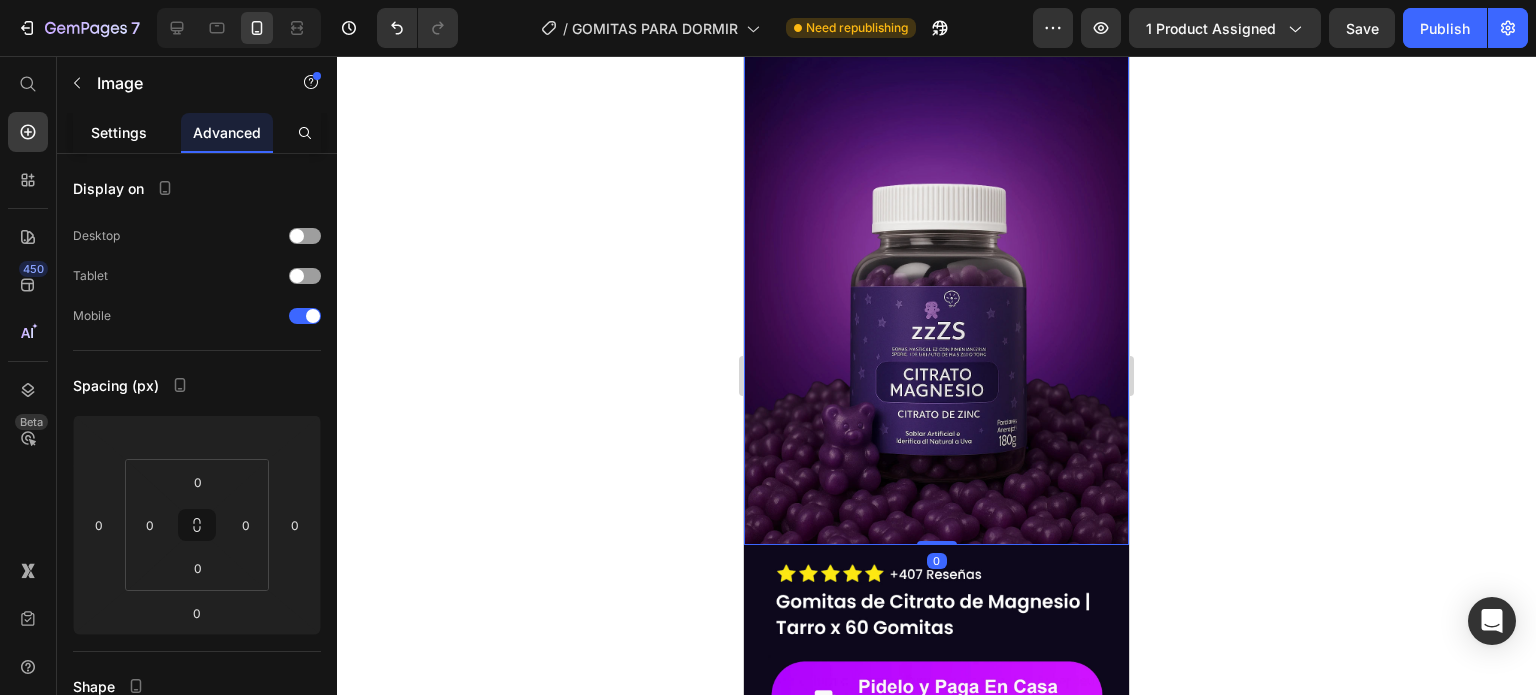 click on "Settings" at bounding box center [119, 132] 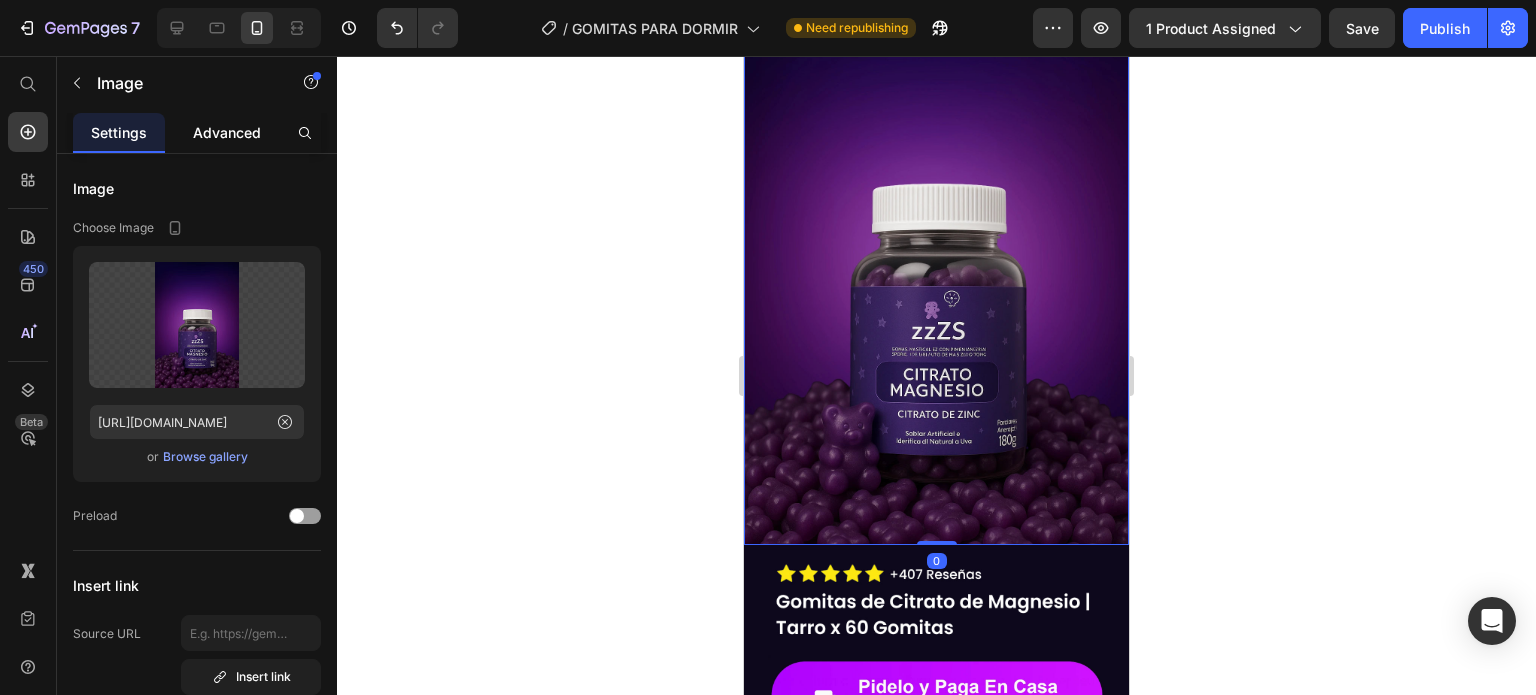 click on "Advanced" at bounding box center [227, 132] 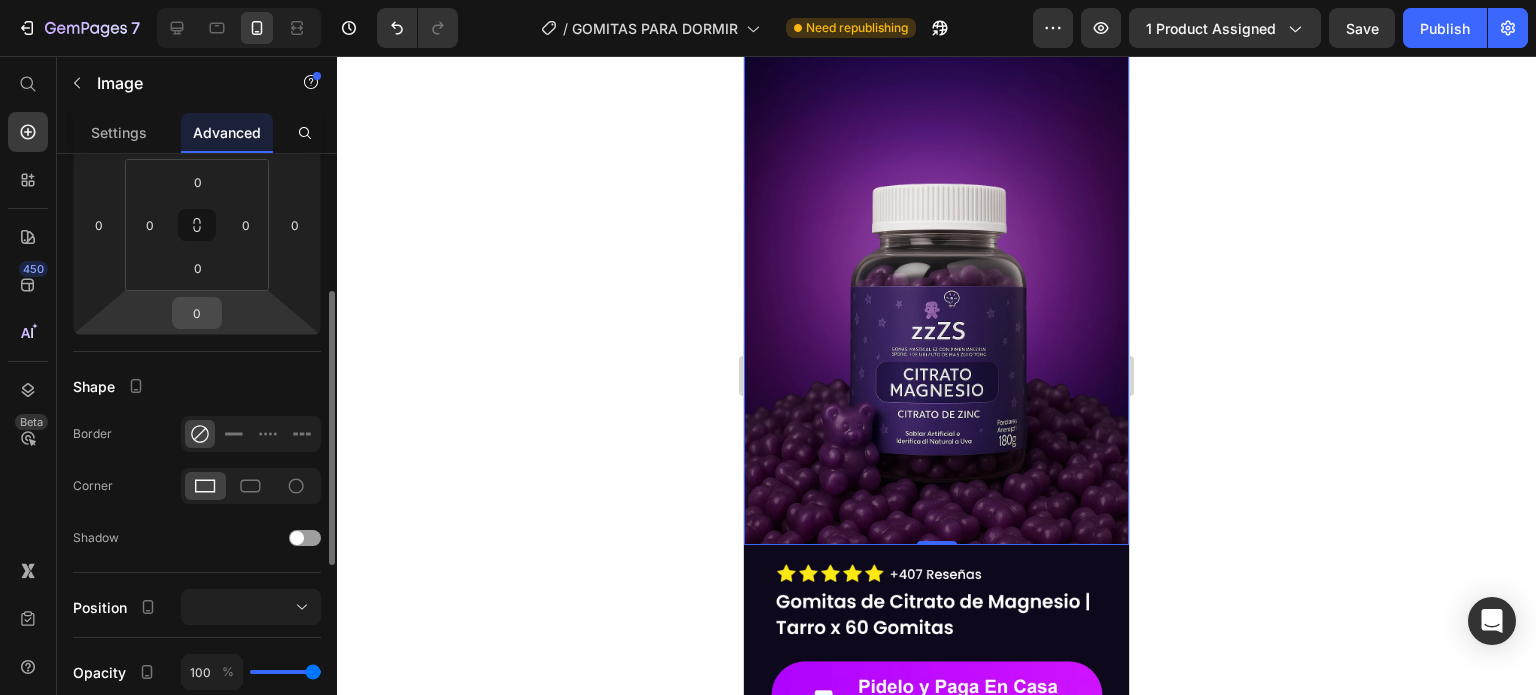 scroll, scrollTop: 400, scrollLeft: 0, axis: vertical 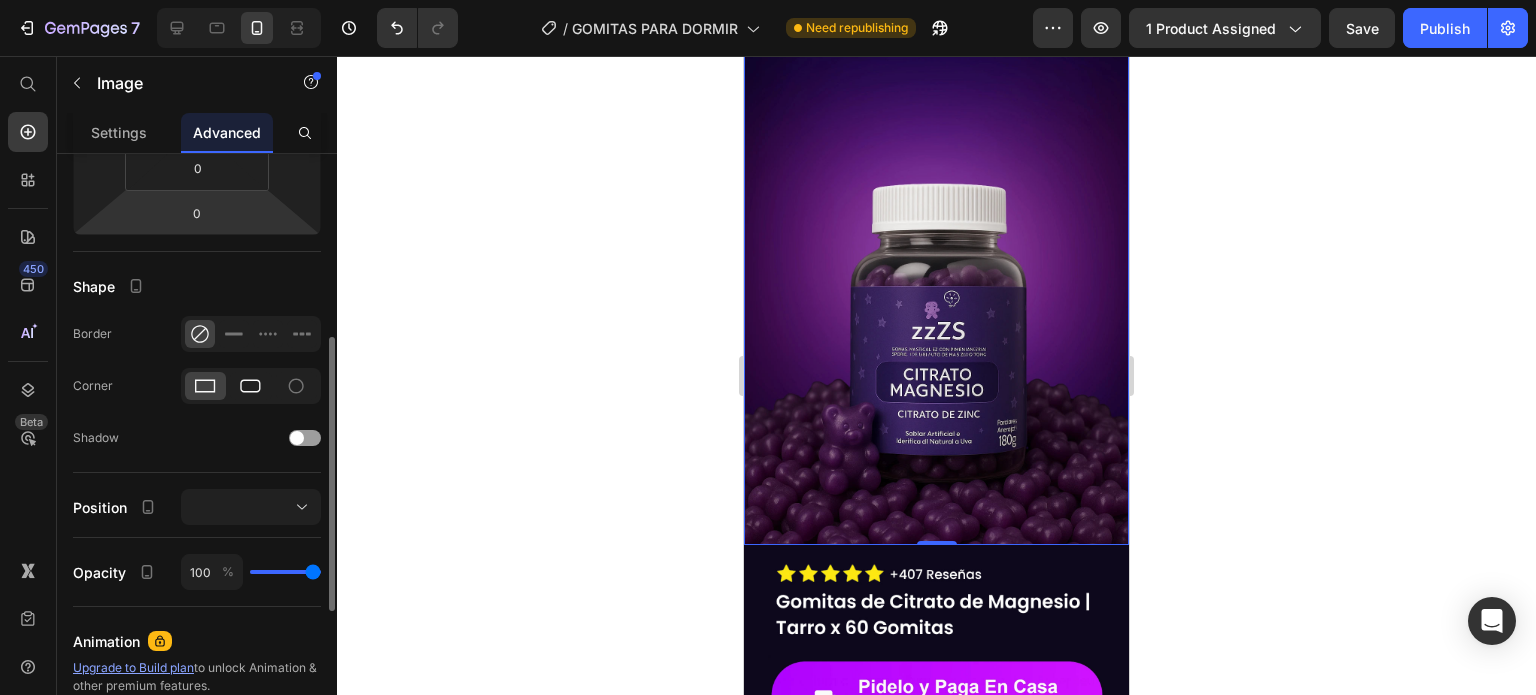 click 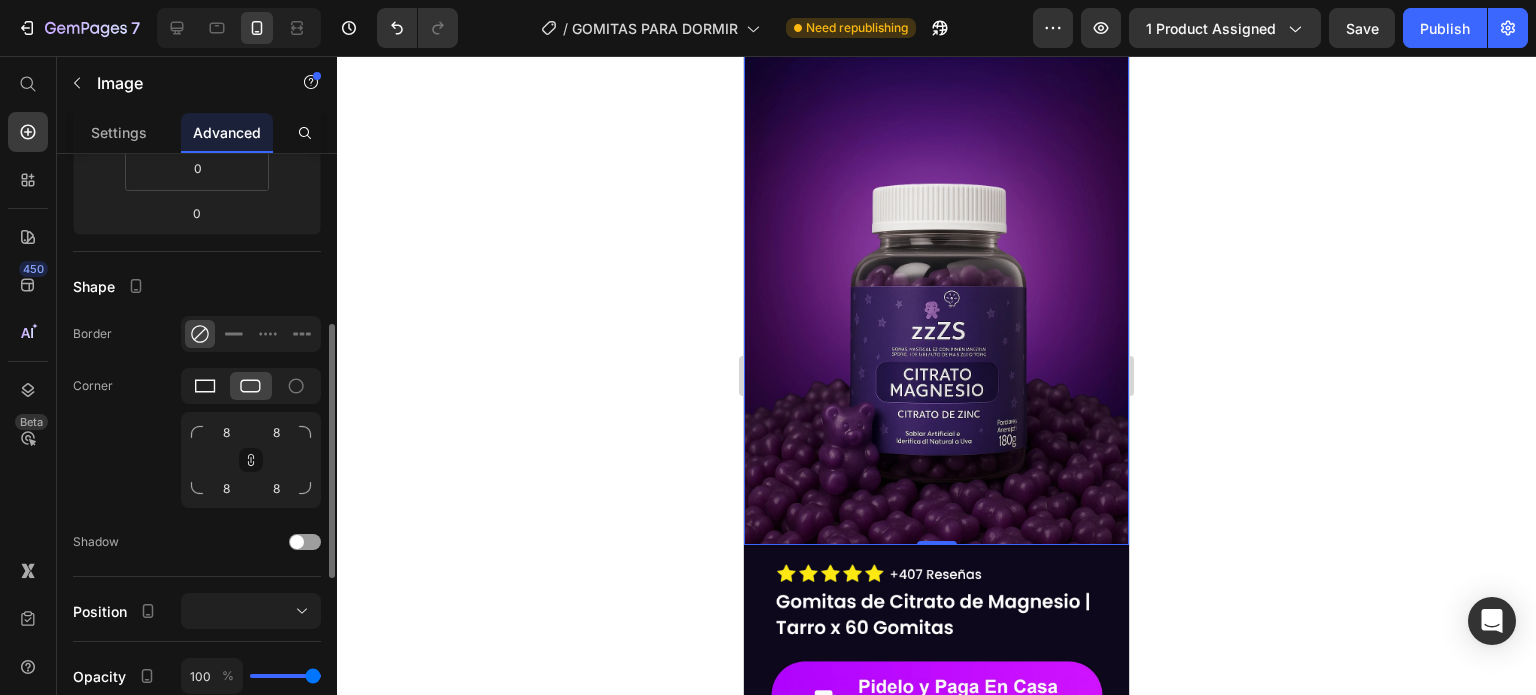click 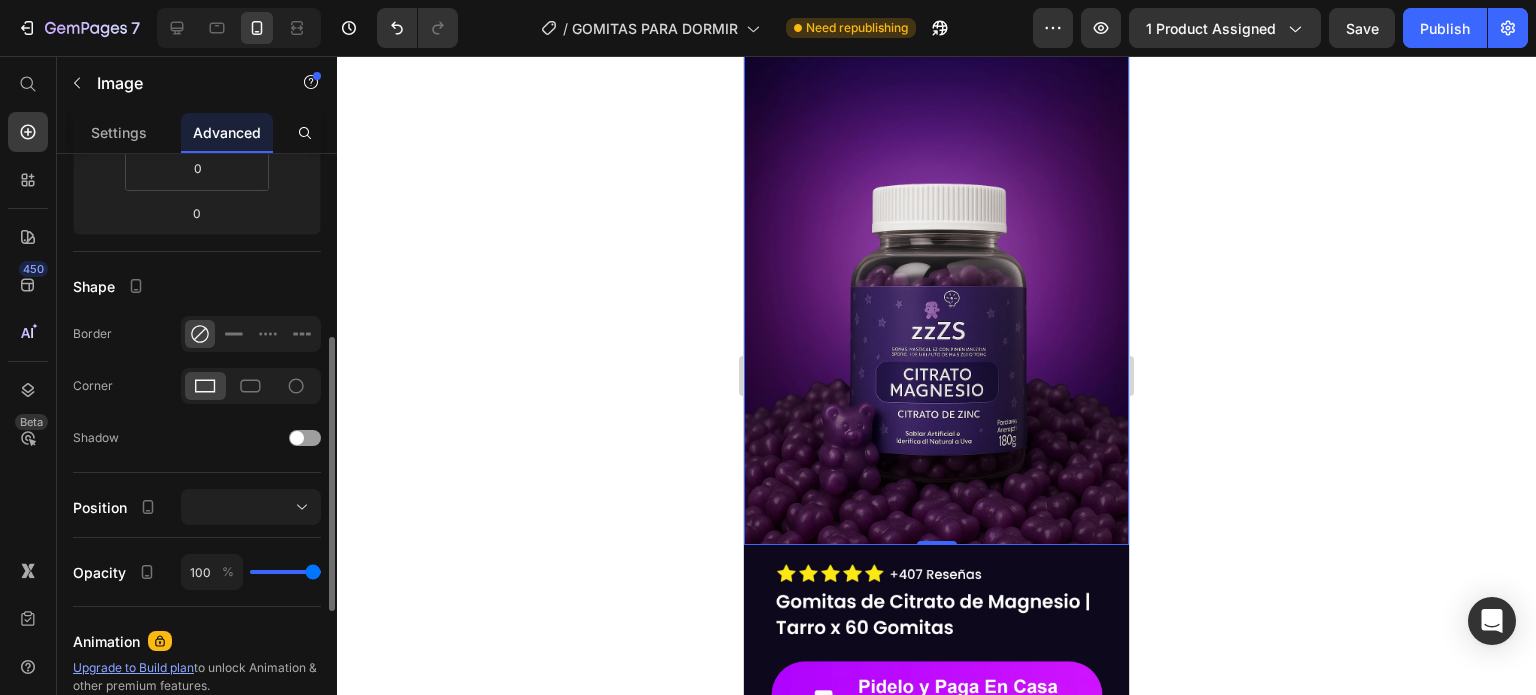 click 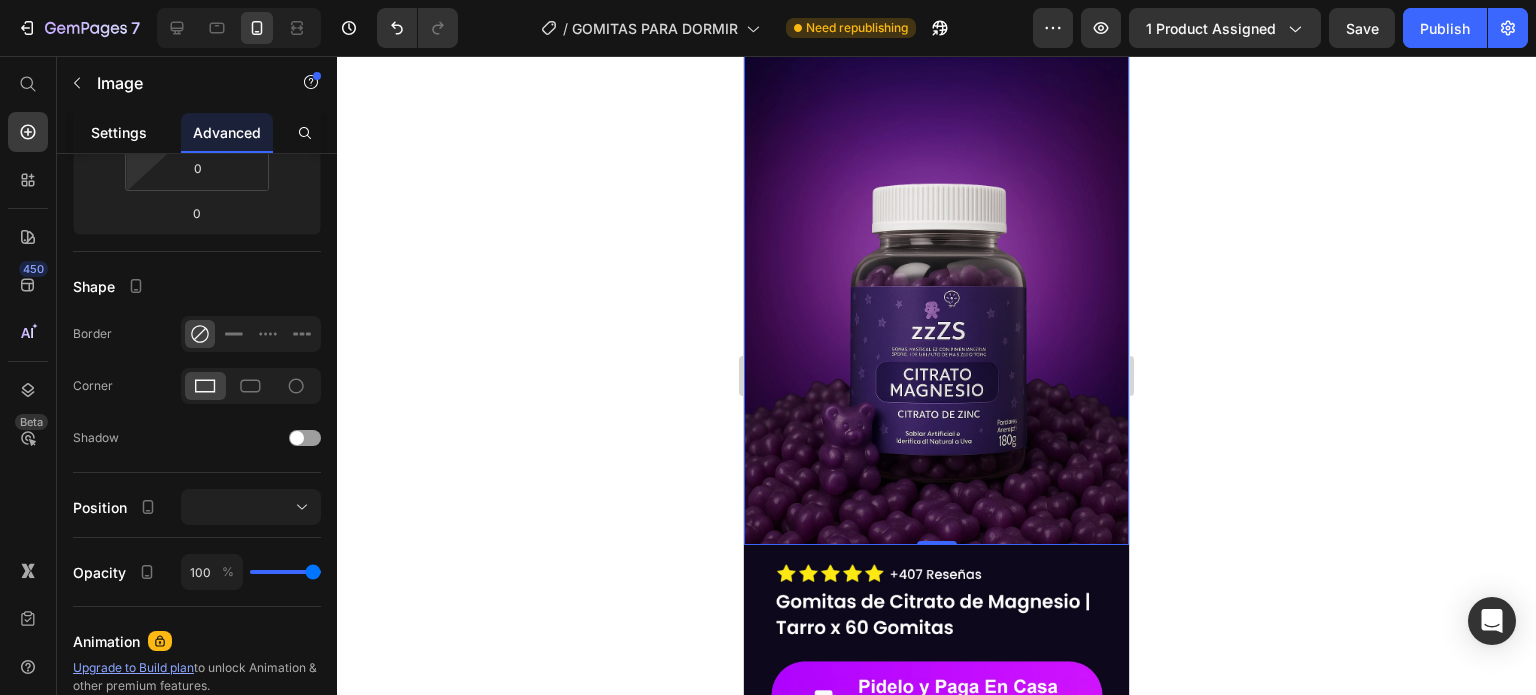 click on "Settings" 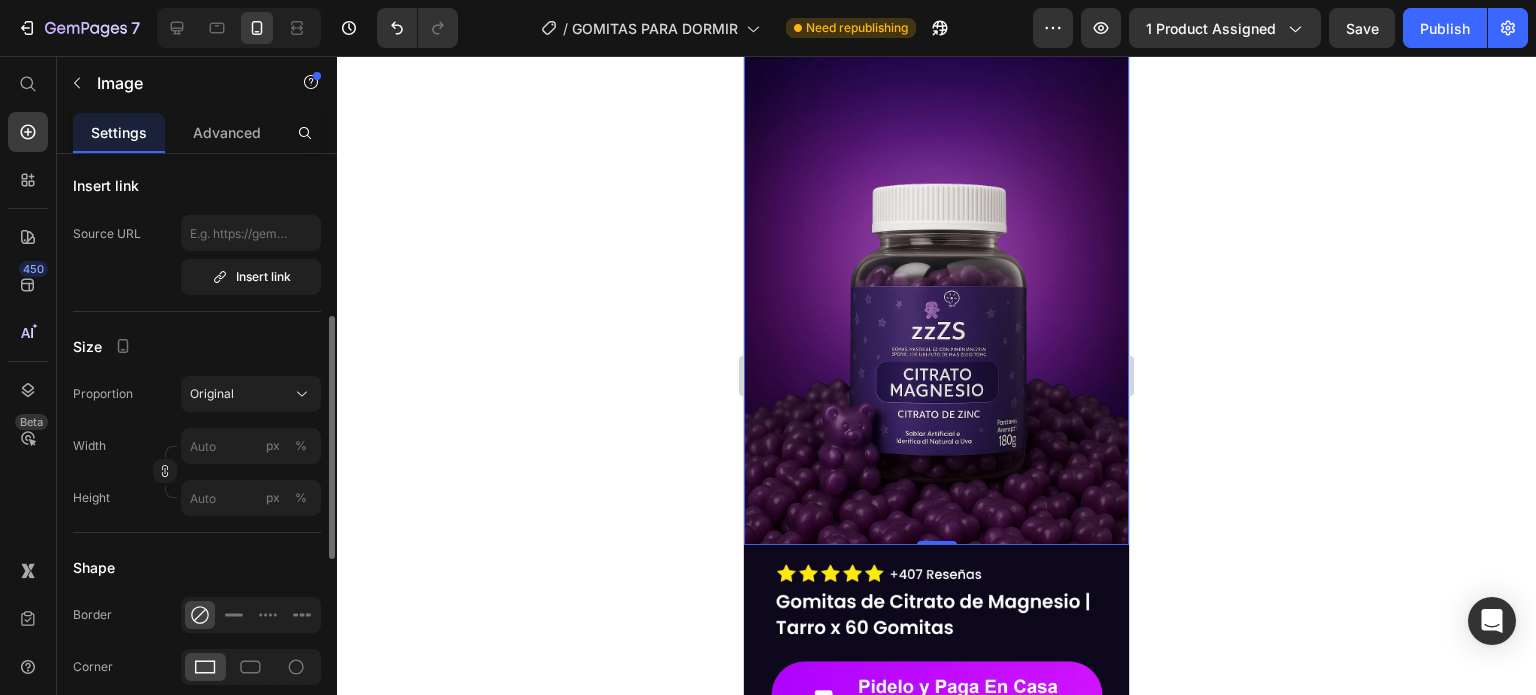 scroll, scrollTop: 700, scrollLeft: 0, axis: vertical 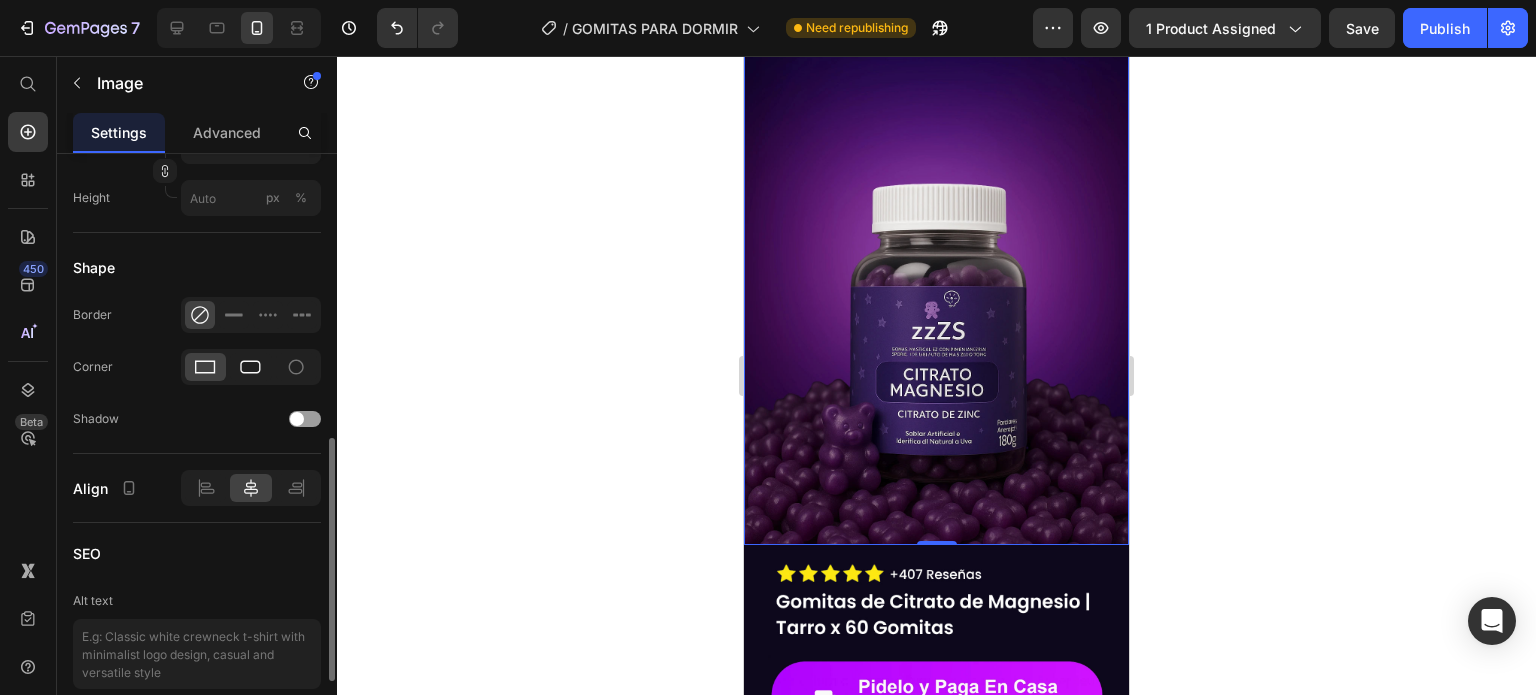 click 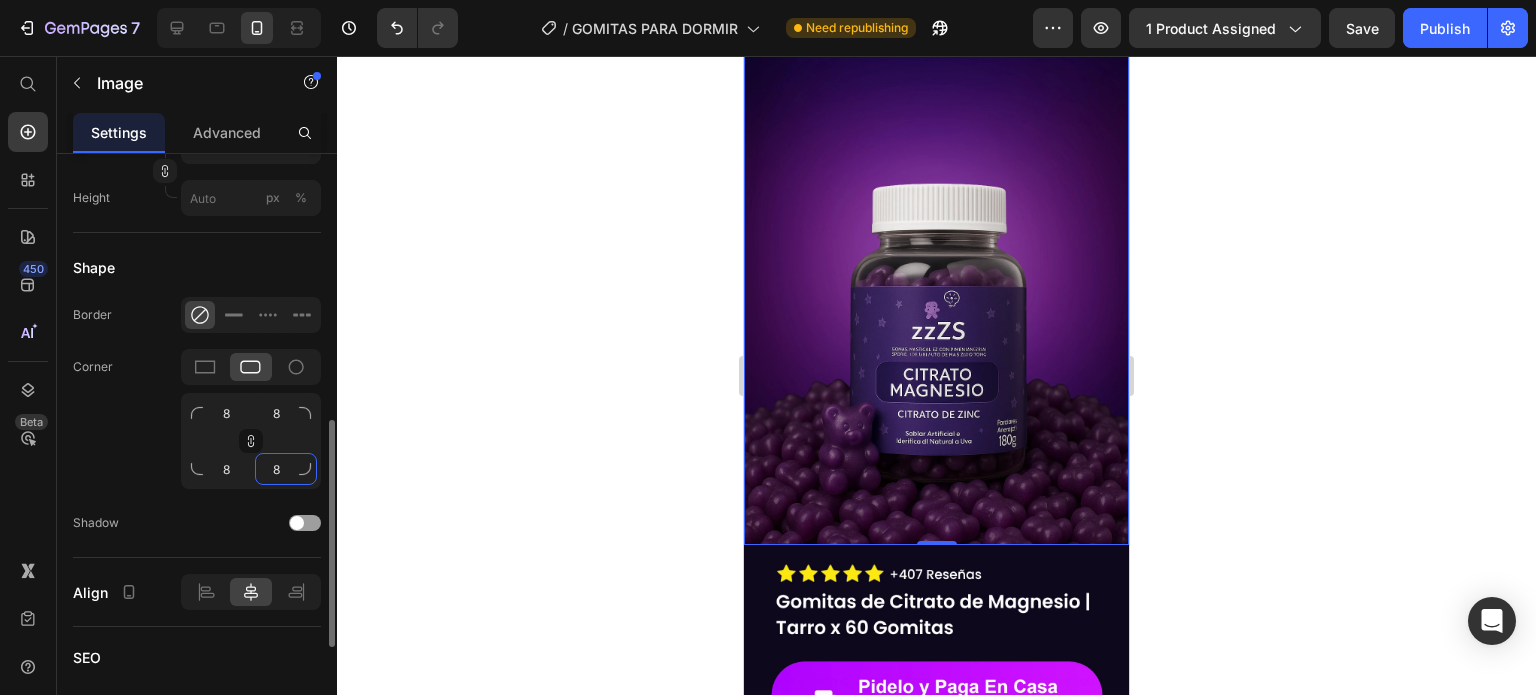 click on "8" 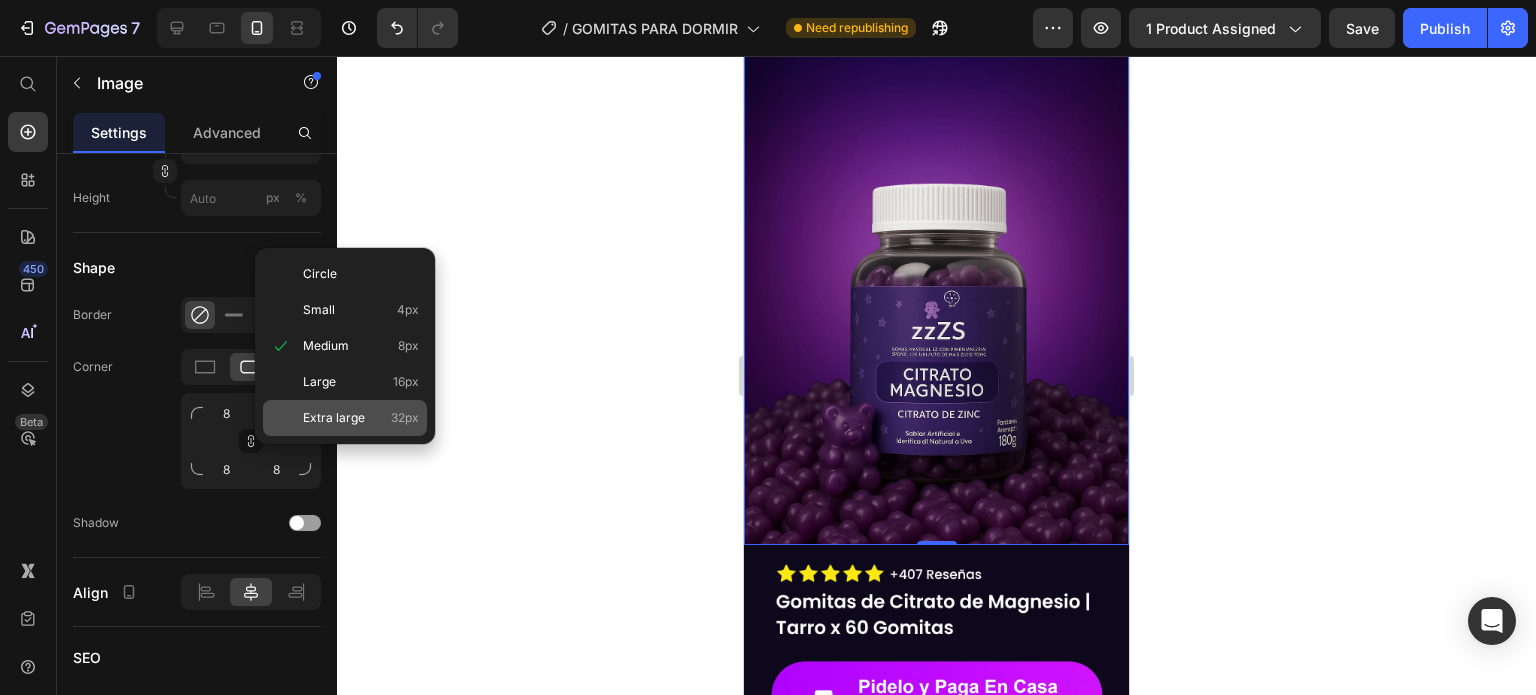 click on "Extra large" at bounding box center (334, 418) 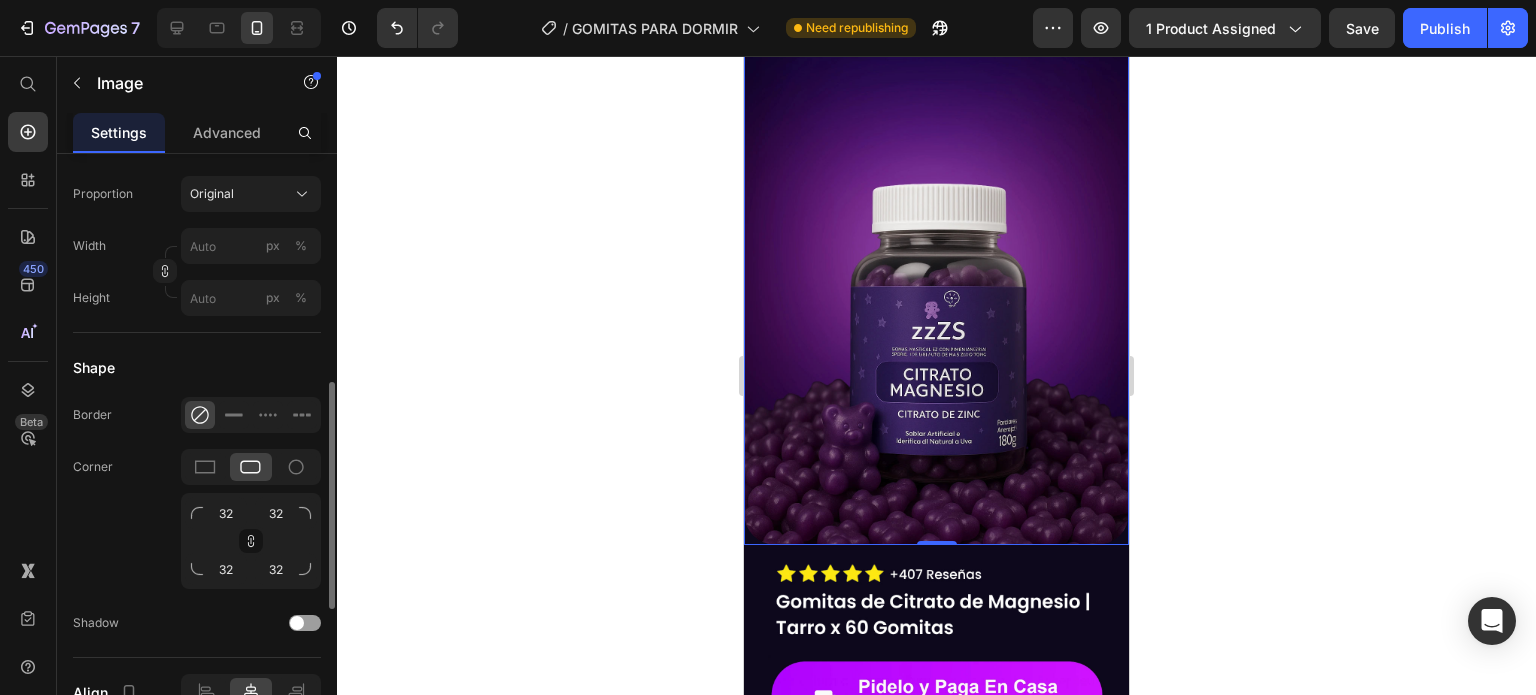 scroll, scrollTop: 400, scrollLeft: 0, axis: vertical 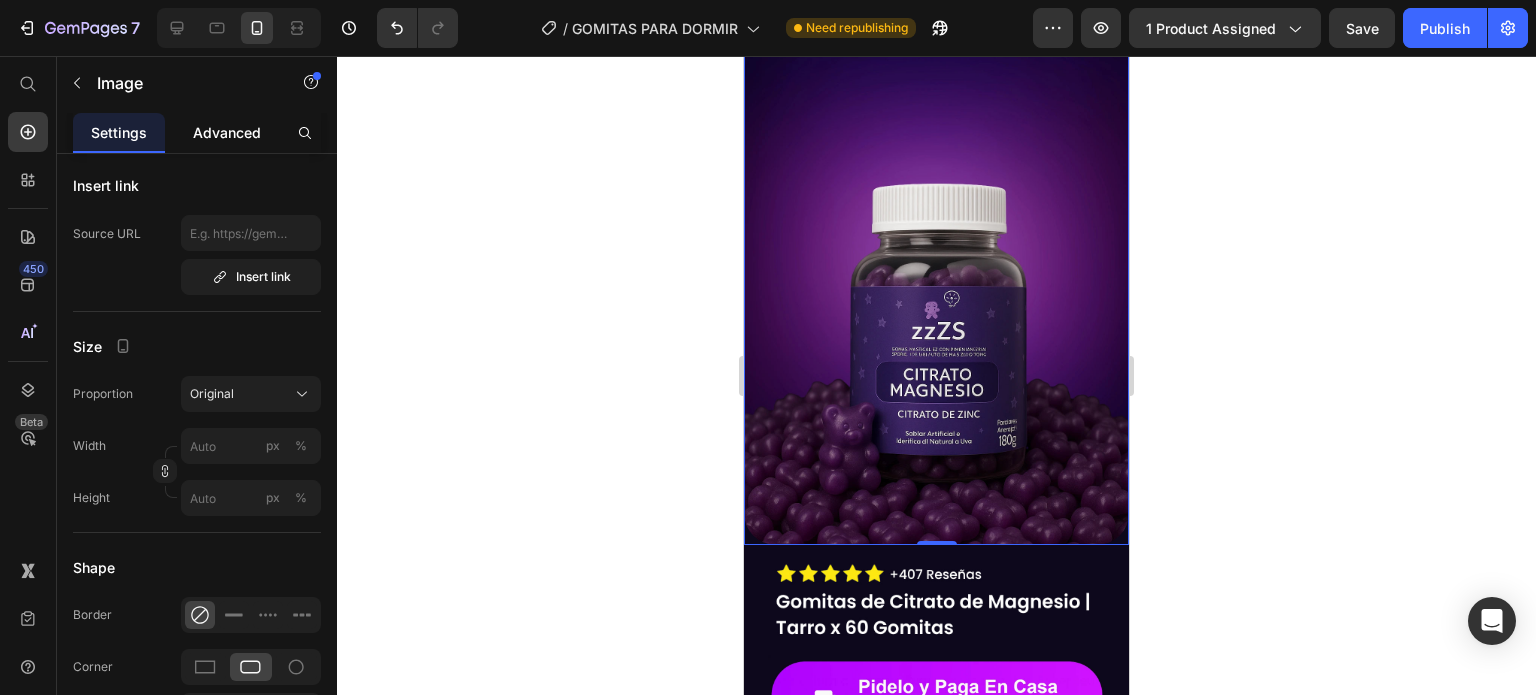 click on "Advanced" 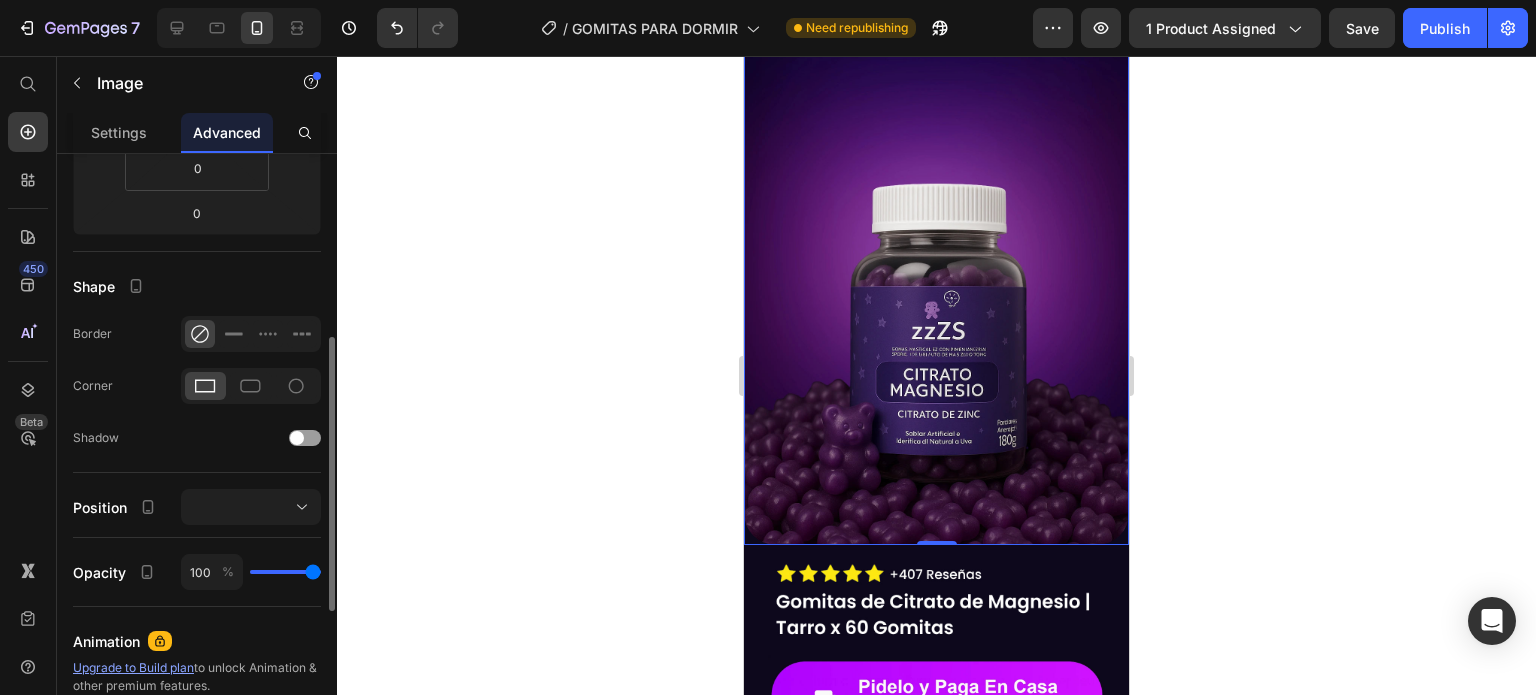 scroll, scrollTop: 0, scrollLeft: 0, axis: both 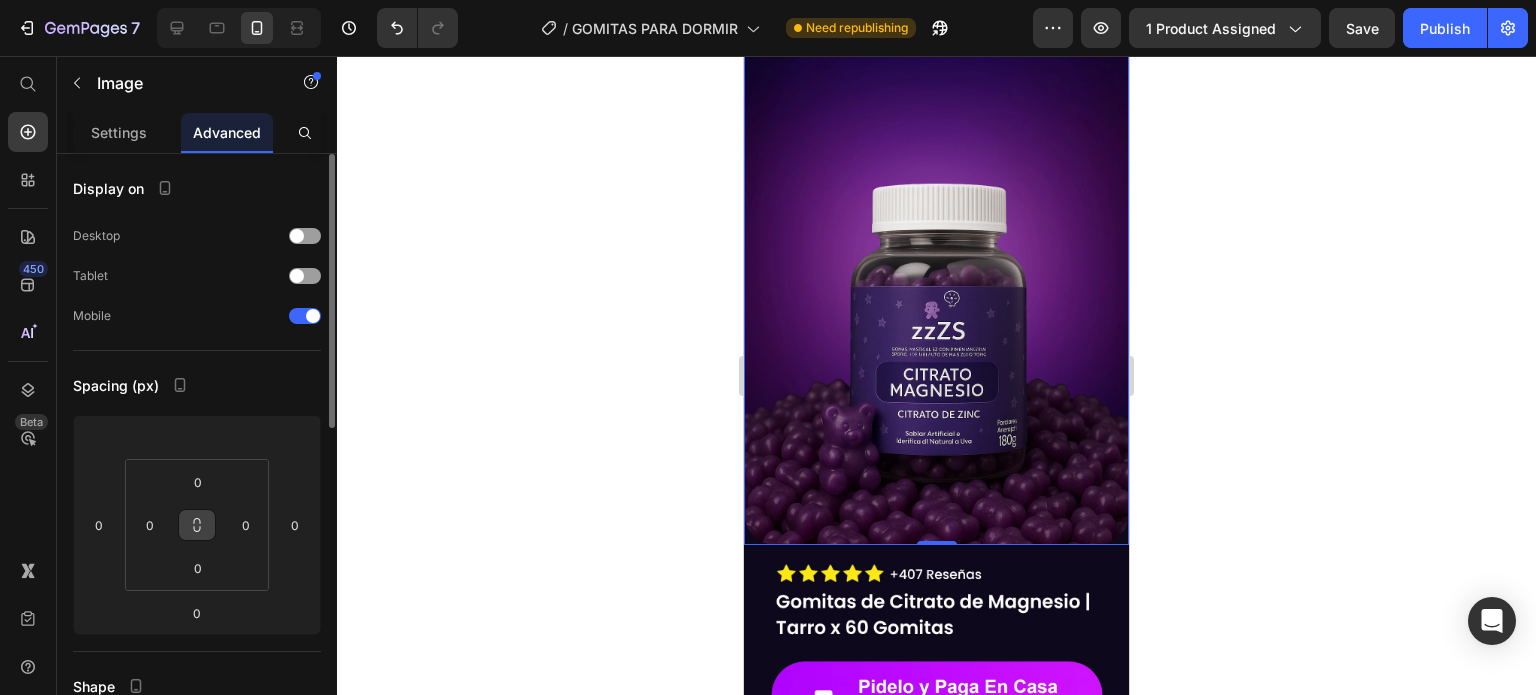 click at bounding box center [197, 525] 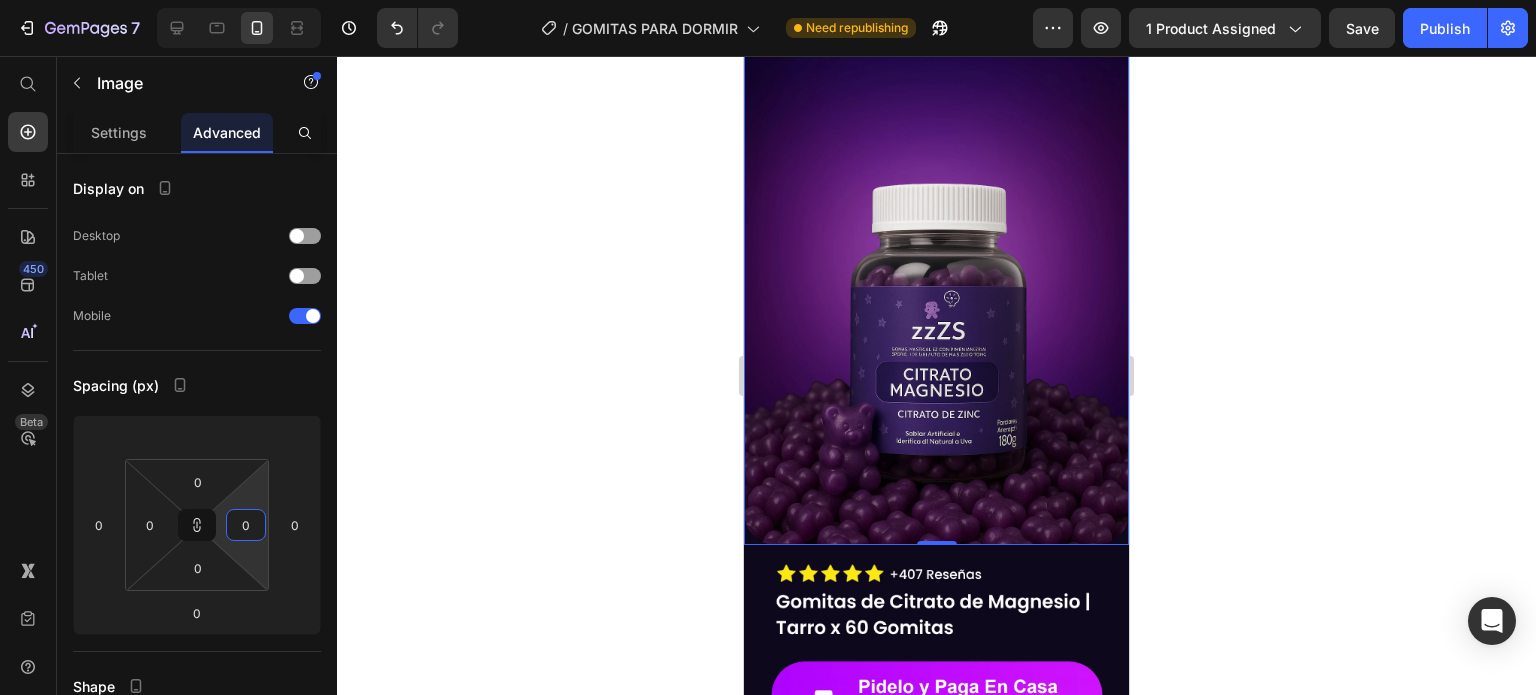 type on "24" 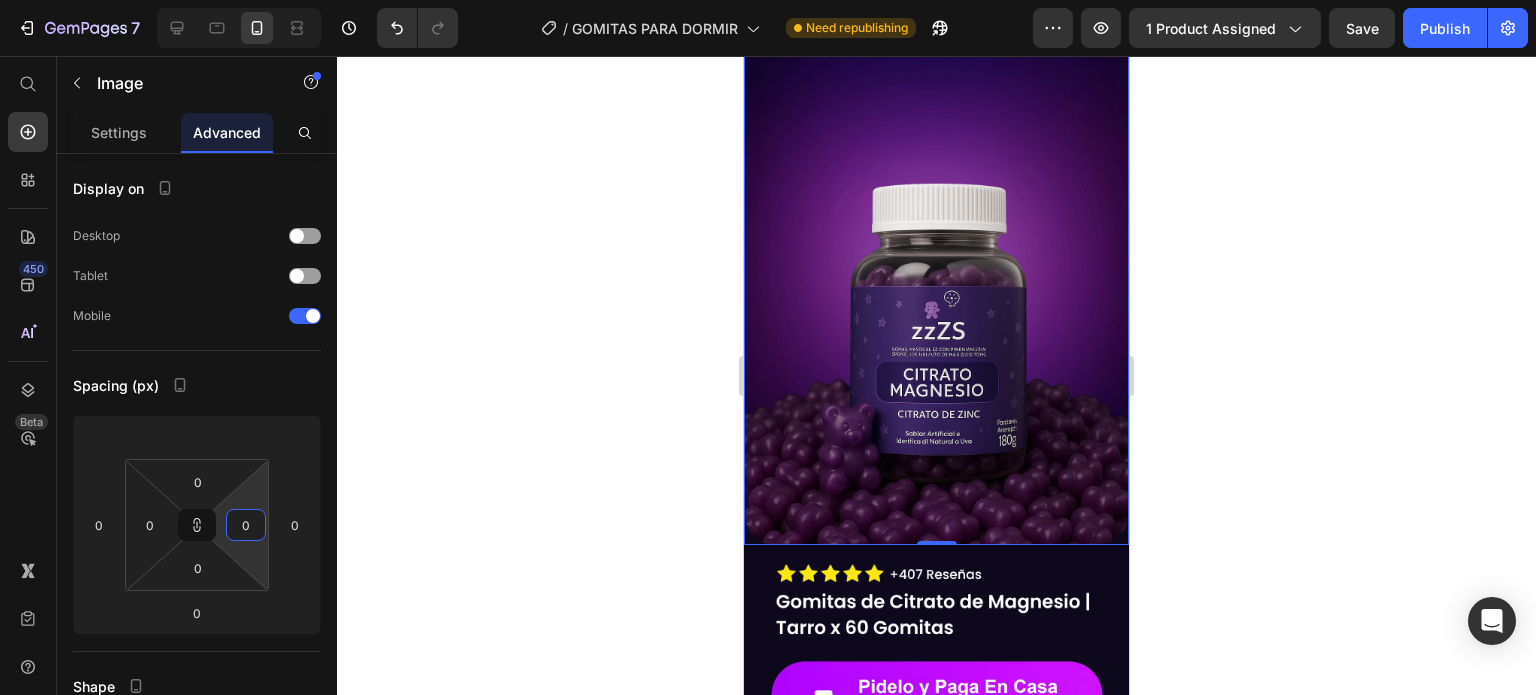 type on "24" 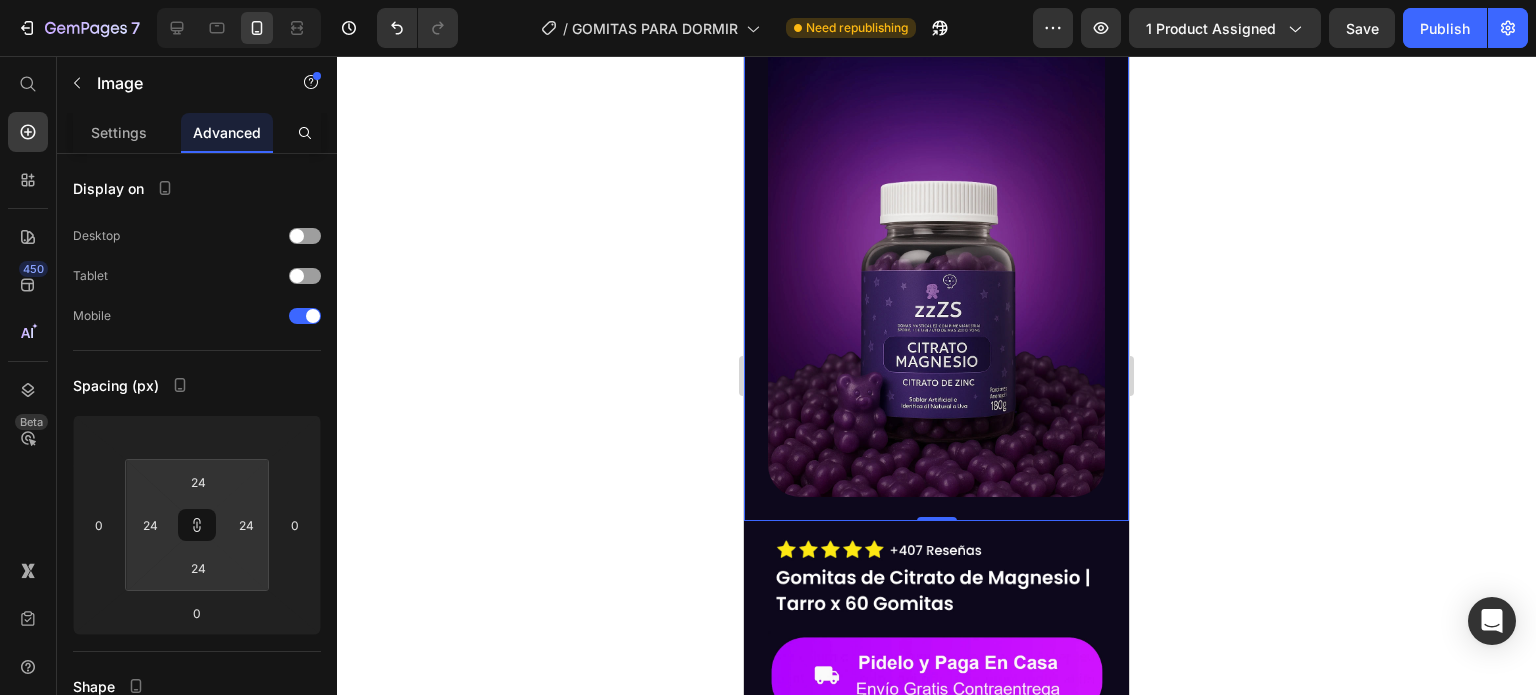 type on "26" 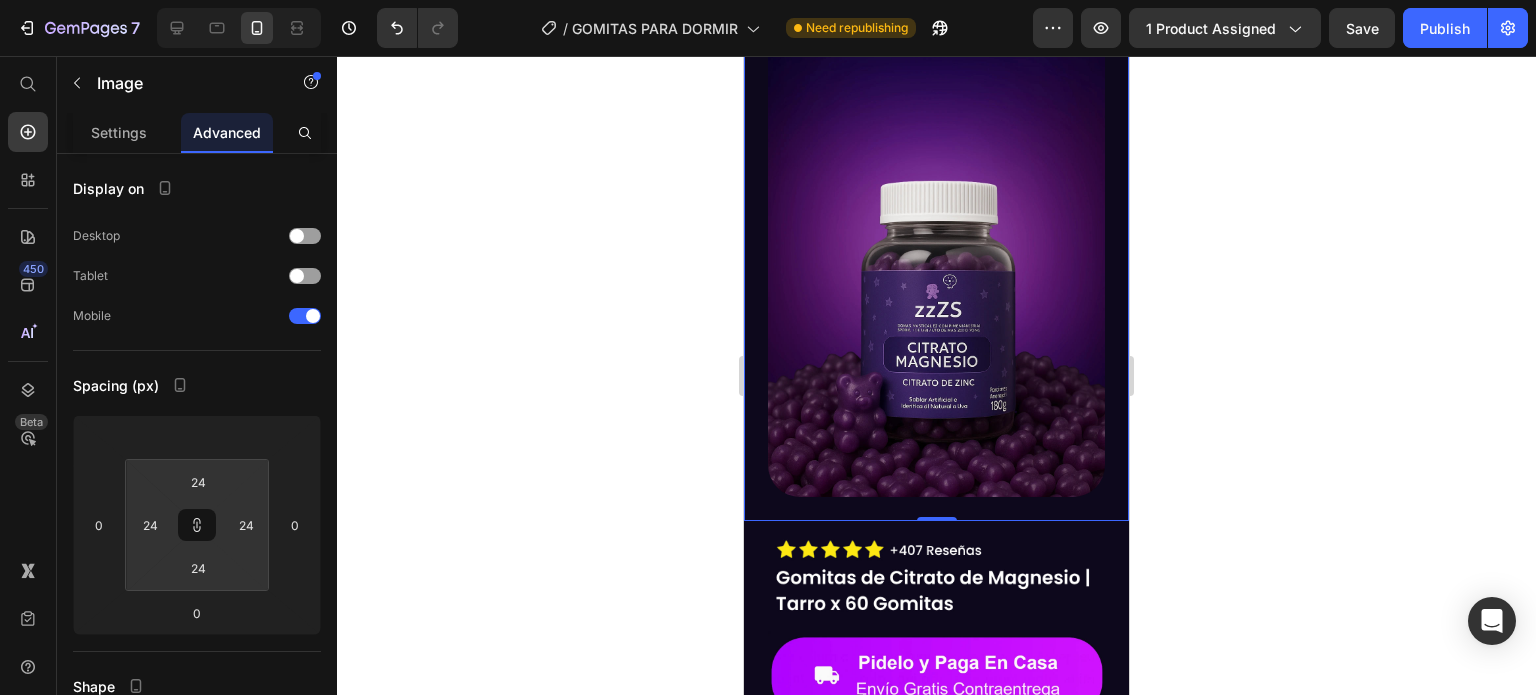 type on "26" 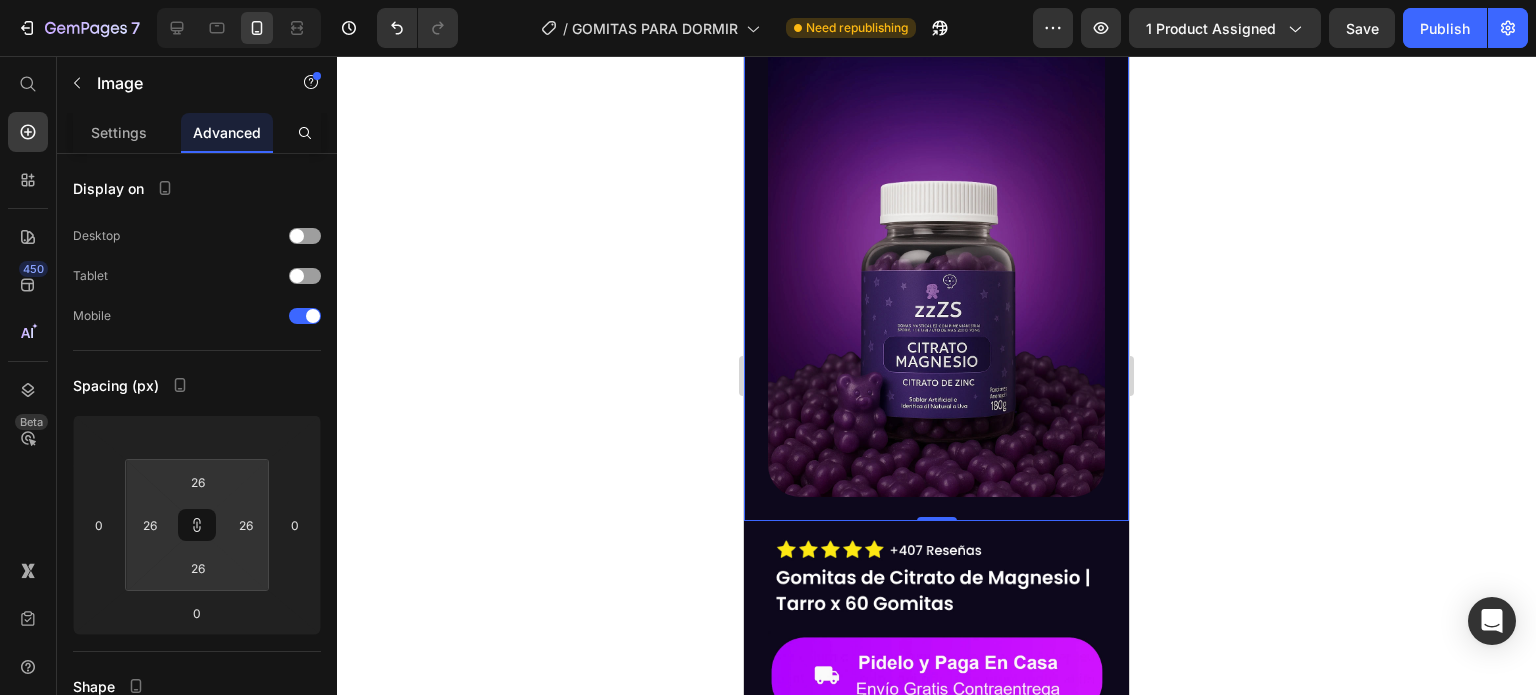 type on "28" 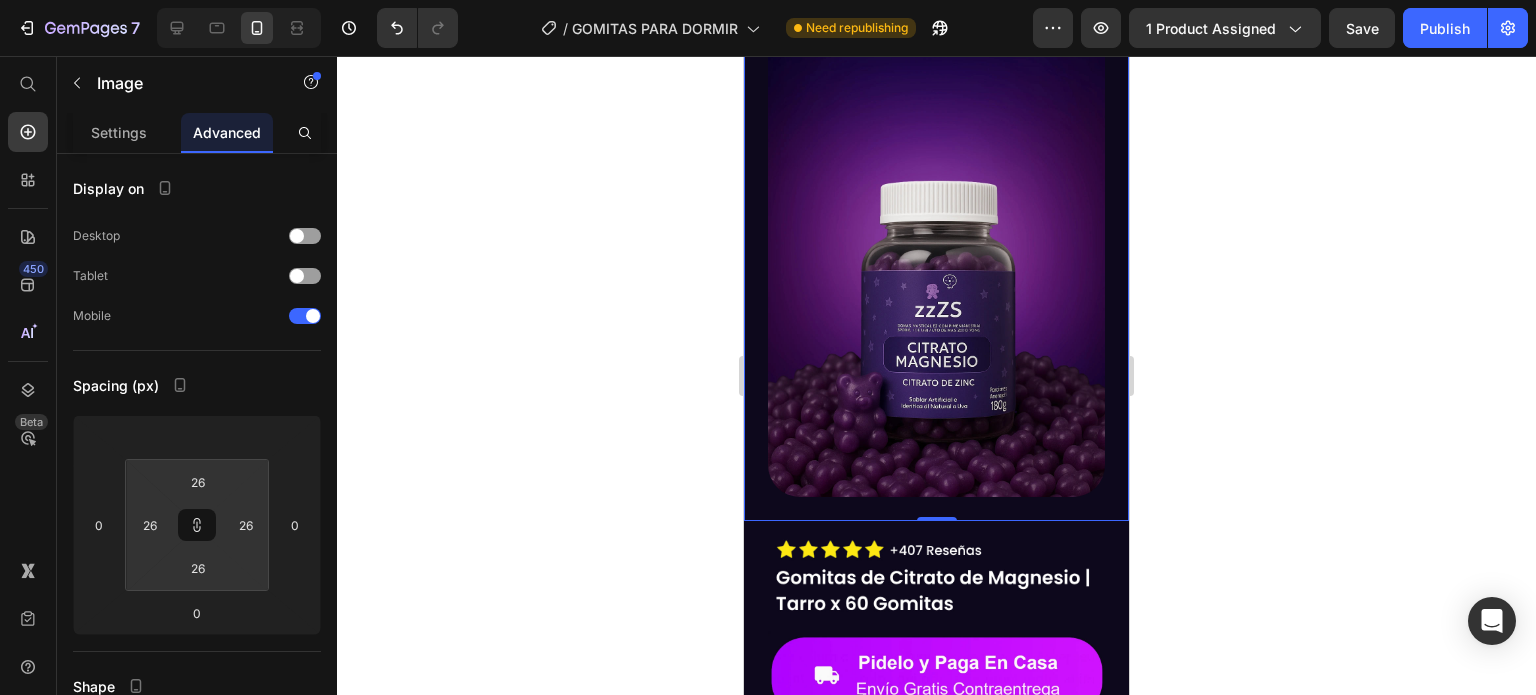 type on "28" 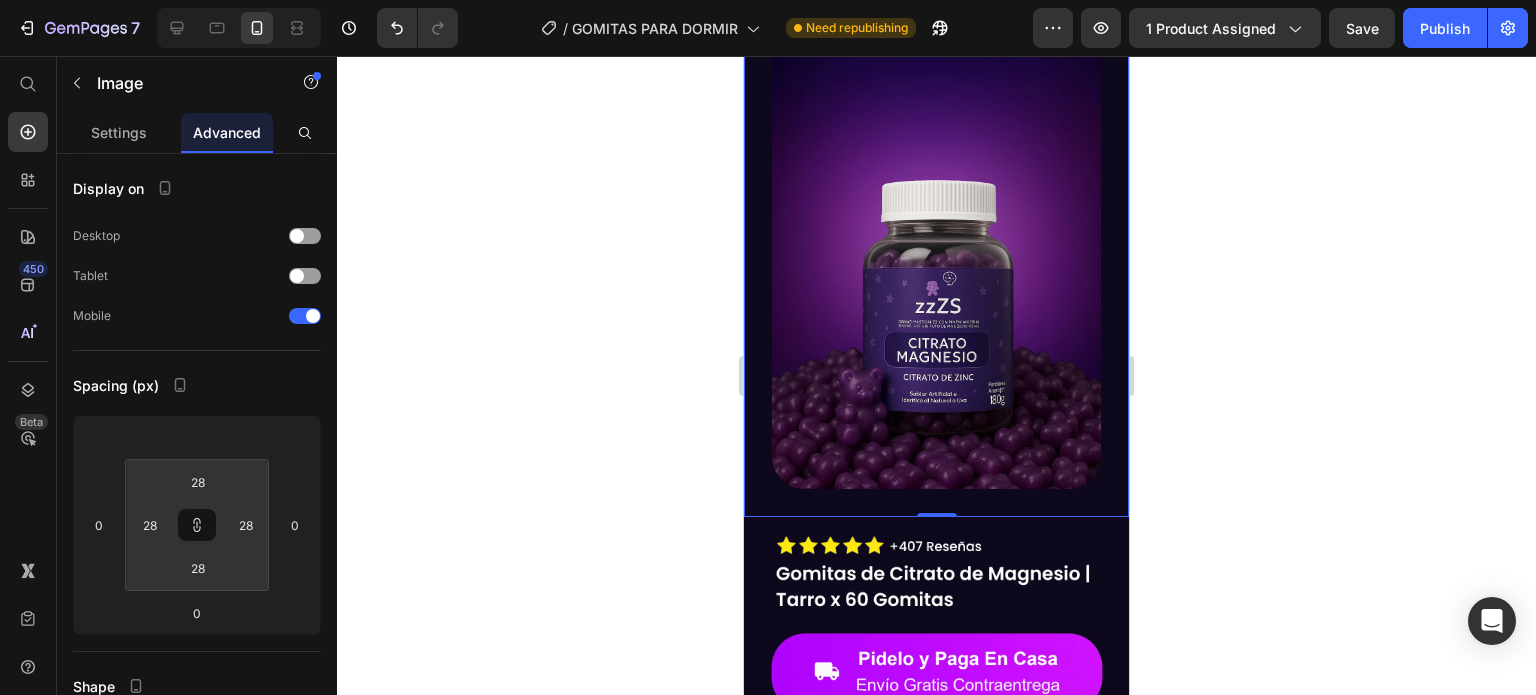 type on "32" 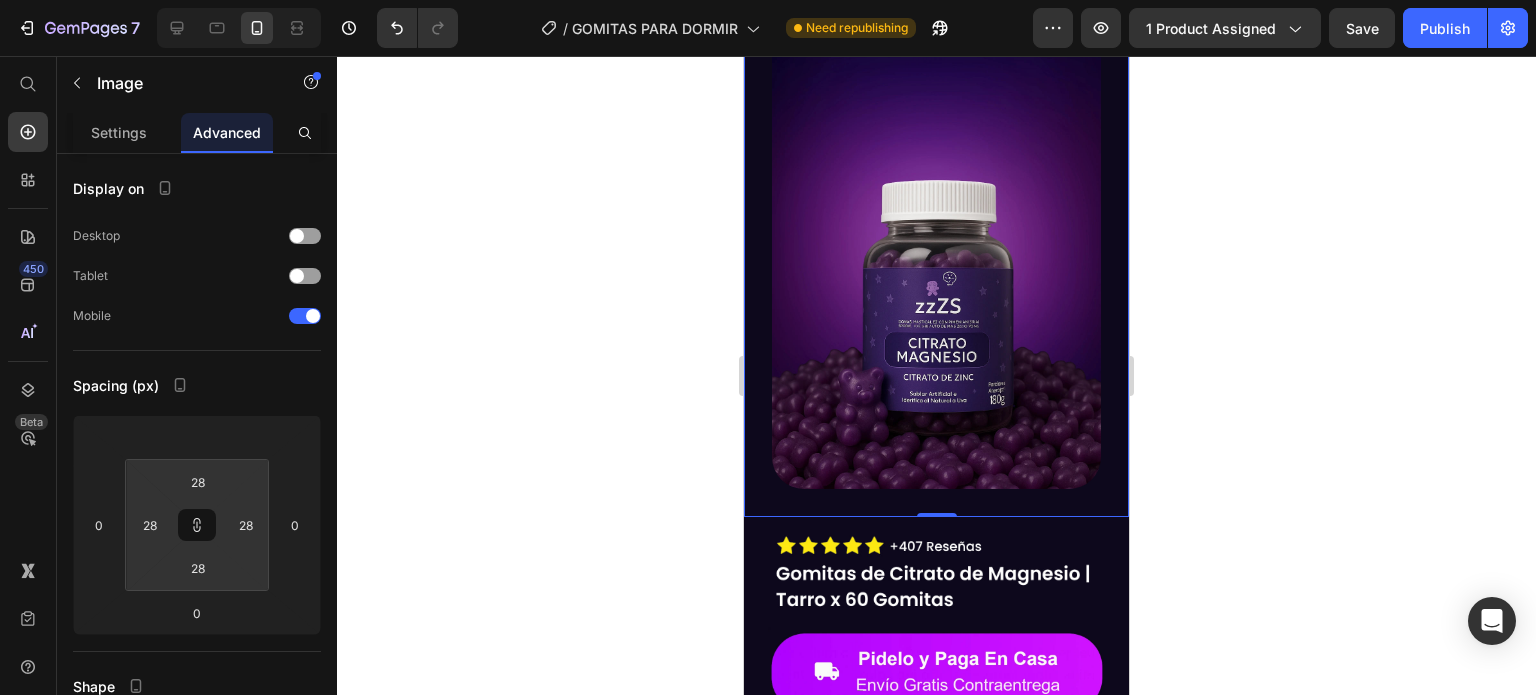 type on "32" 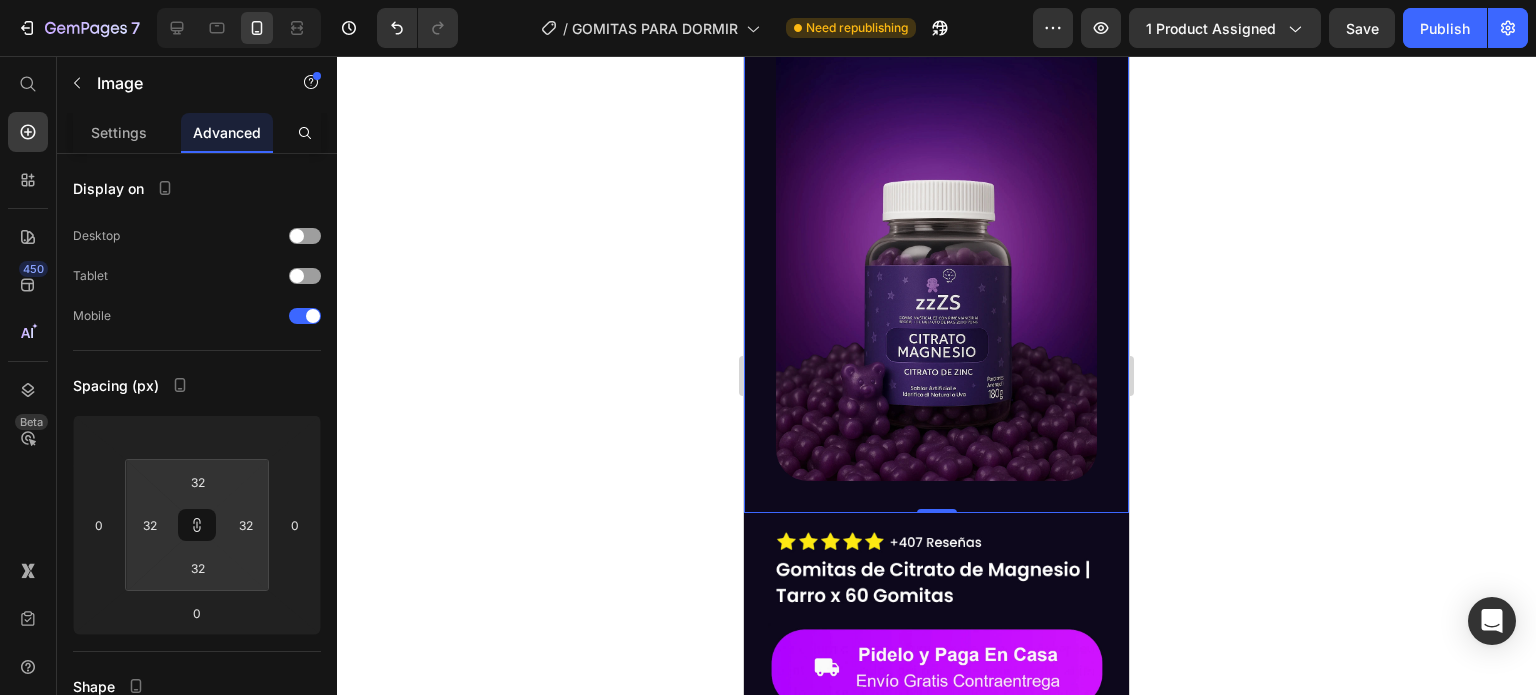 type on "36" 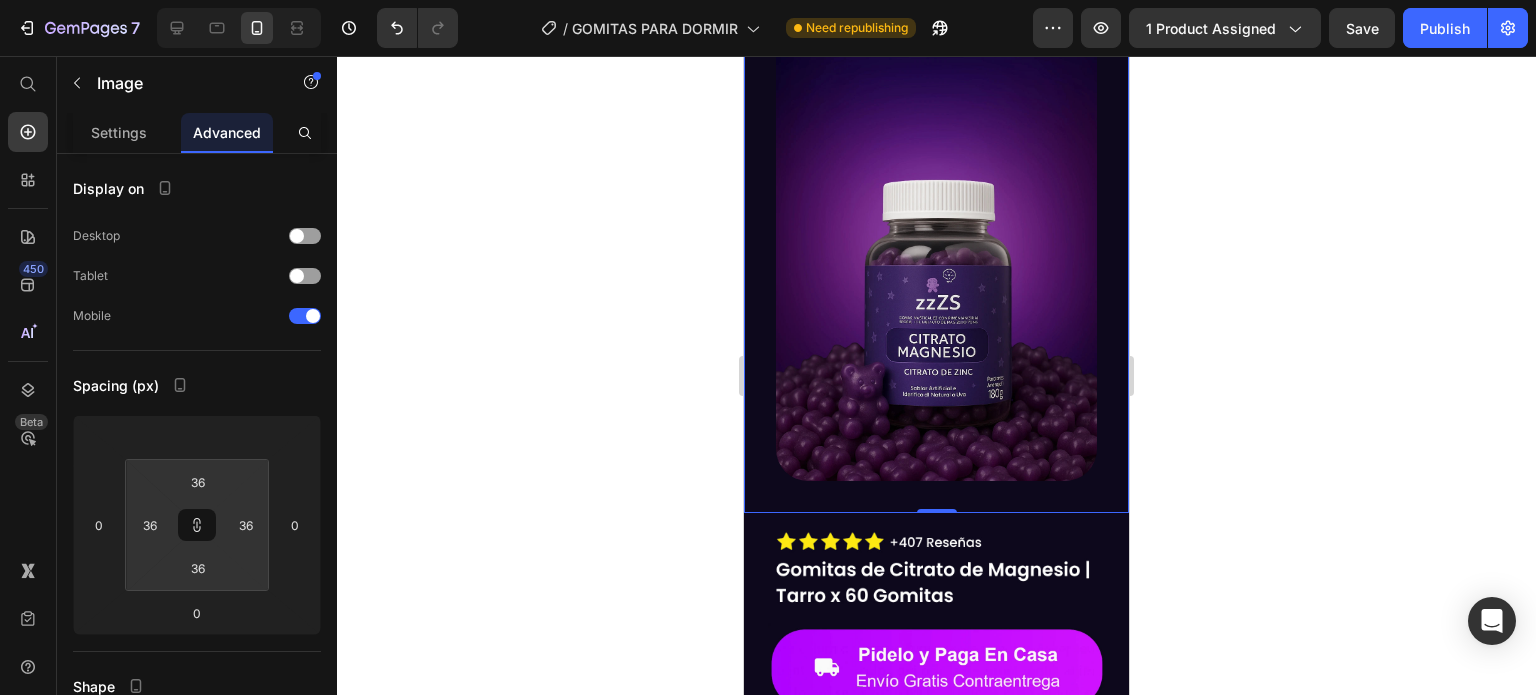 type on "38" 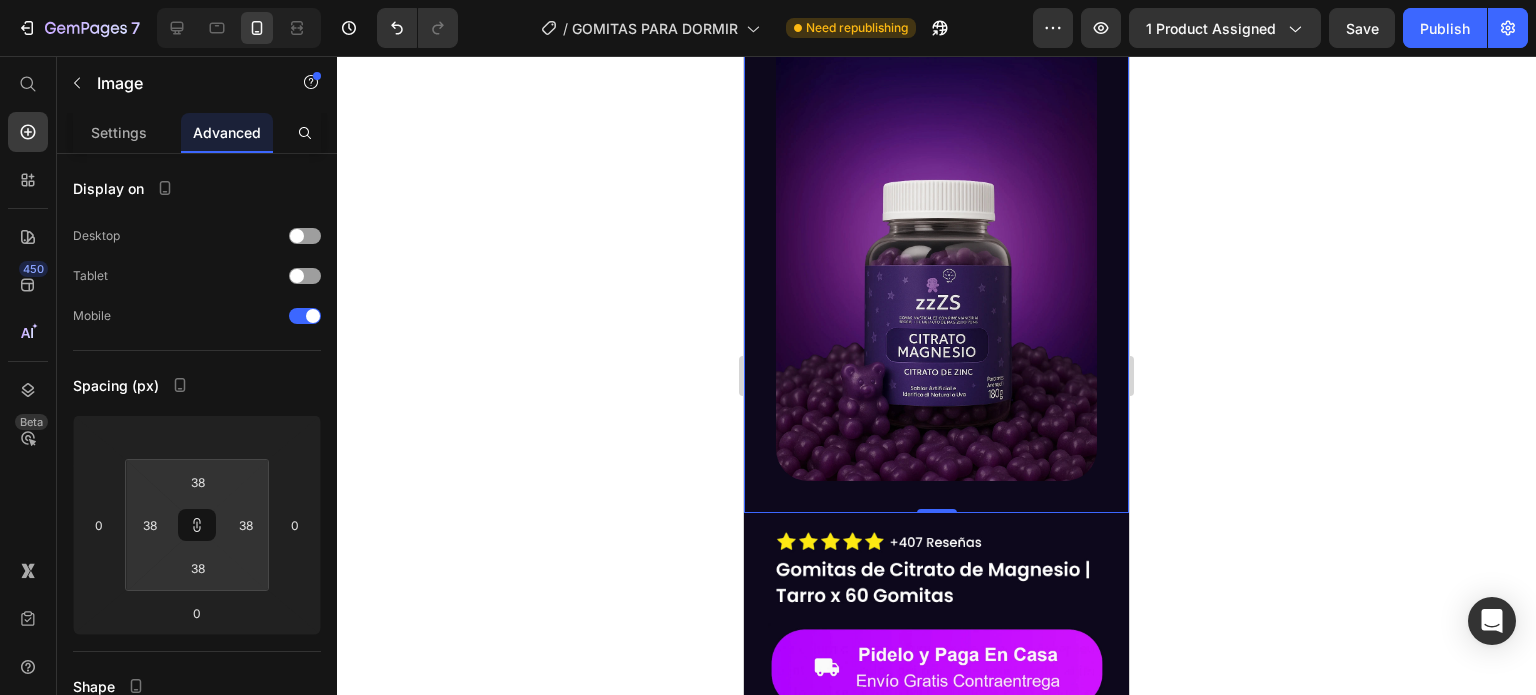 type on "40" 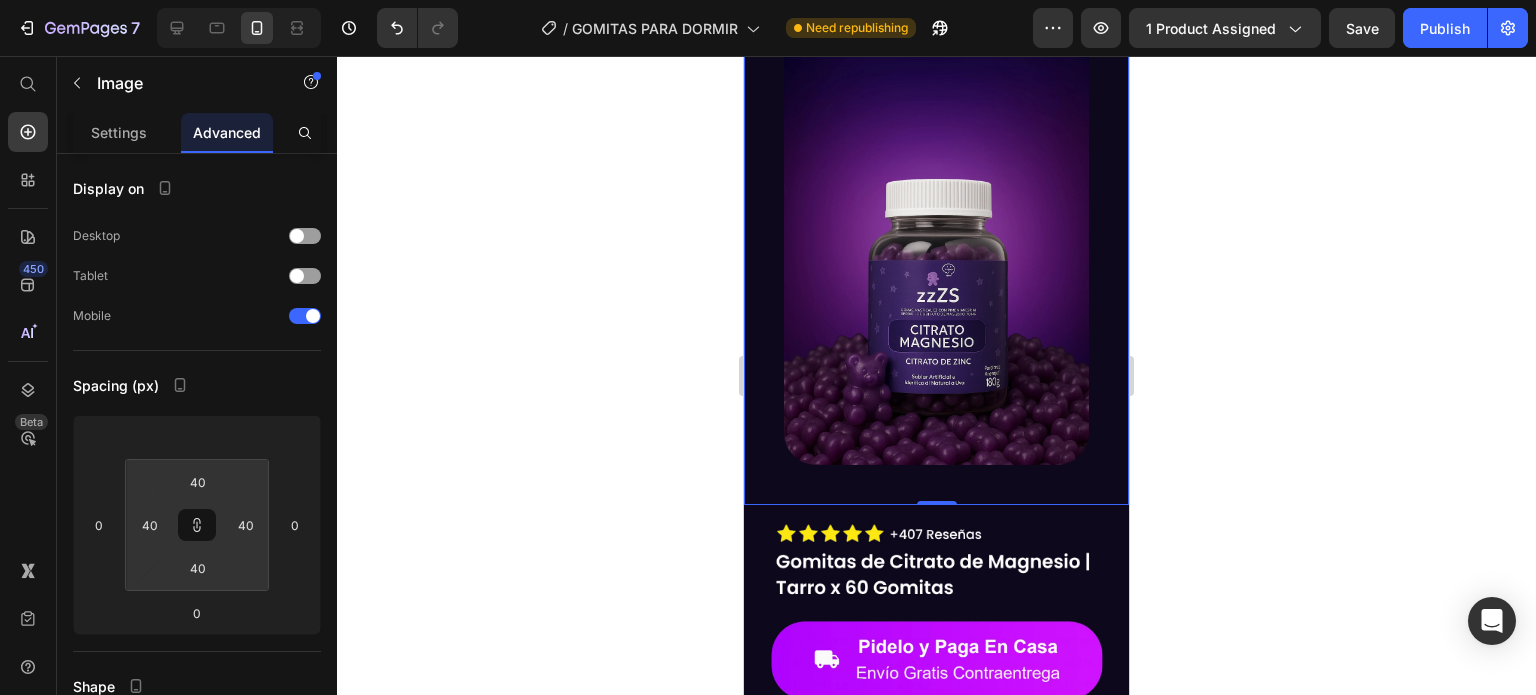 type on "42" 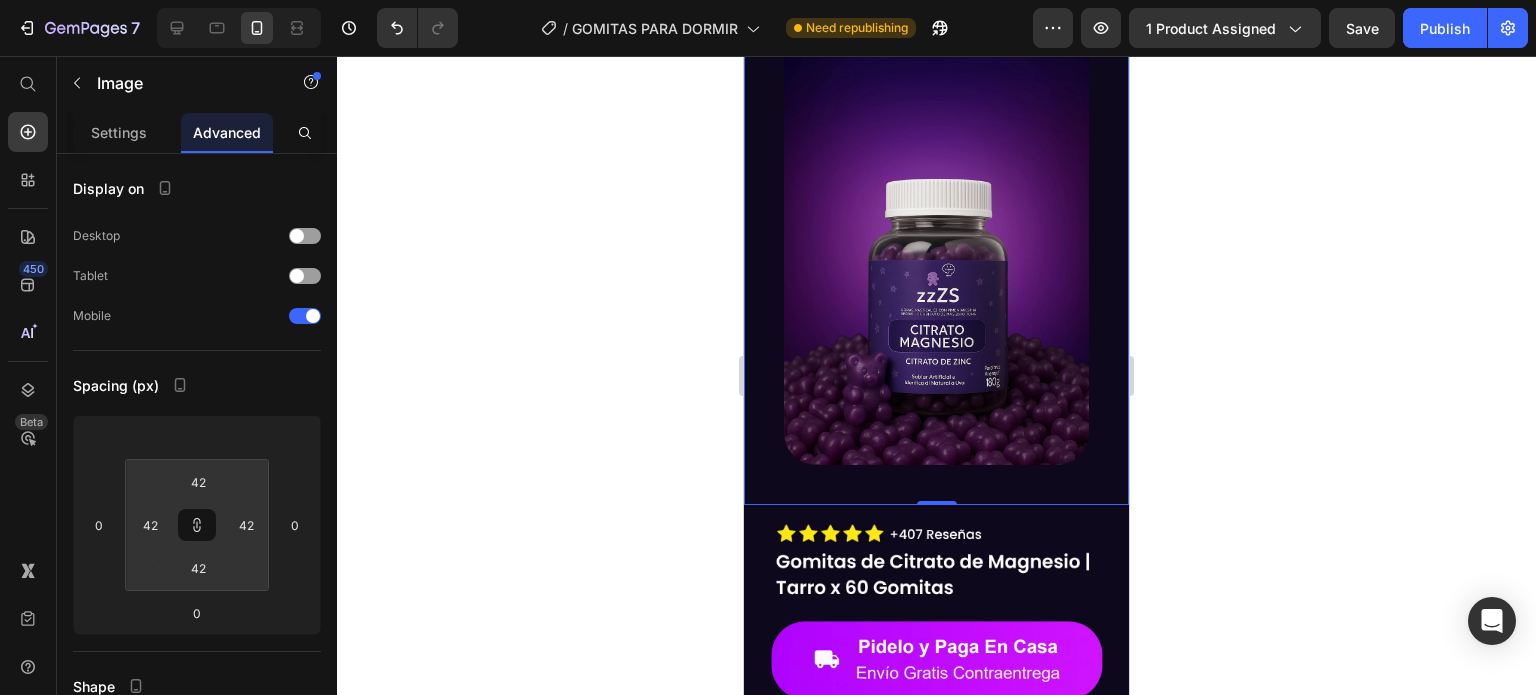 type on "44" 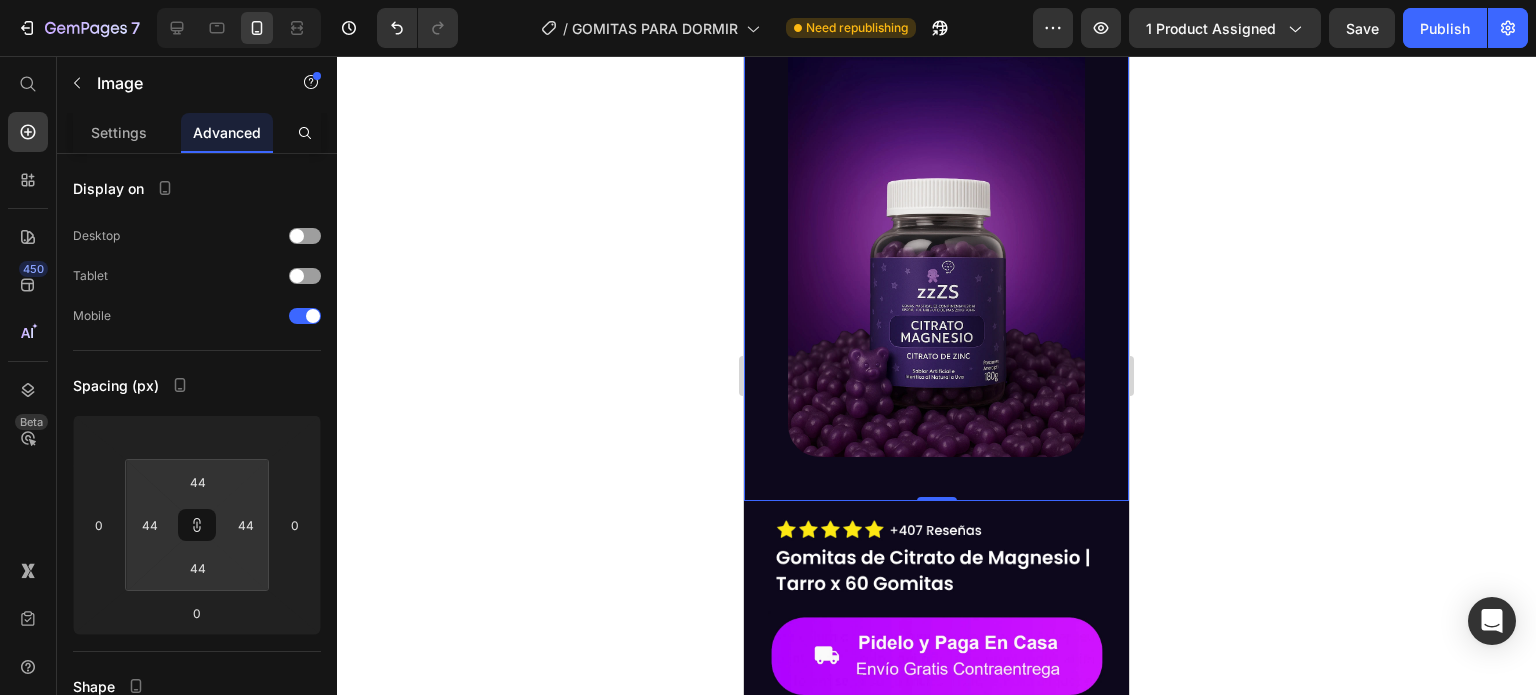 type on "52" 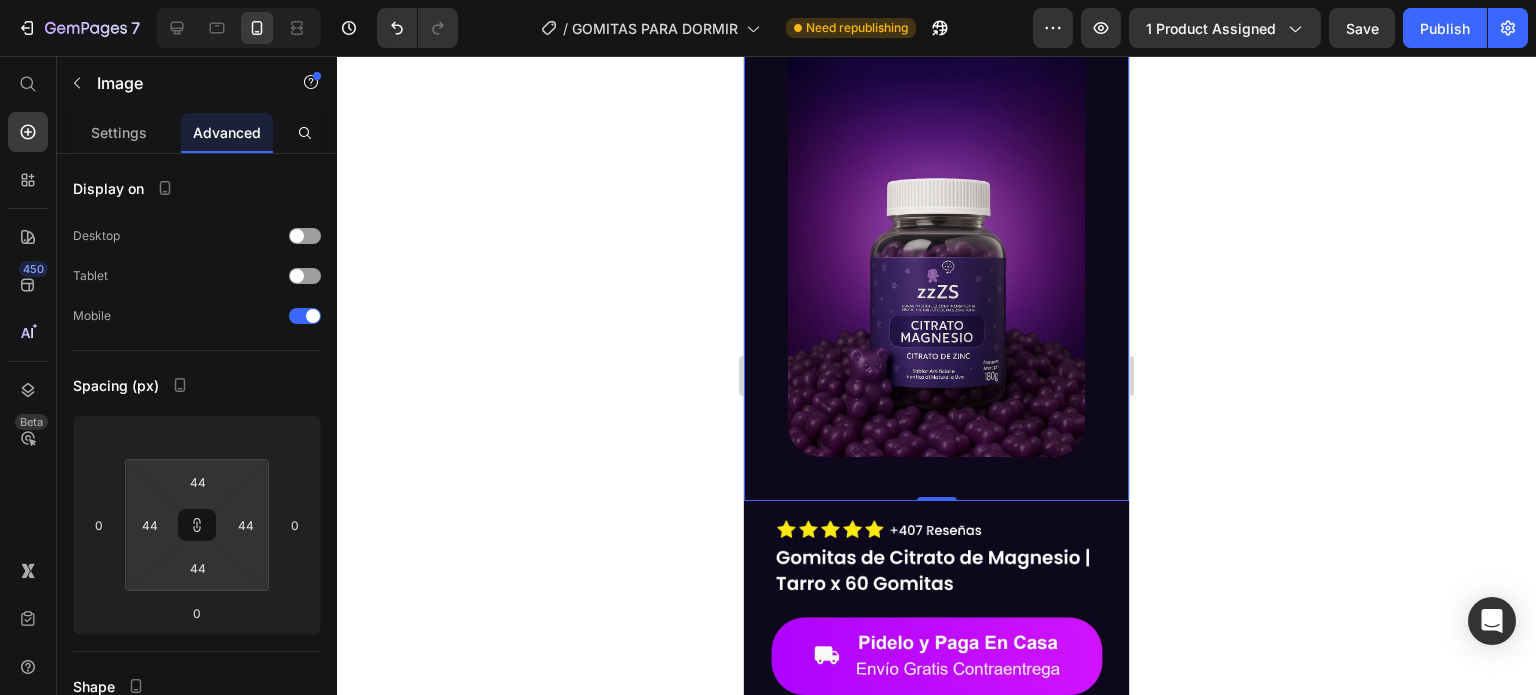 type on "52" 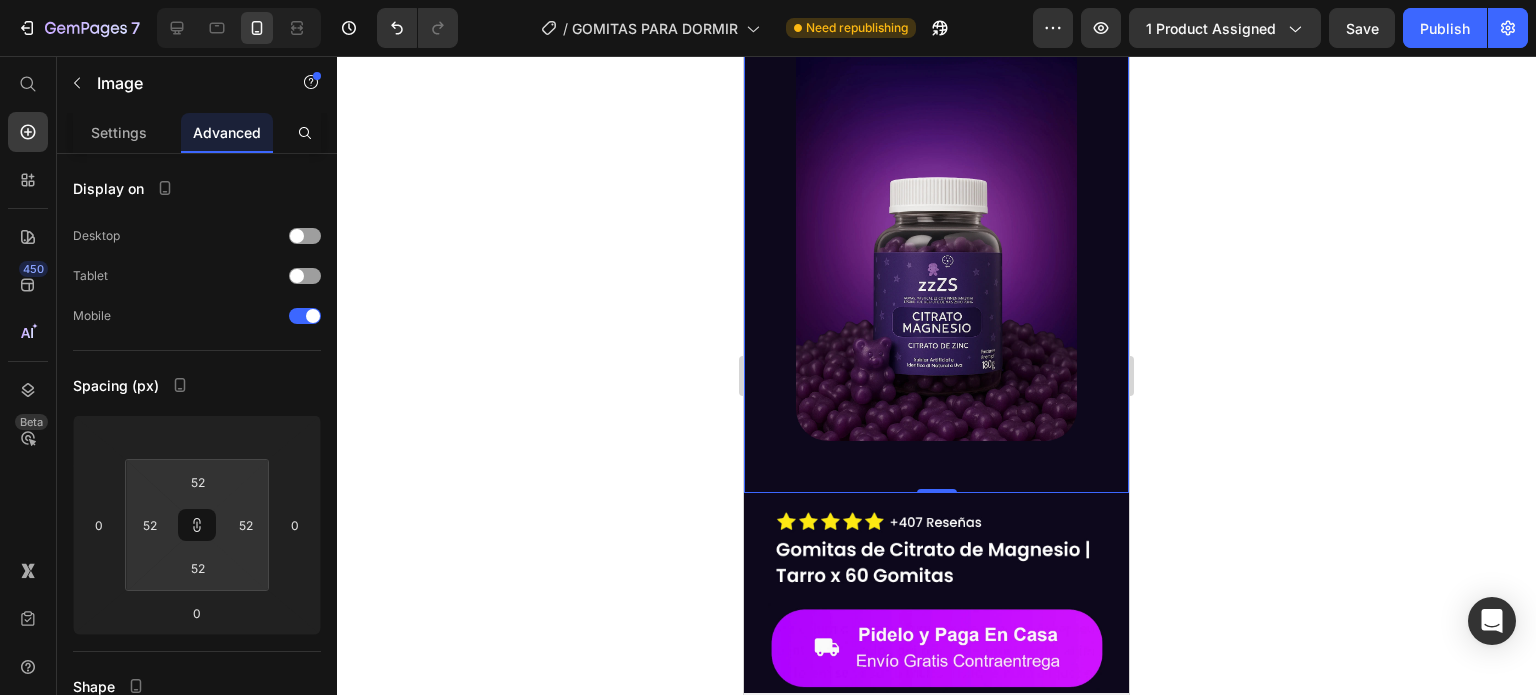 drag, startPoint x: 260, startPoint y: 487, endPoint x: 260, endPoint y: 473, distance: 14 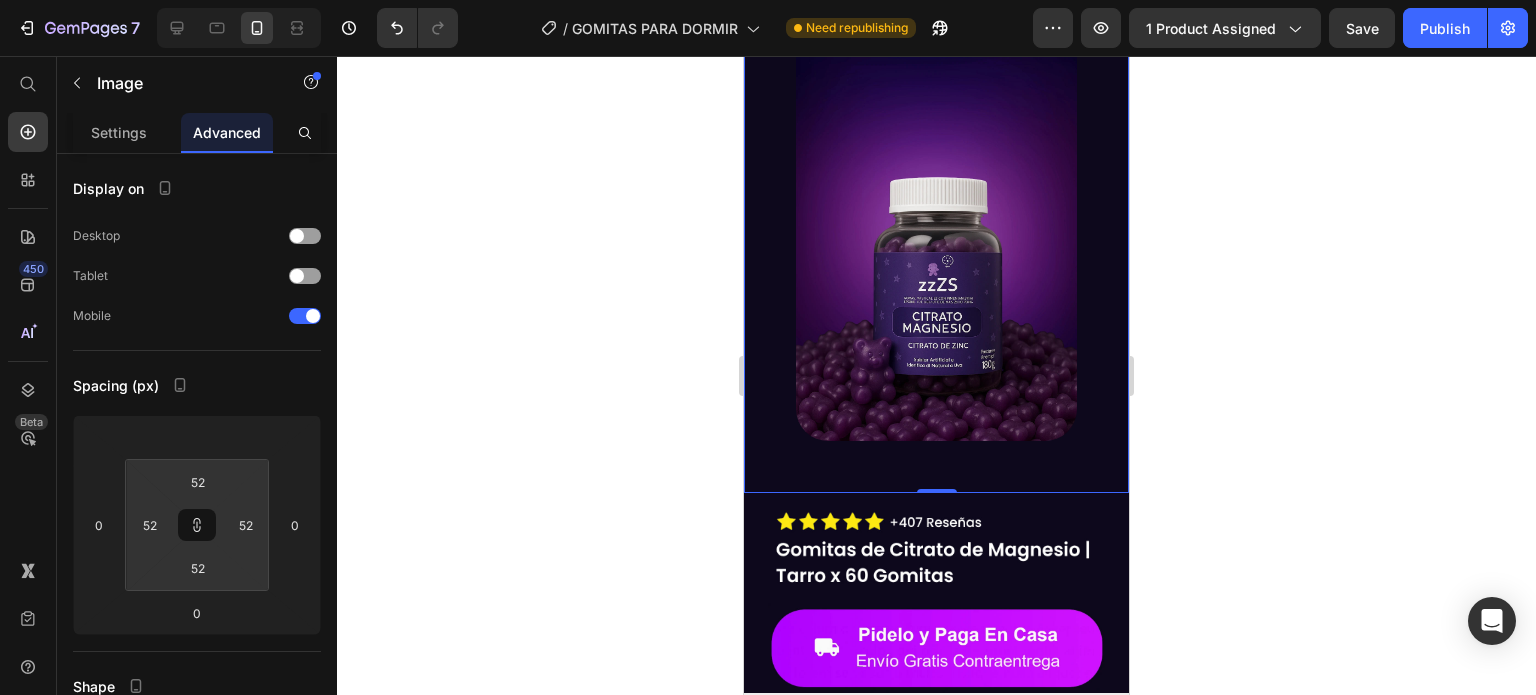 click on "7   /  GOMITAS PARA DORMIR Need republishing Preview 1 product assigned  Save   Publish  450 Beta Start with Sections Elements Hero Section Product Detail Brands Trusted Badges Guarantee Product Breakdown How to use Testimonials Compare Bundle FAQs Social Proof Brand Story Product List Collection Blog List Contact Sticky Add to Cart Custom Footer Browse Library 450 Layout
Row
Row
Row
Row Text
Heading
Text Block Button
Button
Button
Sticky Back to top Media
Image" at bounding box center (768, 0) 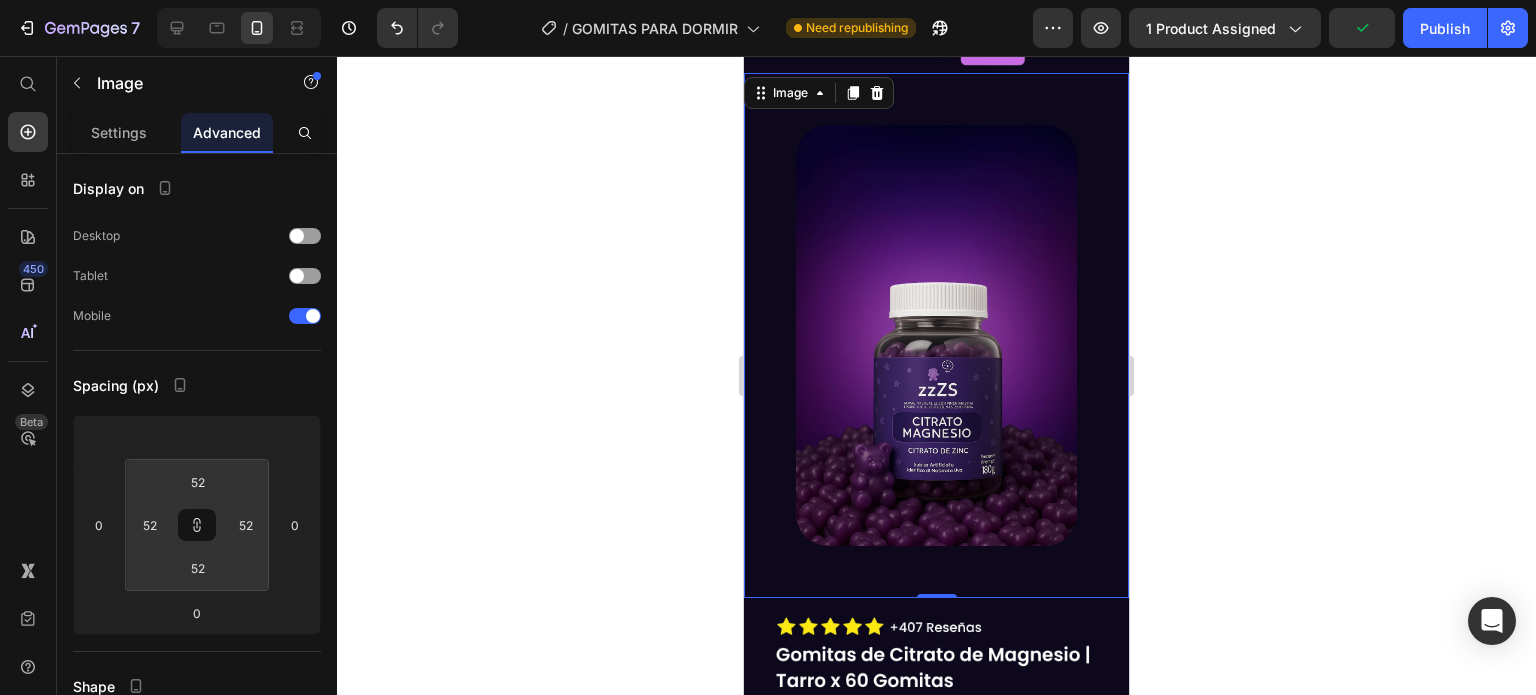 scroll, scrollTop: 2000, scrollLeft: 0, axis: vertical 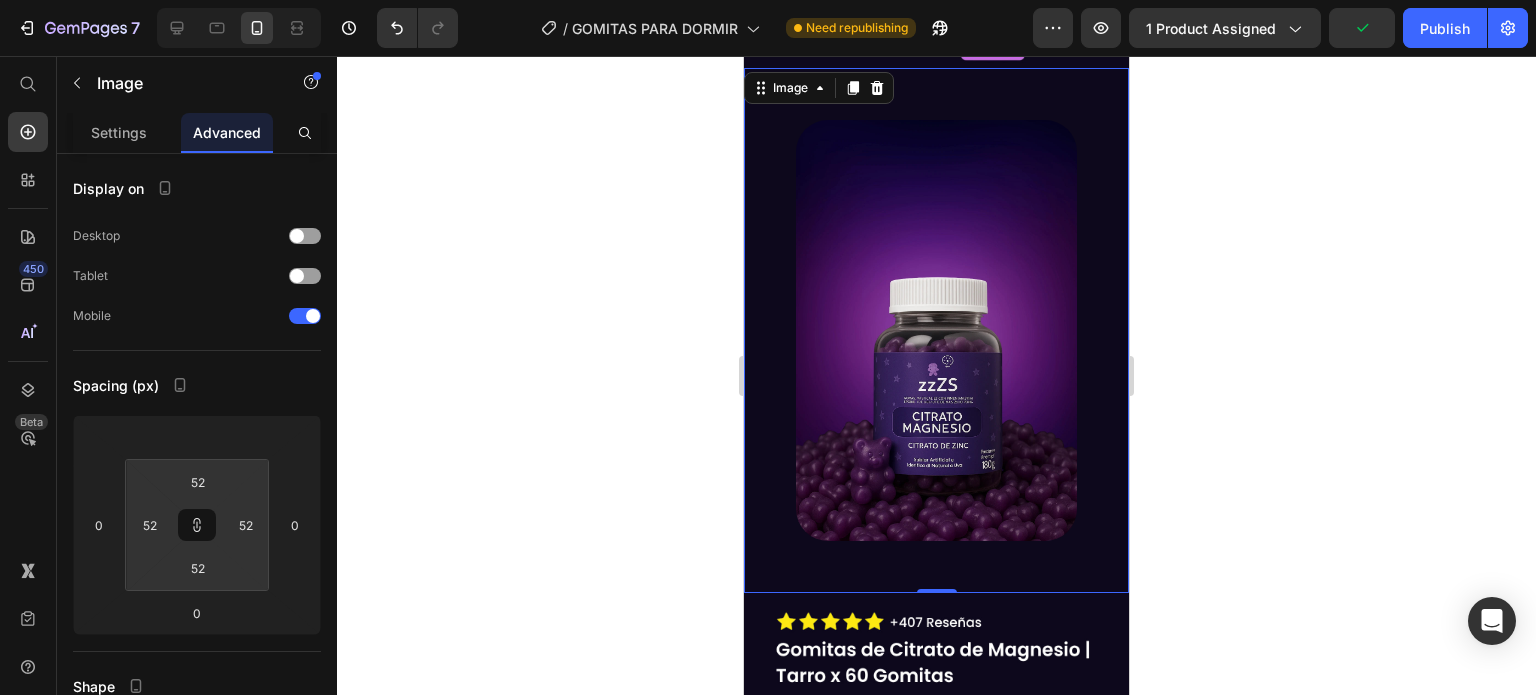 click 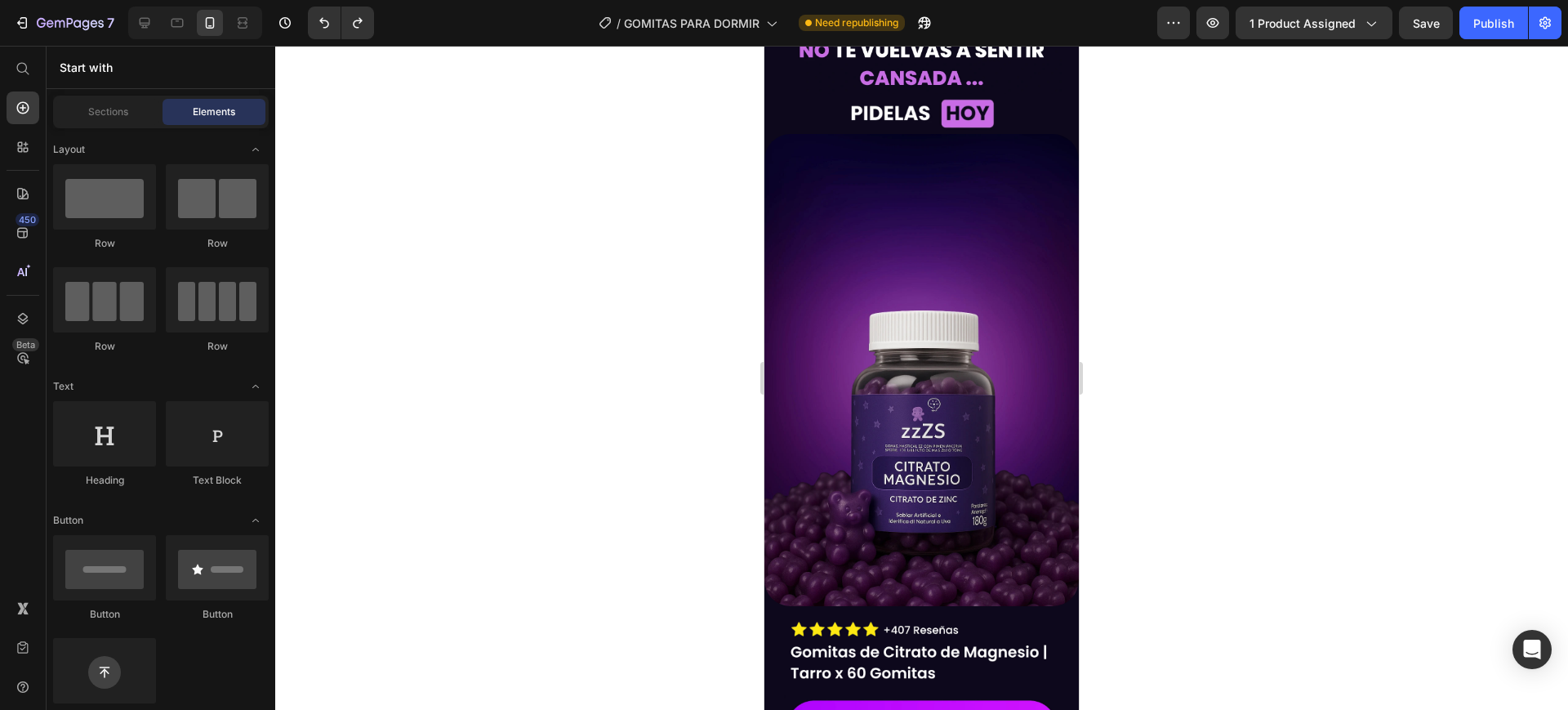 scroll, scrollTop: 1550, scrollLeft: 0, axis: vertical 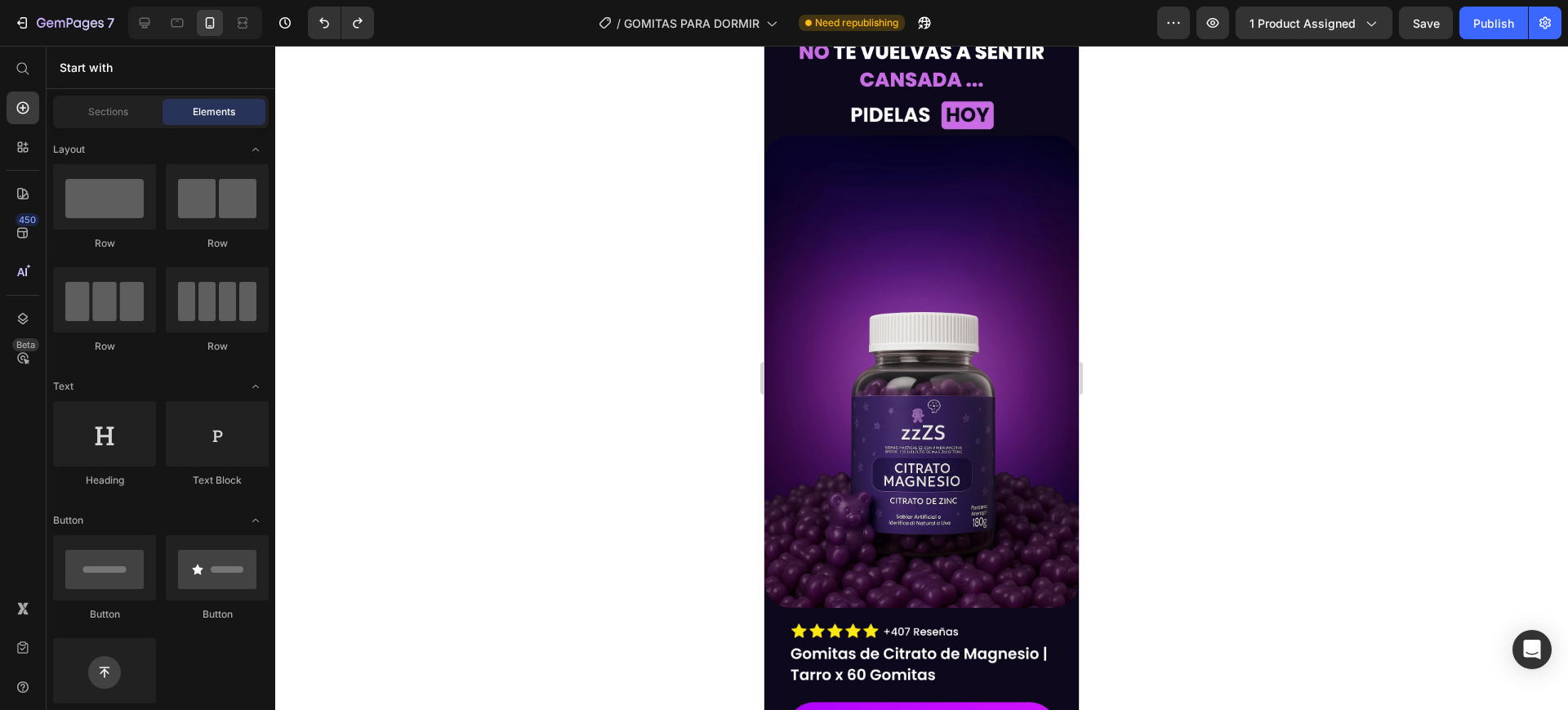 click 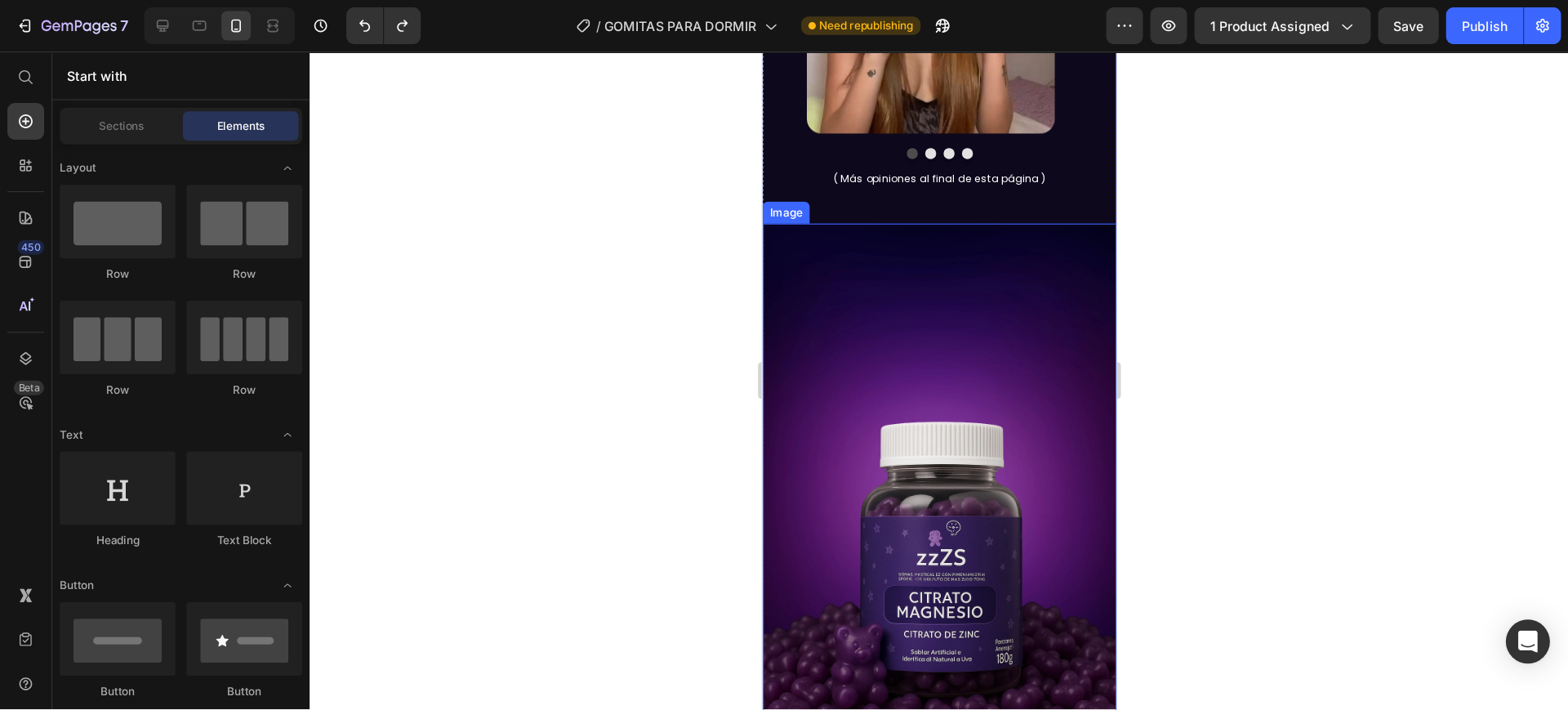 scroll, scrollTop: 1375, scrollLeft: 0, axis: vertical 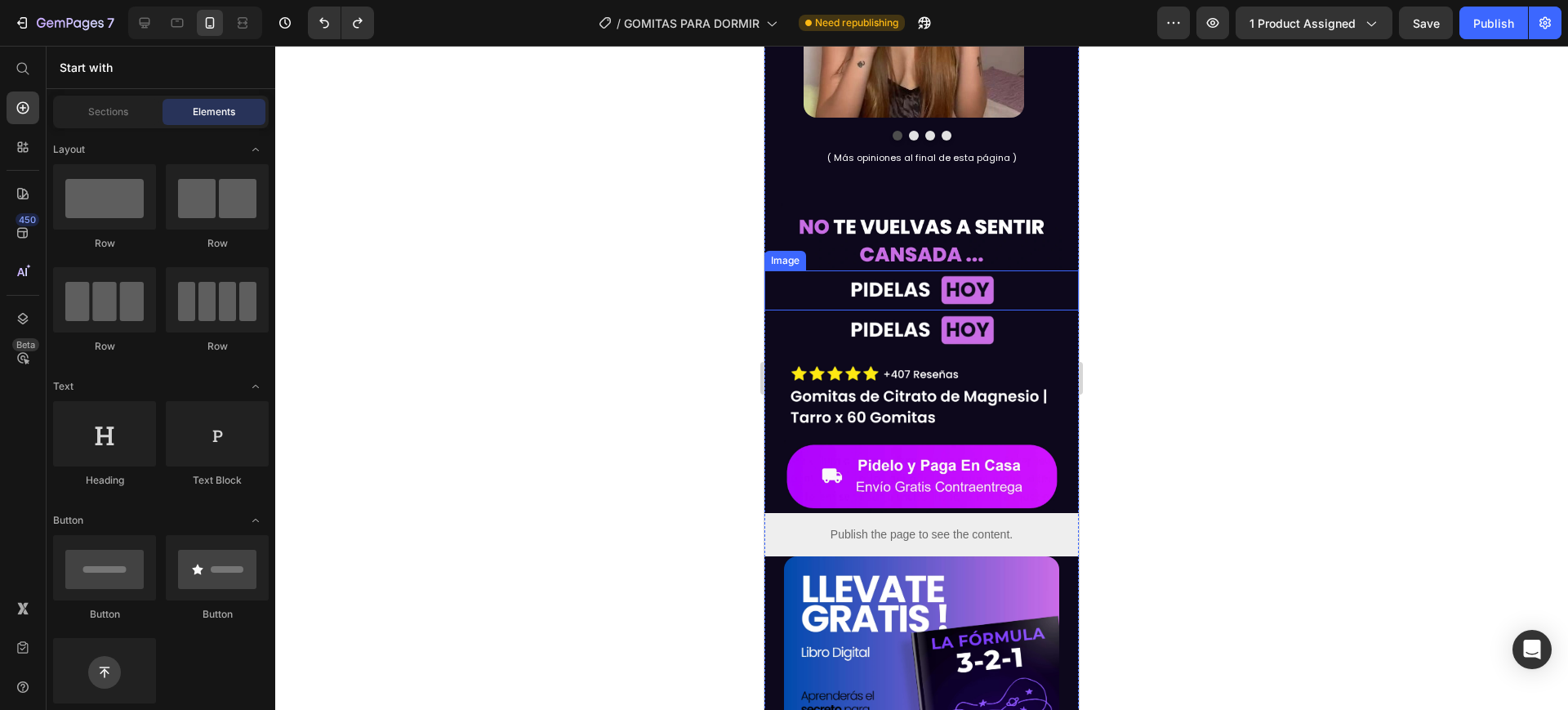click at bounding box center [921, 290] 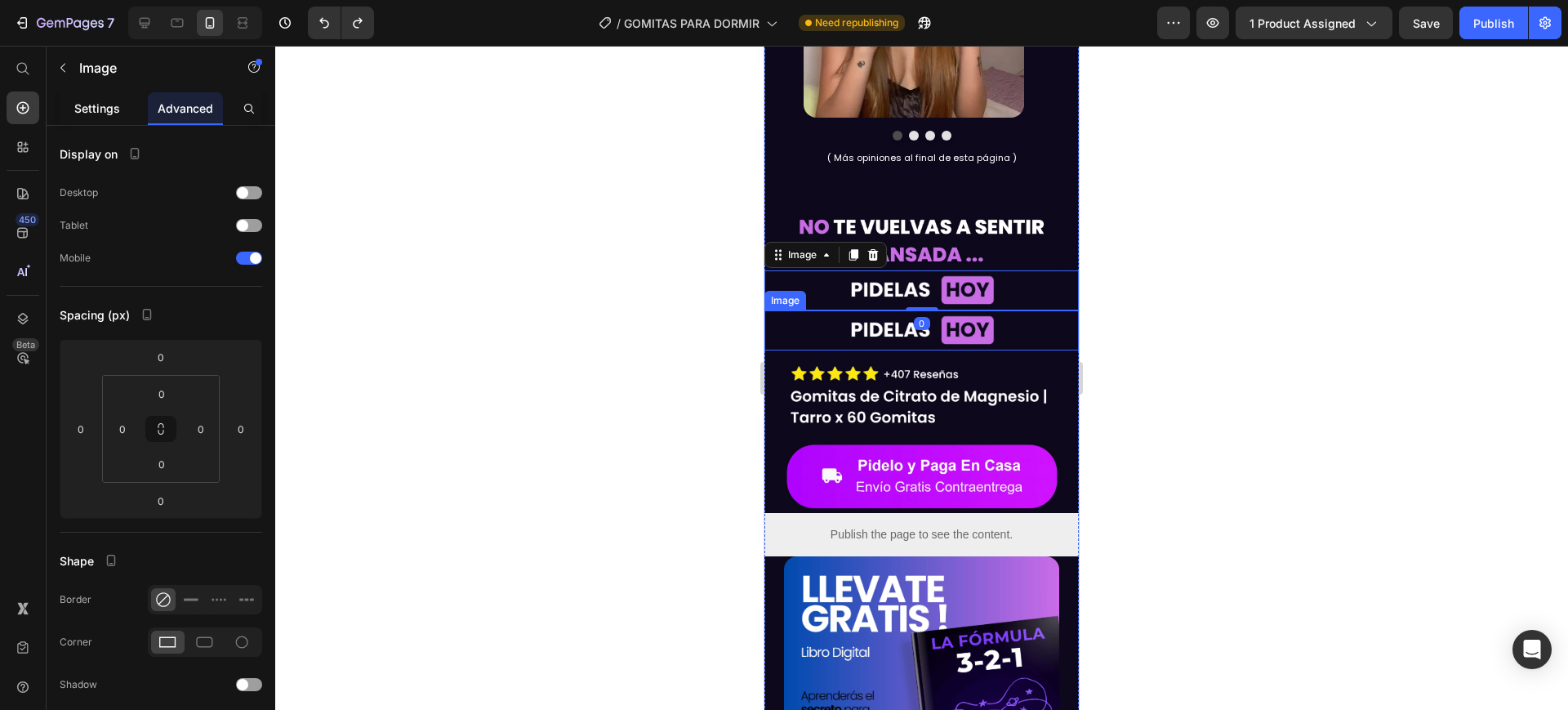 click on "Settings" at bounding box center [97, 108] 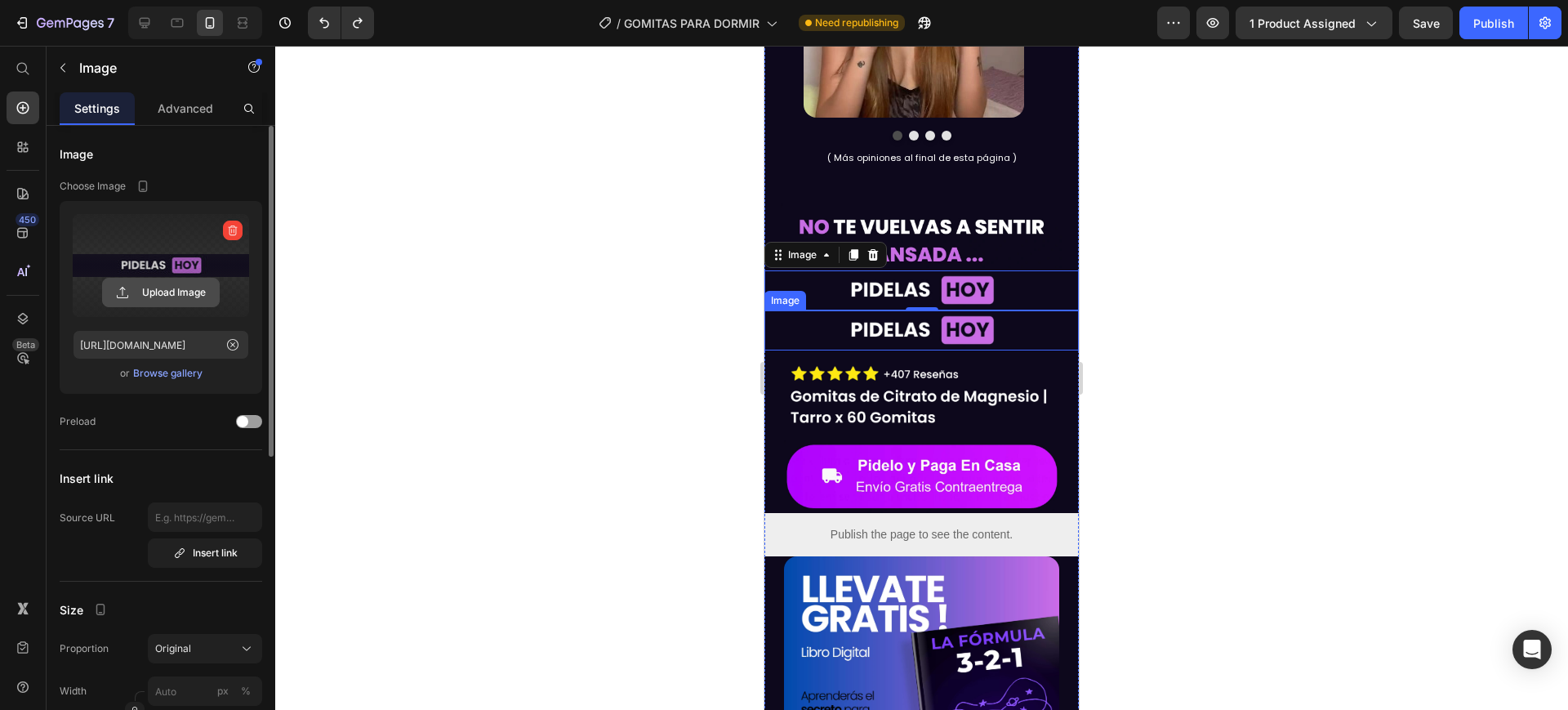 click 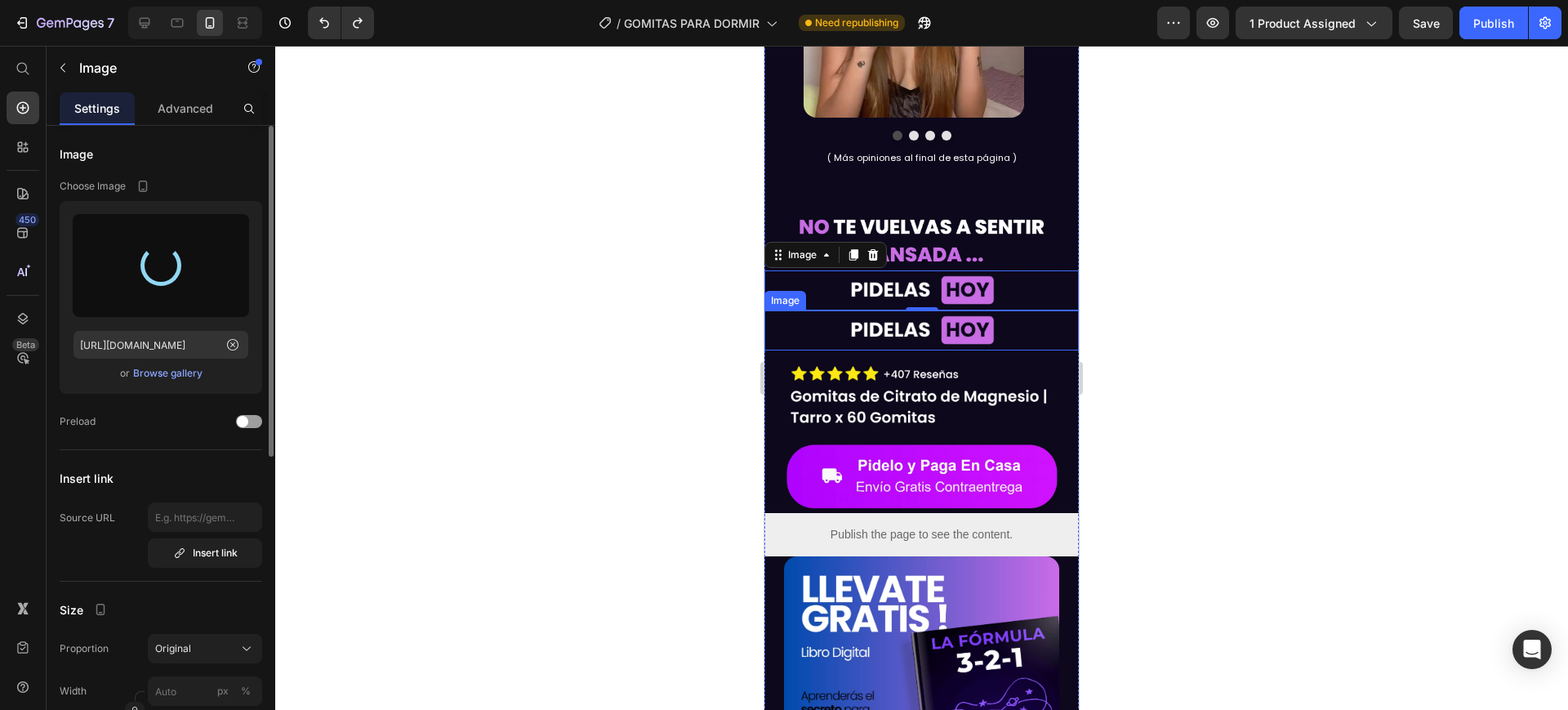type on "[URL][DOMAIN_NAME]" 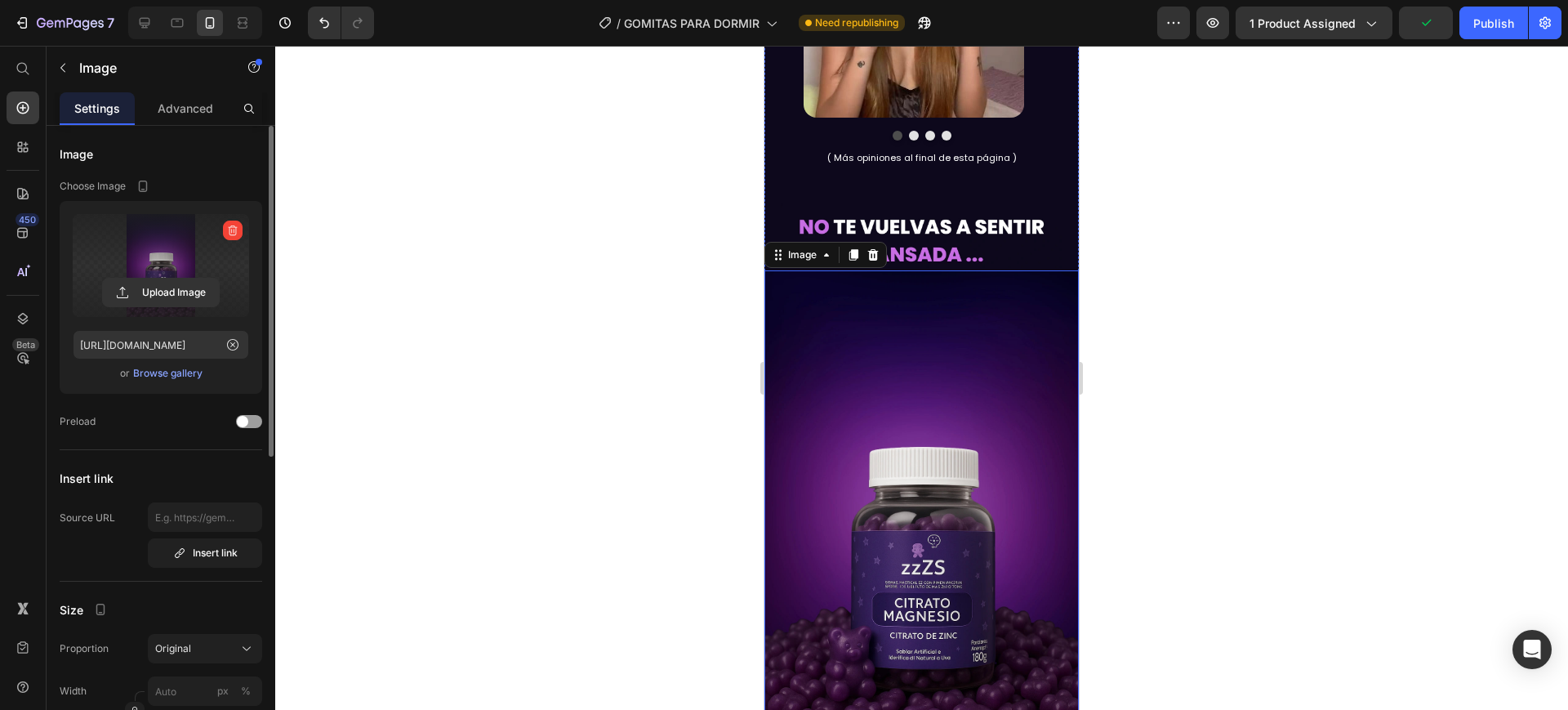 click 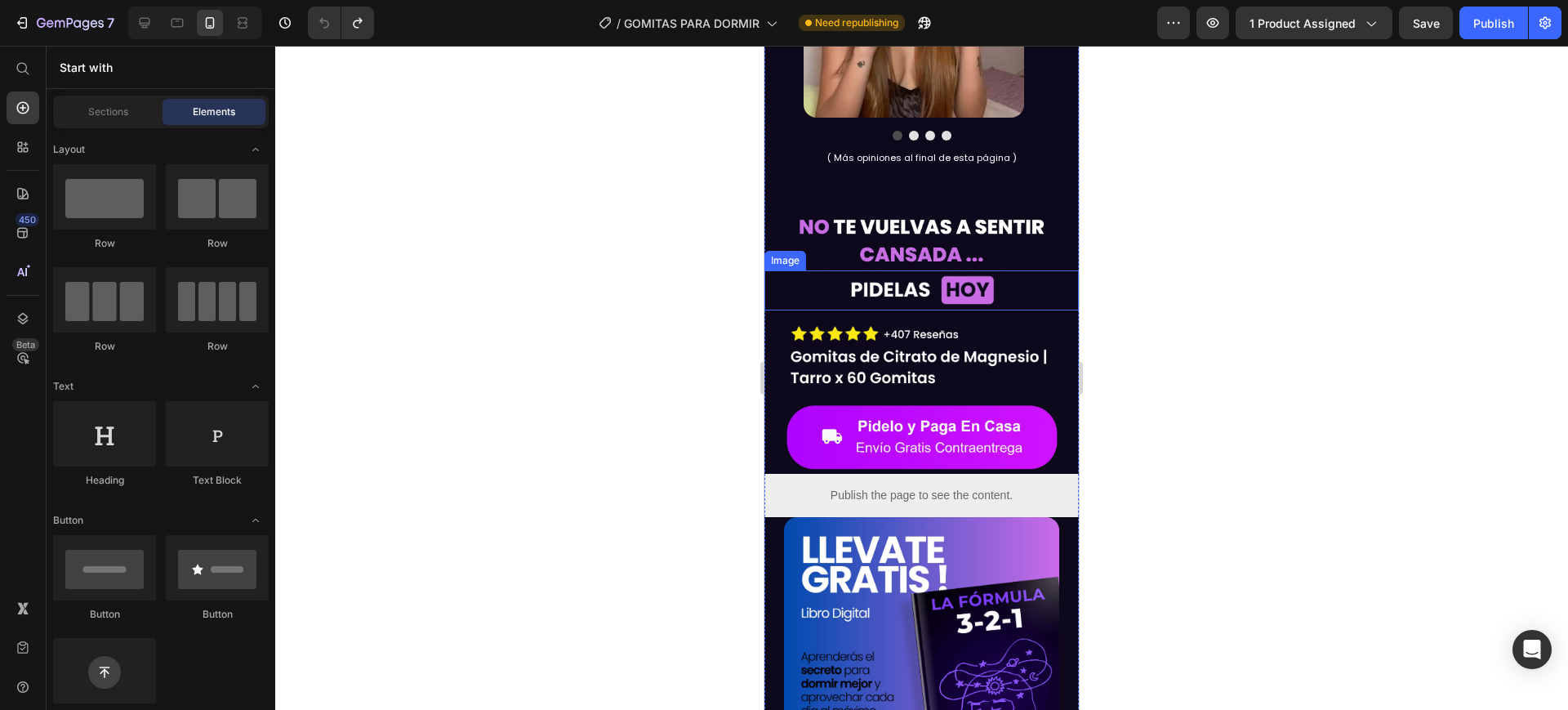 click at bounding box center (921, 241) 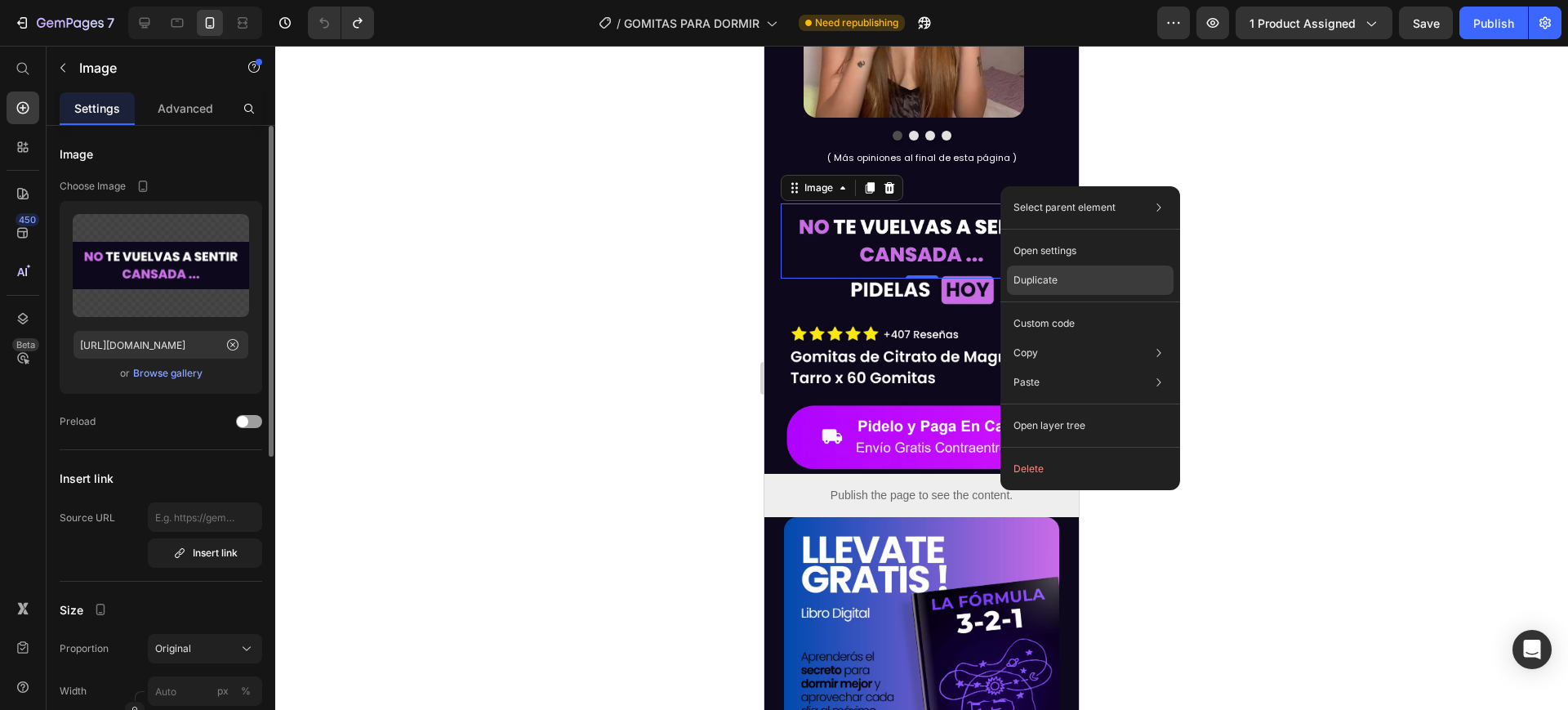 click on "Duplicate" at bounding box center (1036, 280) 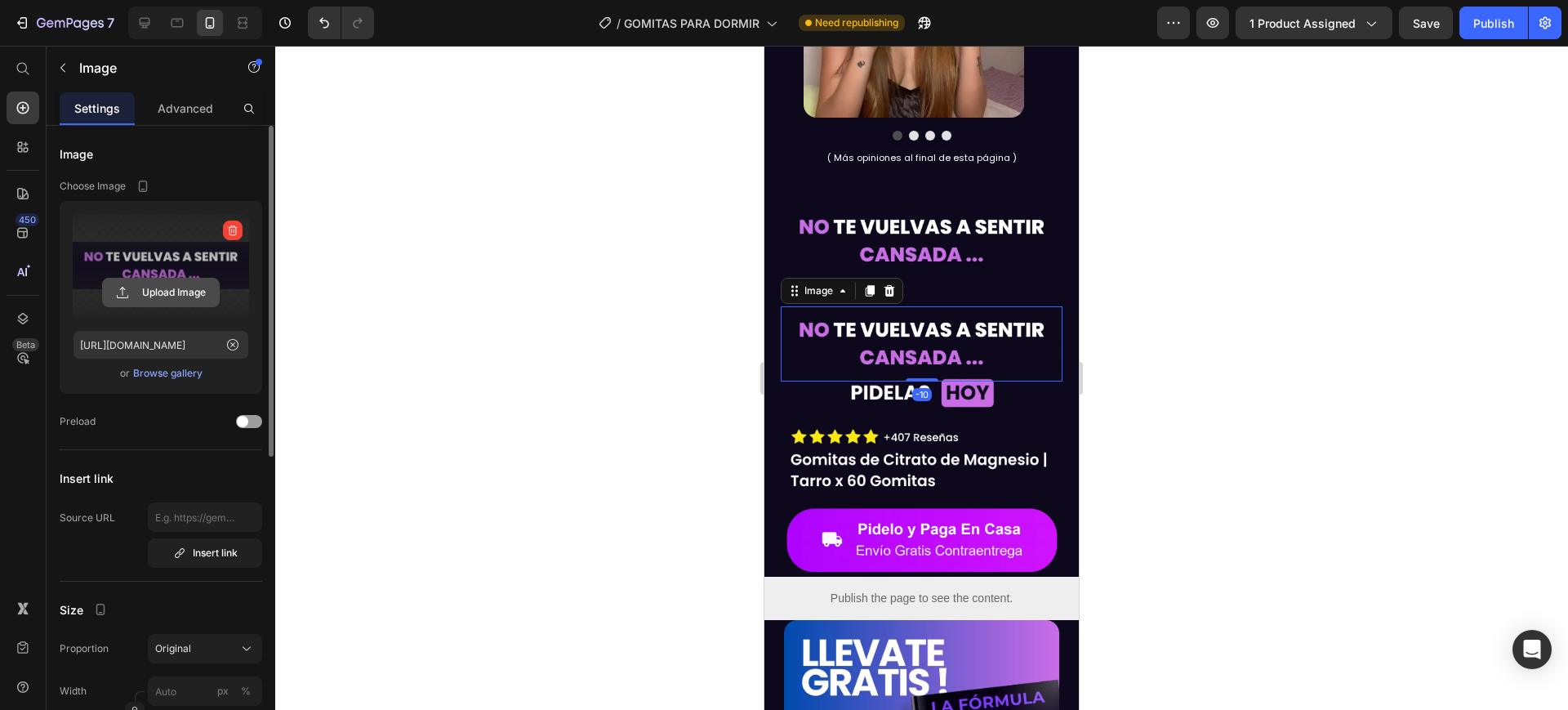 click 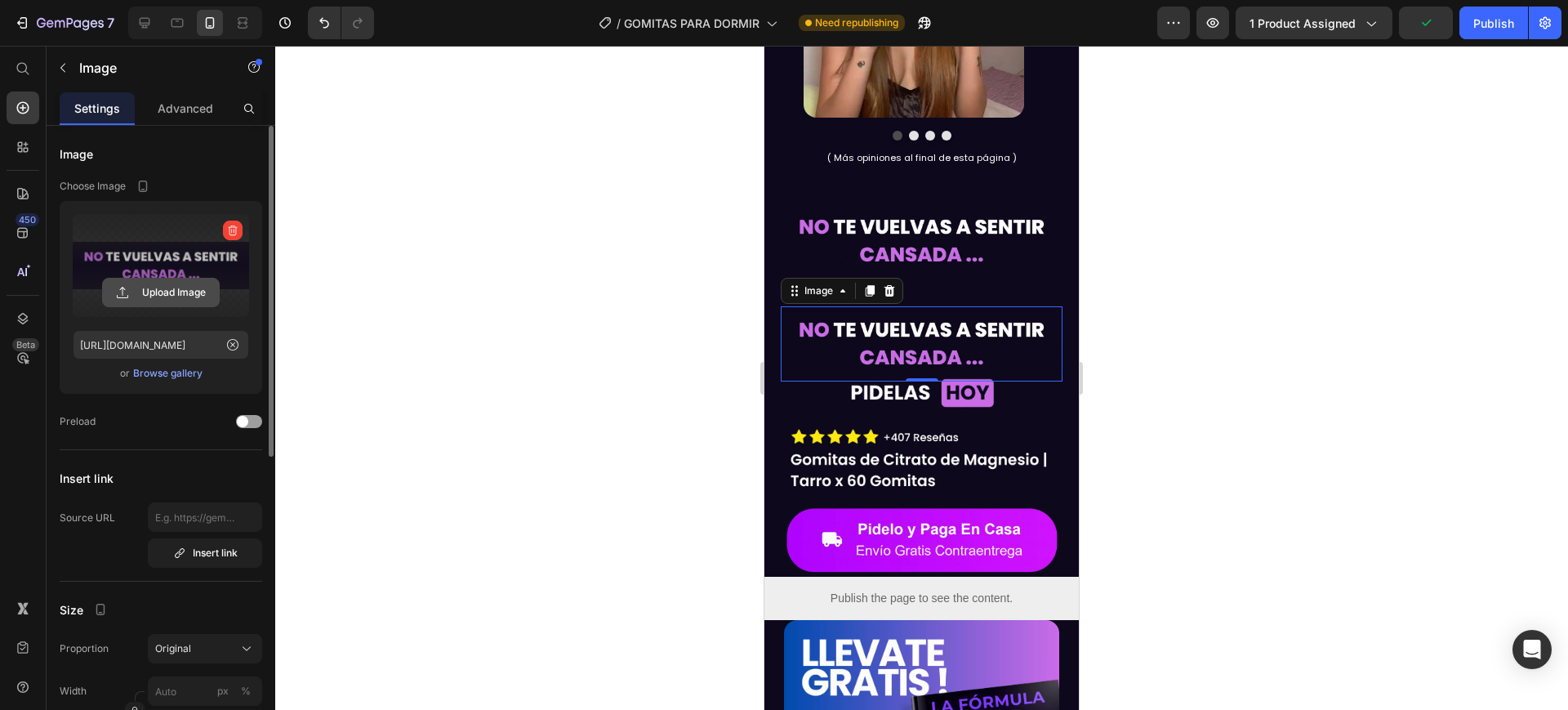 click at bounding box center [921, 241] 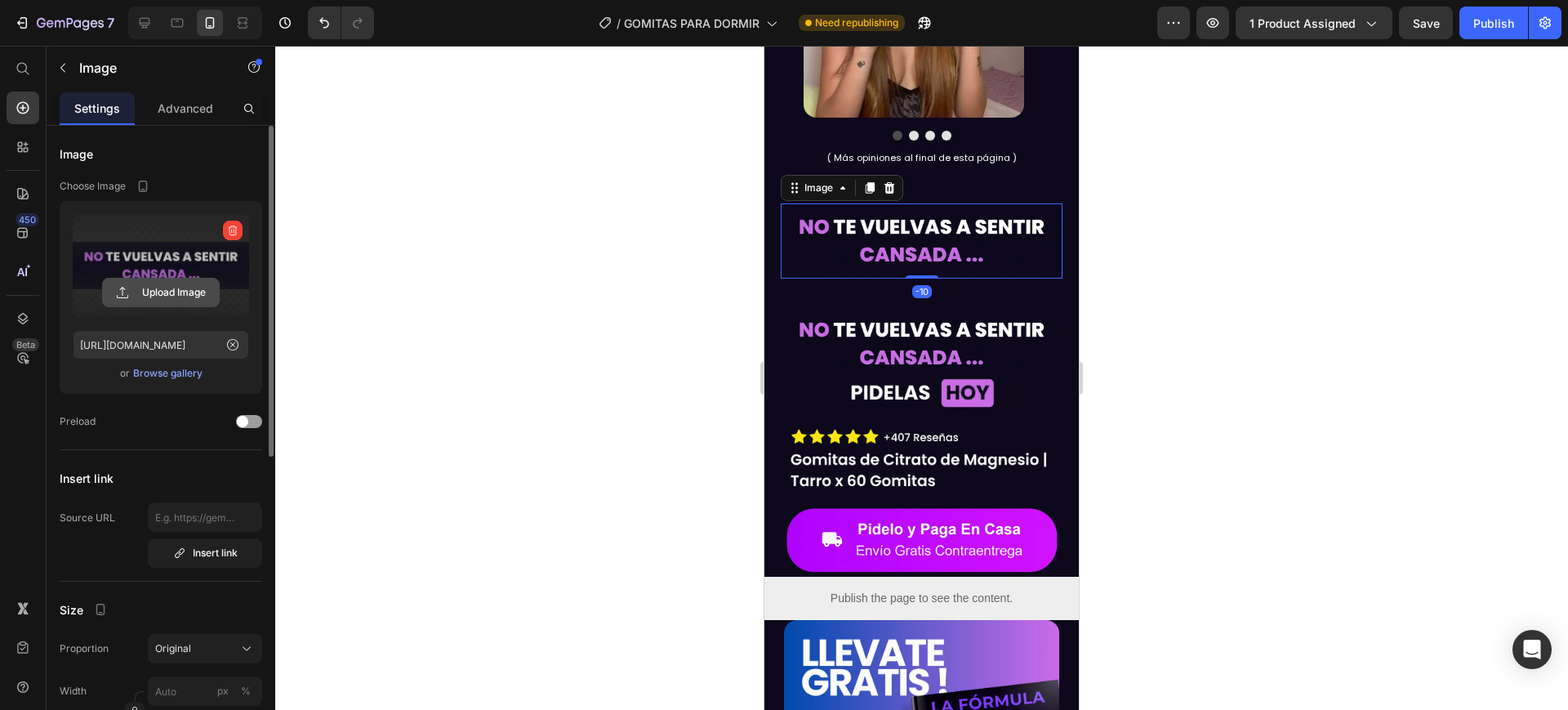 click 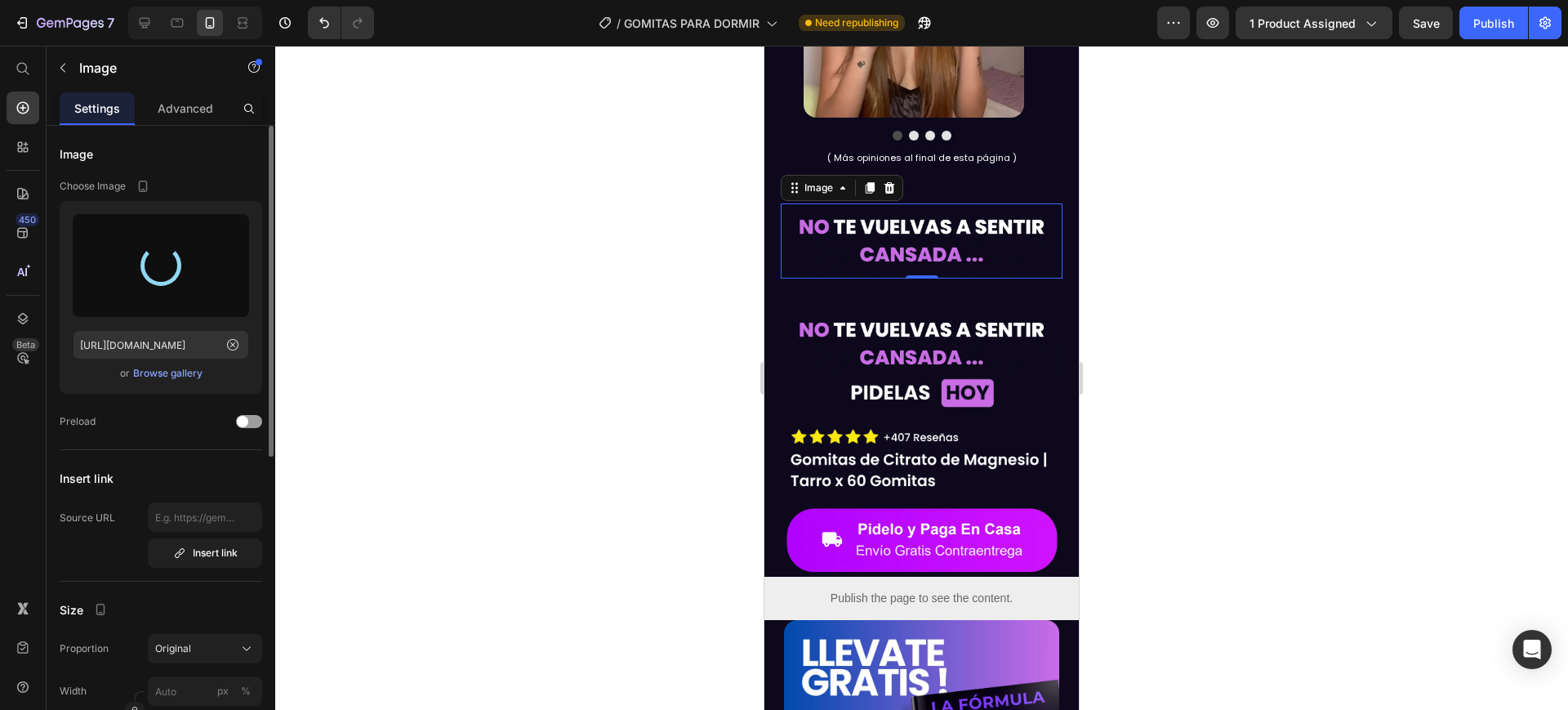 type on "[URL][DOMAIN_NAME]" 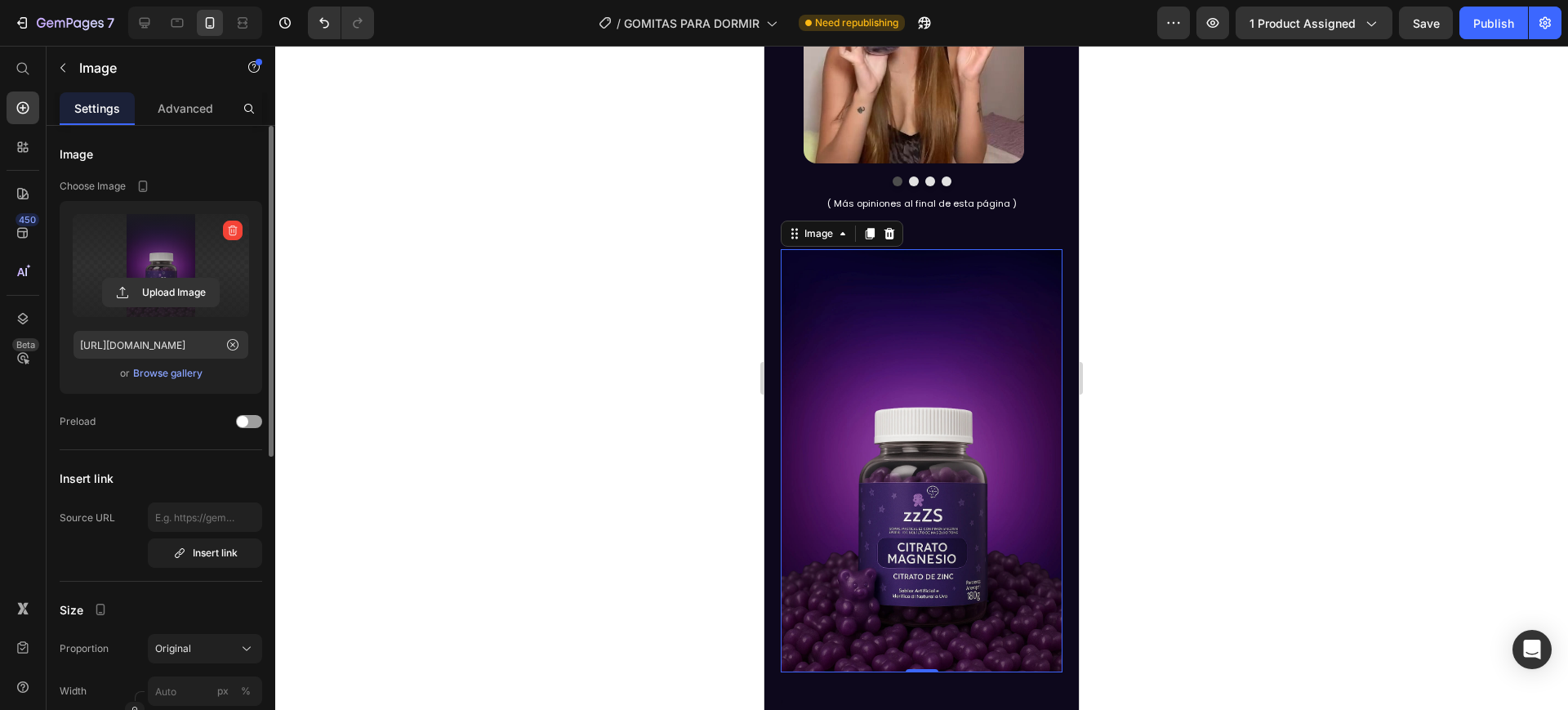 scroll, scrollTop: 1273, scrollLeft: 0, axis: vertical 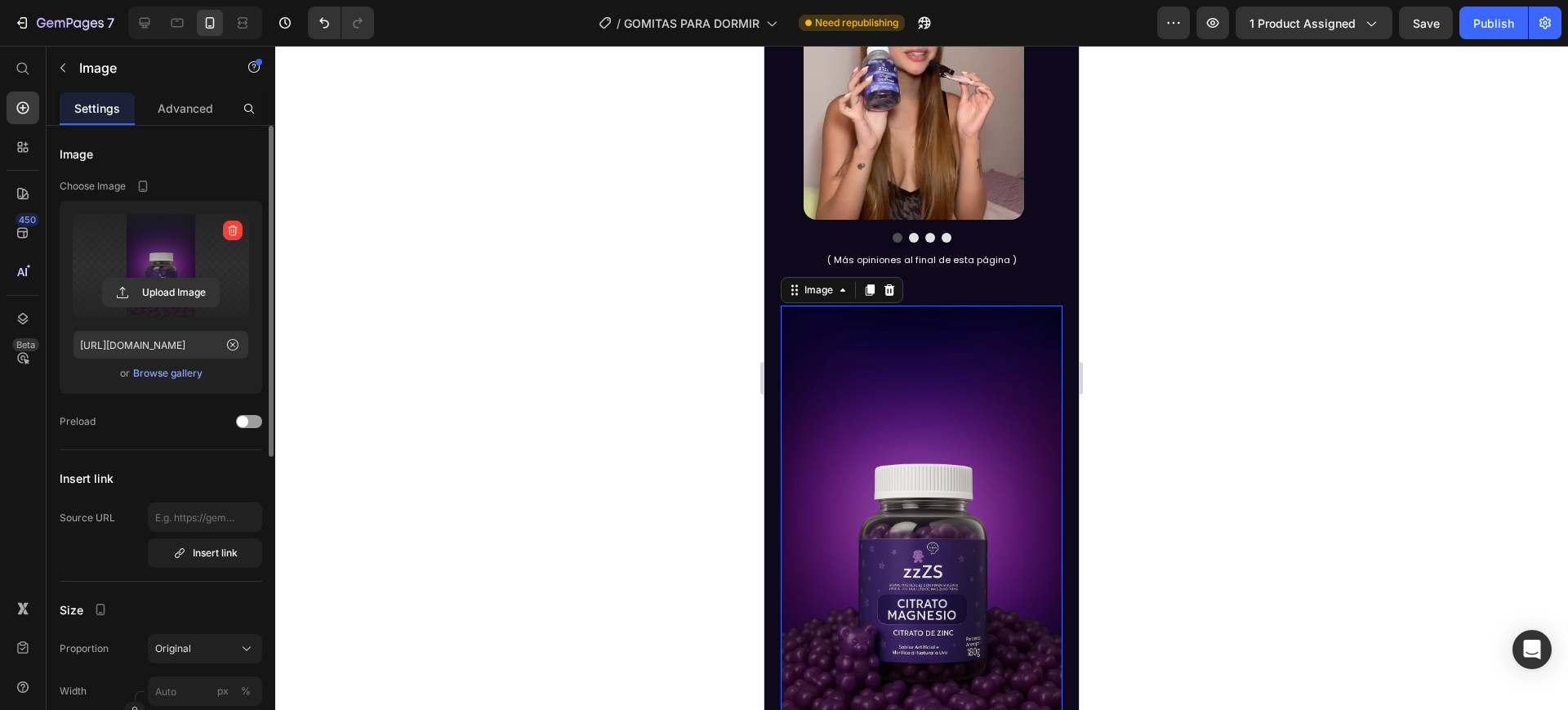 click 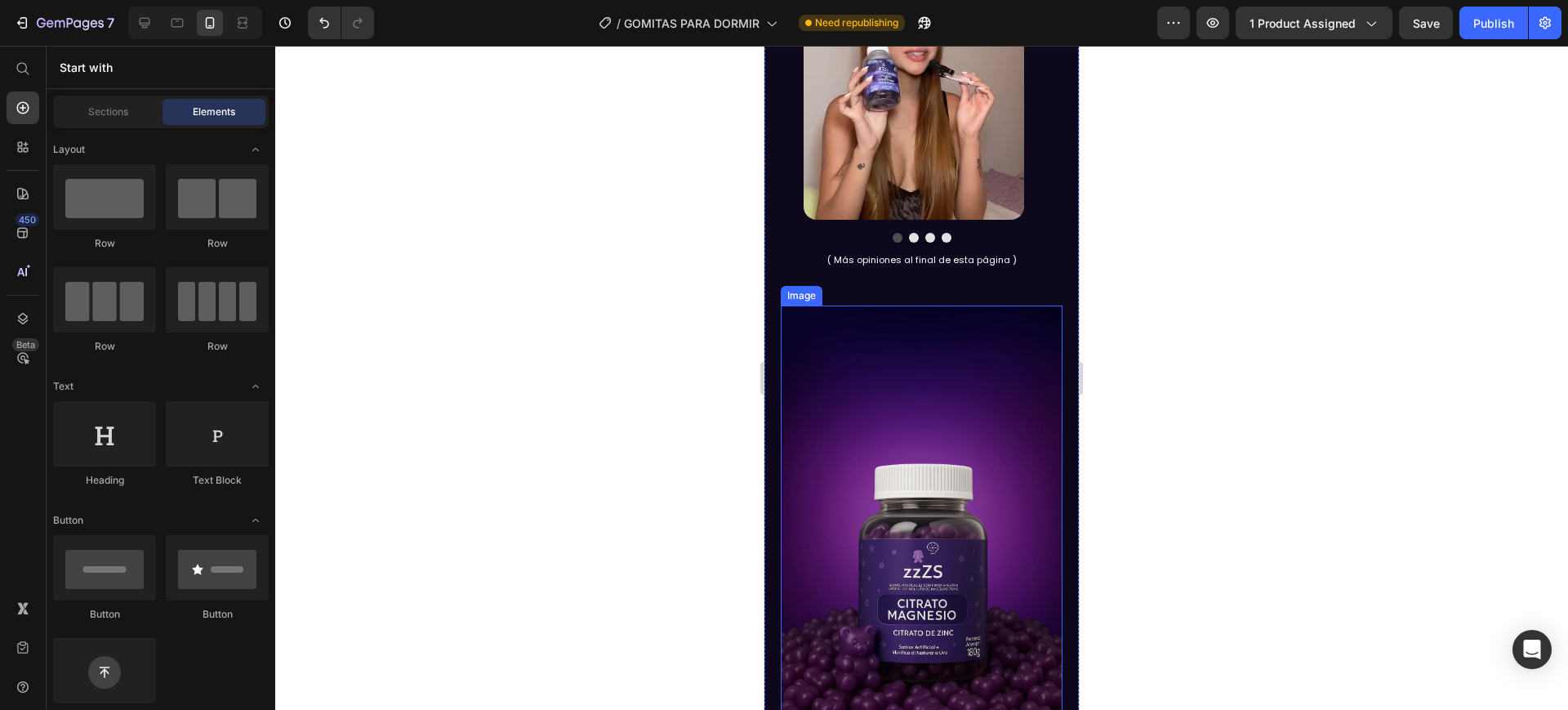 click at bounding box center [921, 517] 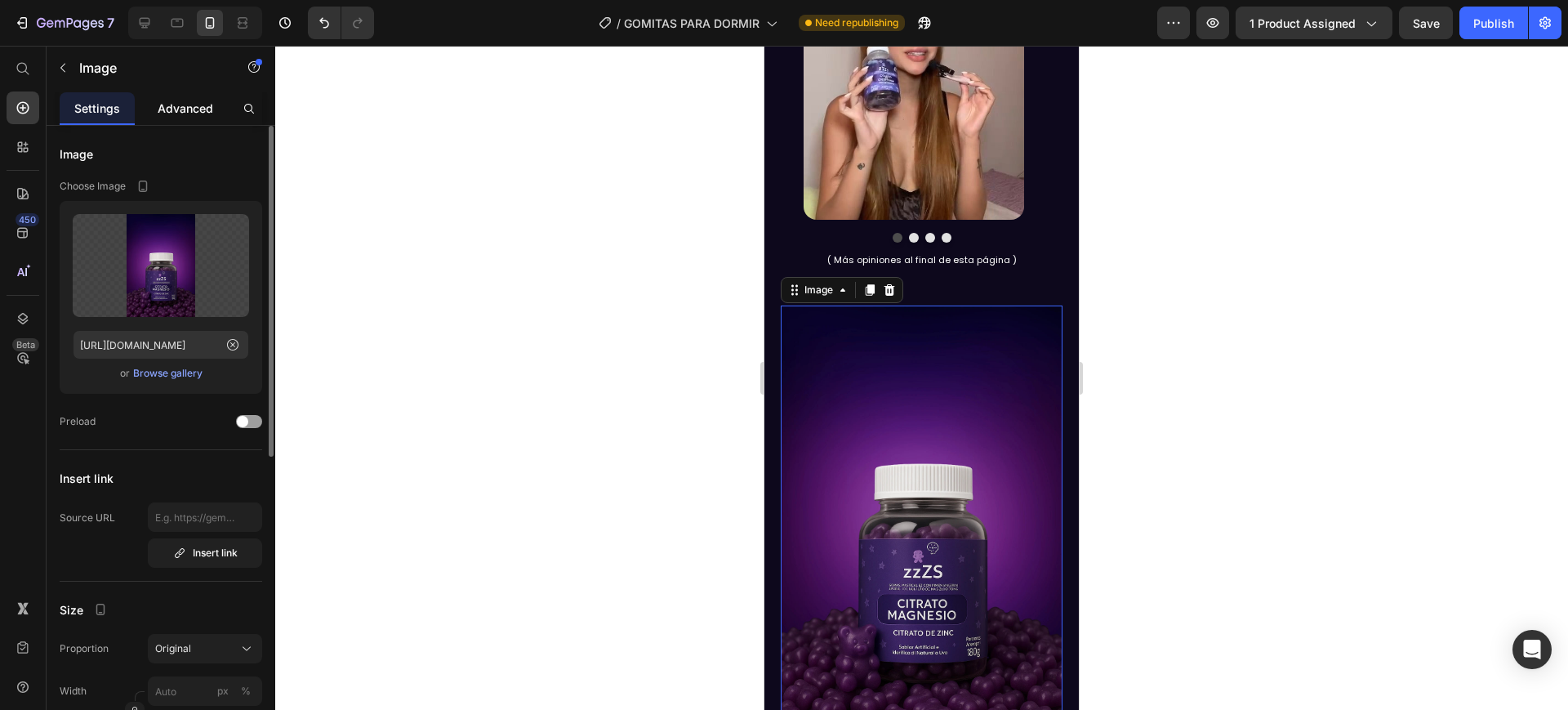 click on "Advanced" at bounding box center (185, 108) 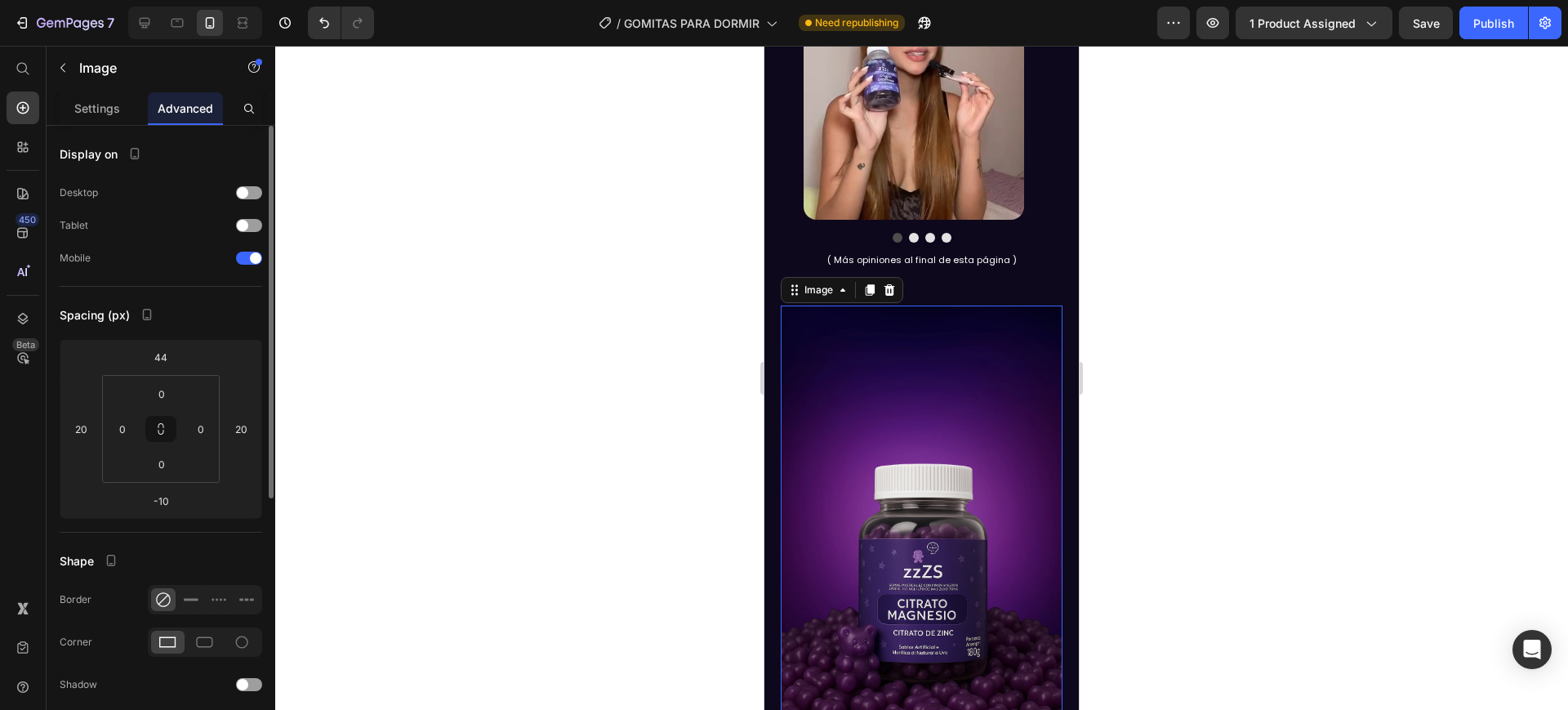 click 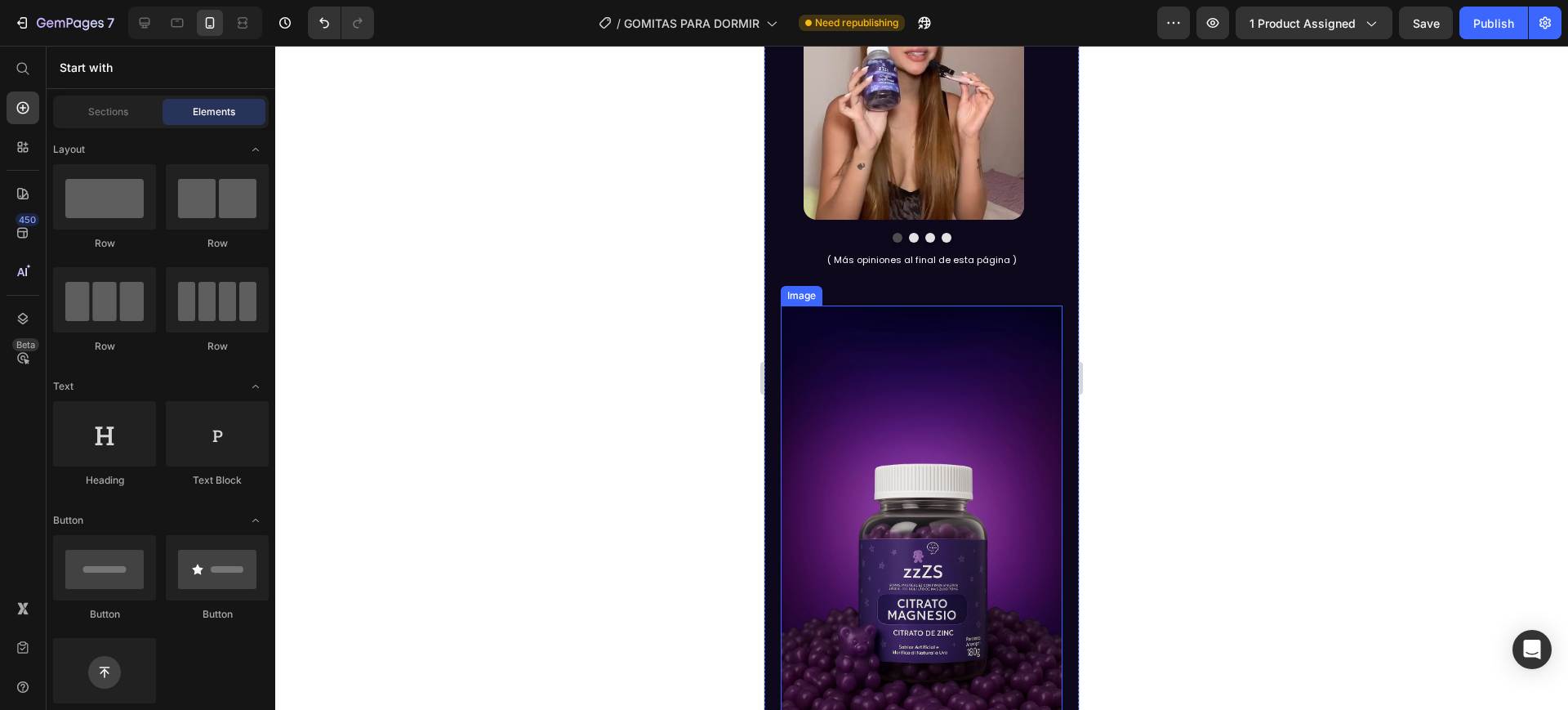 click at bounding box center (921, 517) 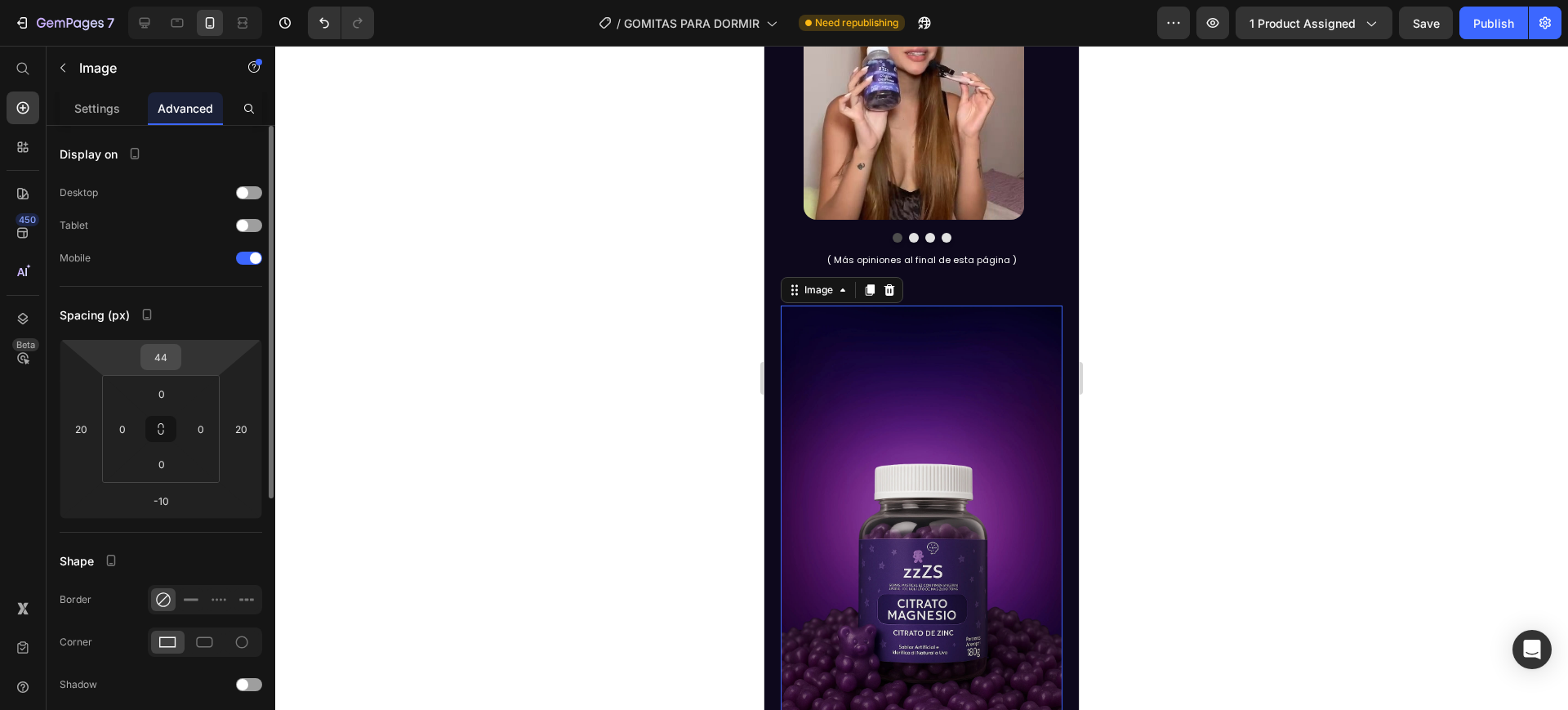 click on "44" at bounding box center [161, 357] 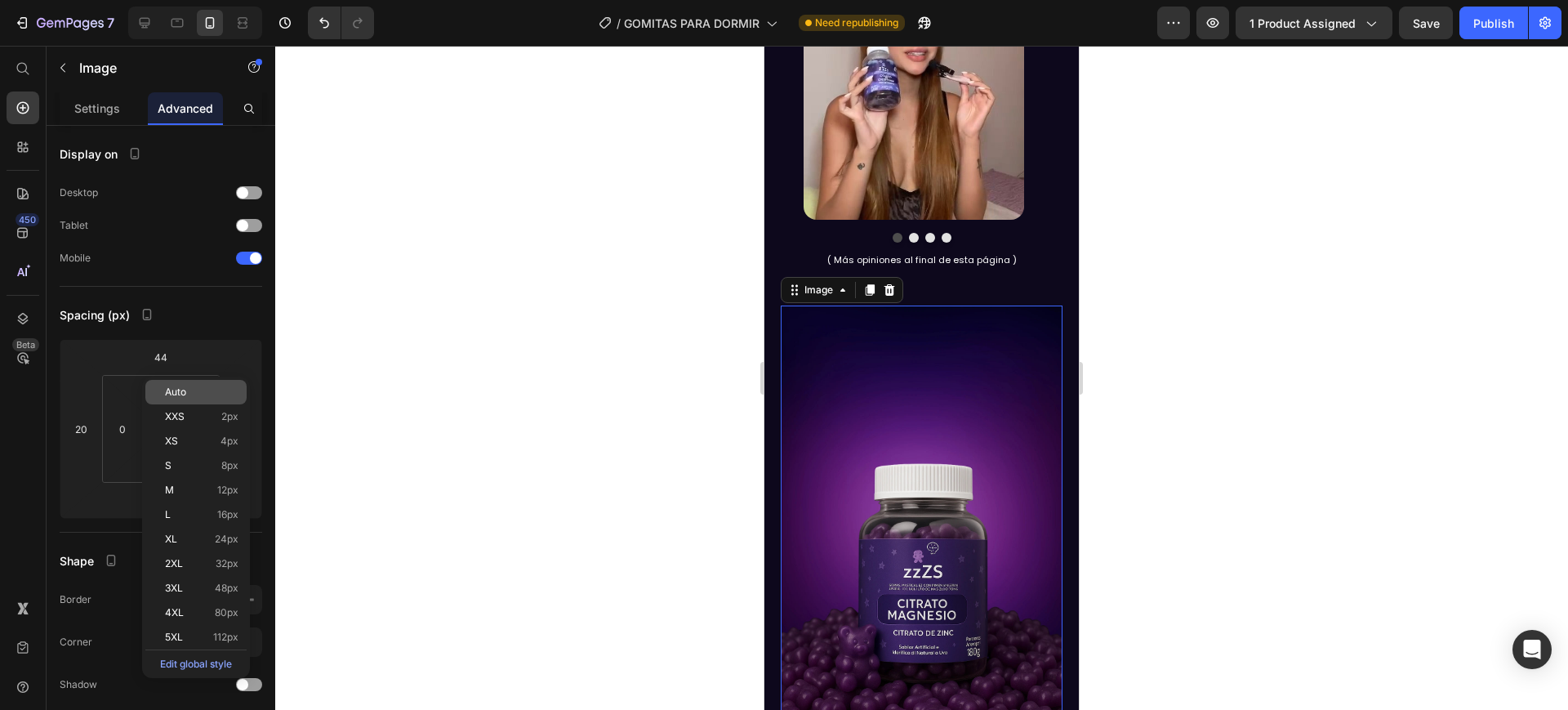 click on "Auto" at bounding box center [202, 392] 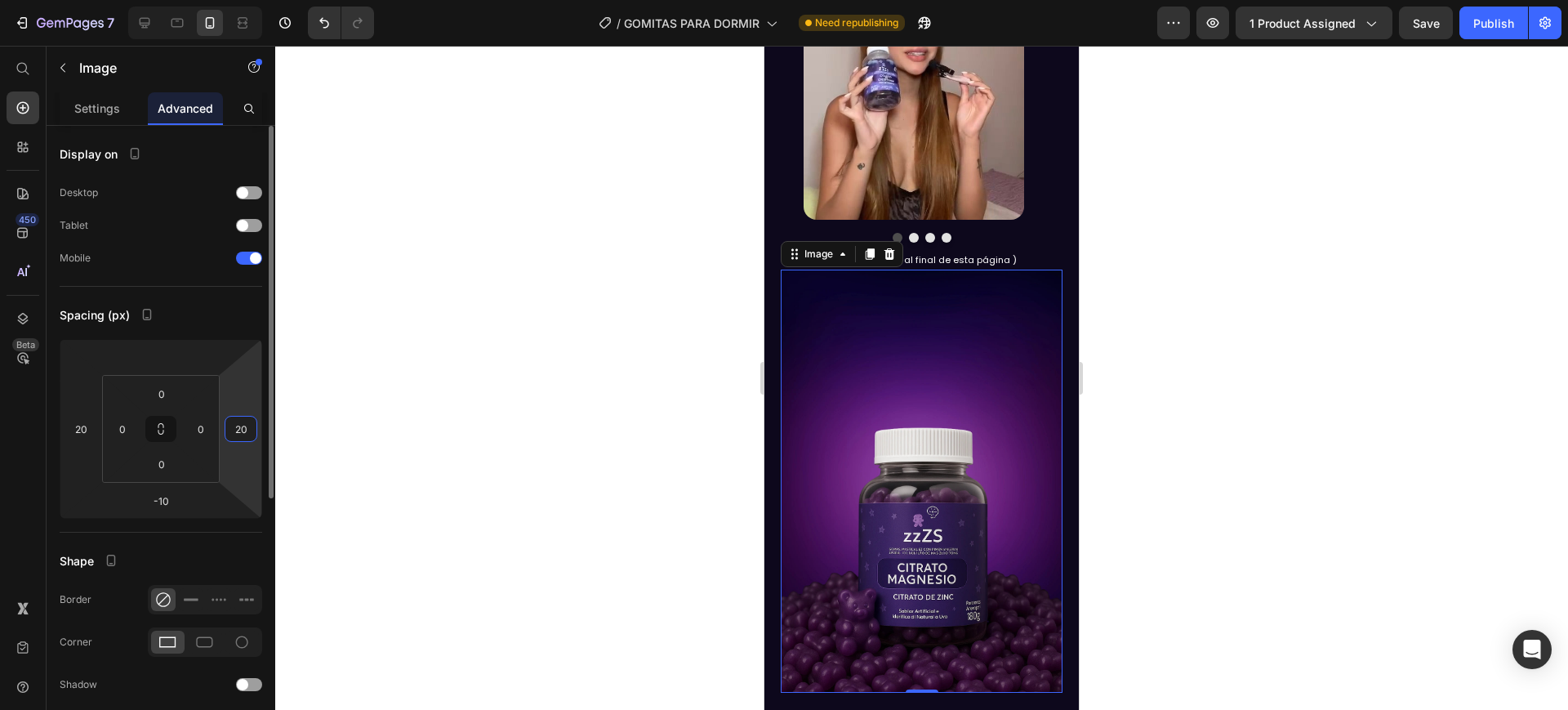 click on "20" at bounding box center [241, 429] 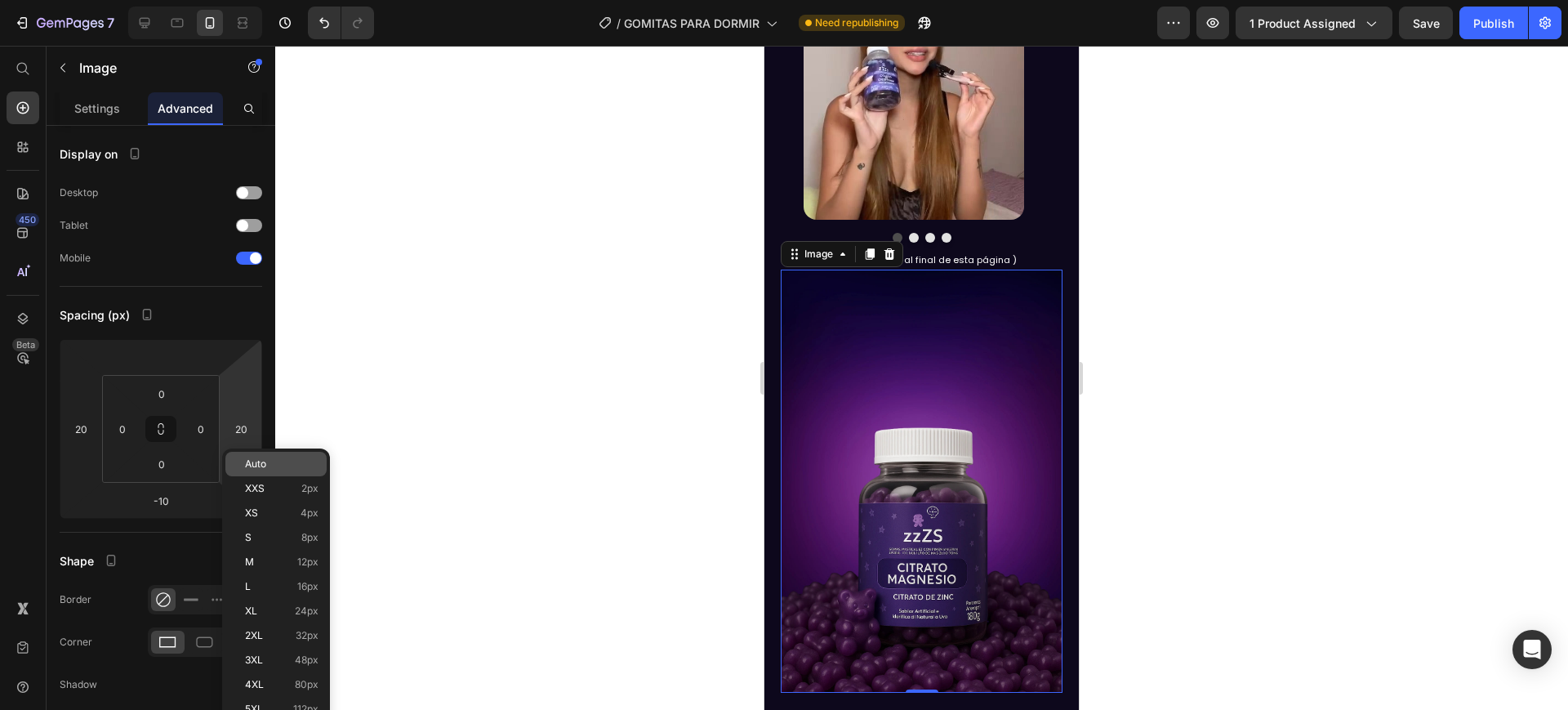 click on "Auto" 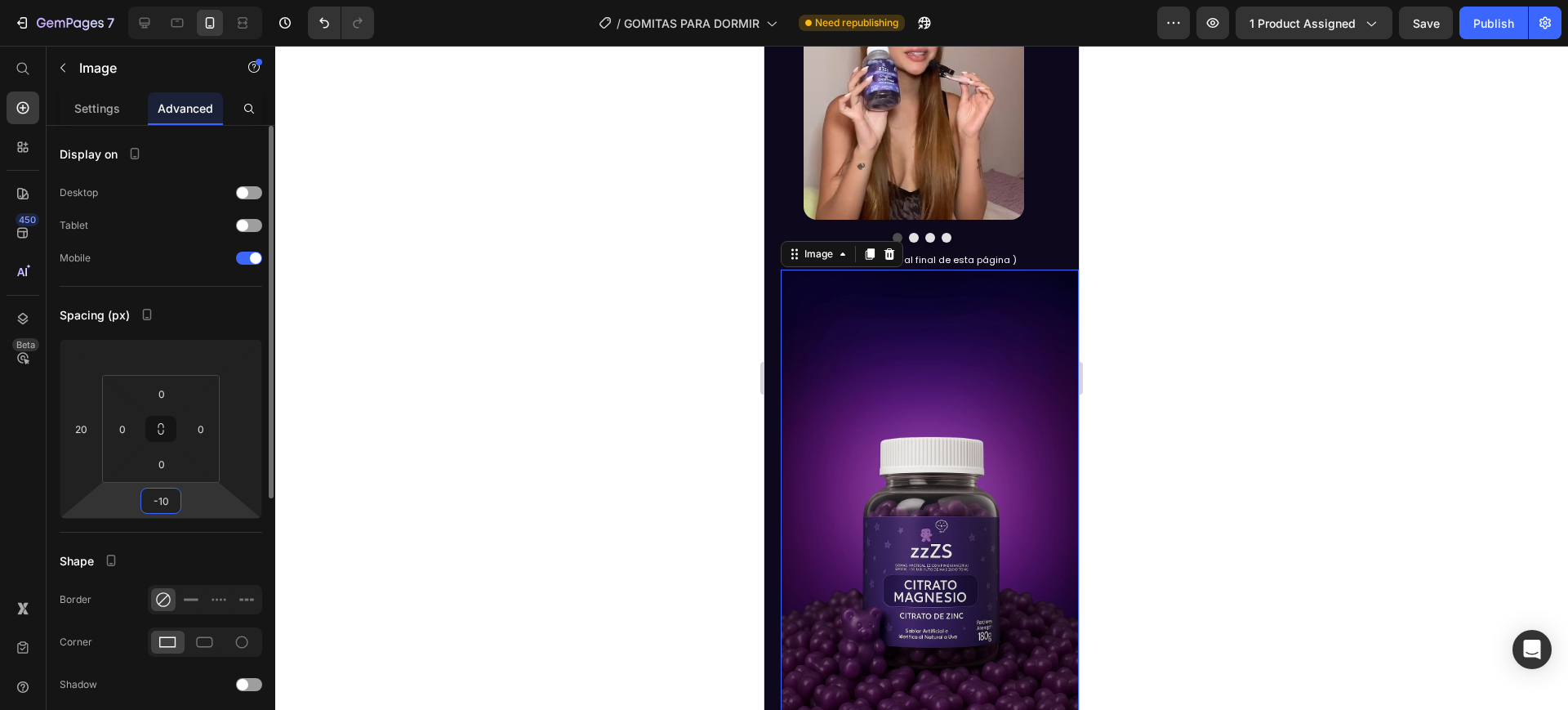 click on "-10" at bounding box center (161, 501) 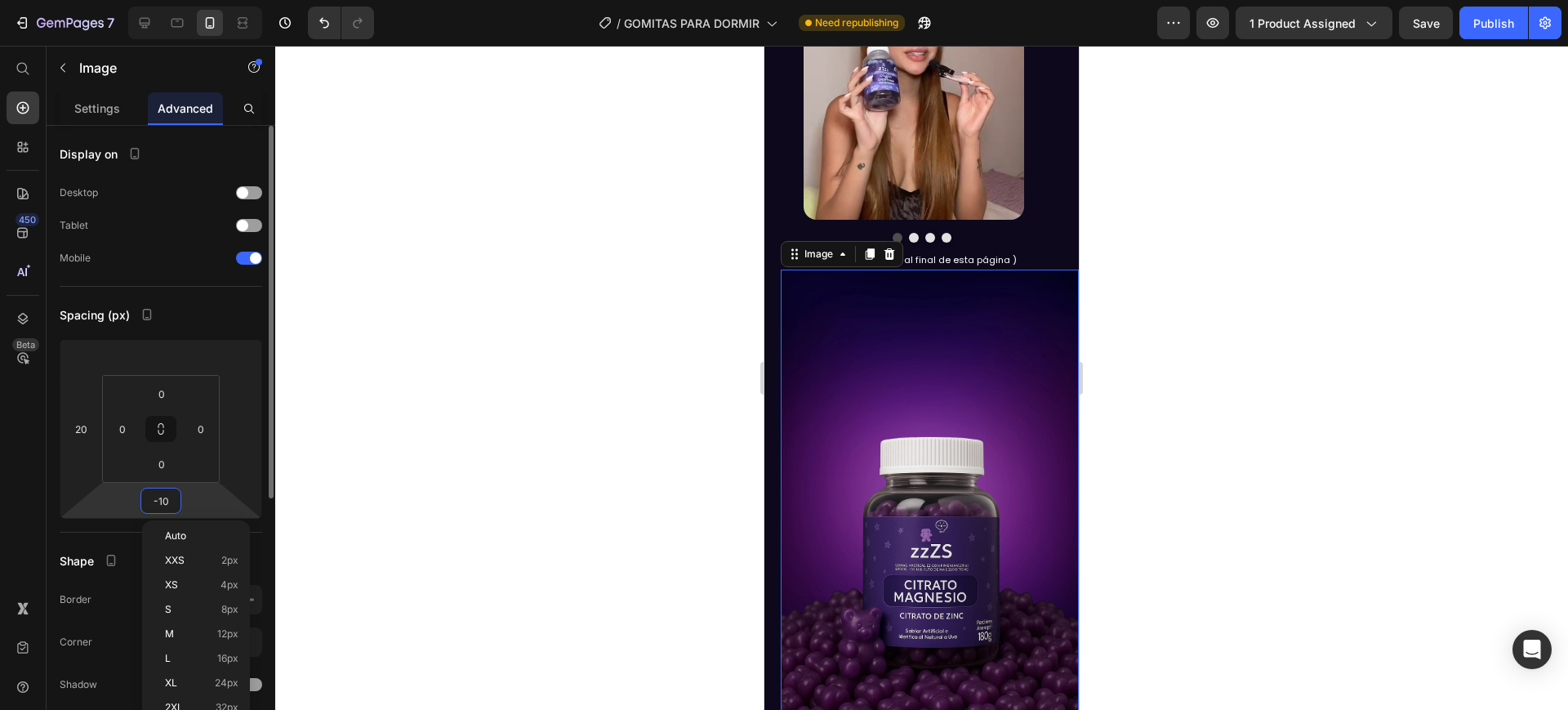 drag, startPoint x: 195, startPoint y: 529, endPoint x: 167, endPoint y: 509, distance: 34.409301 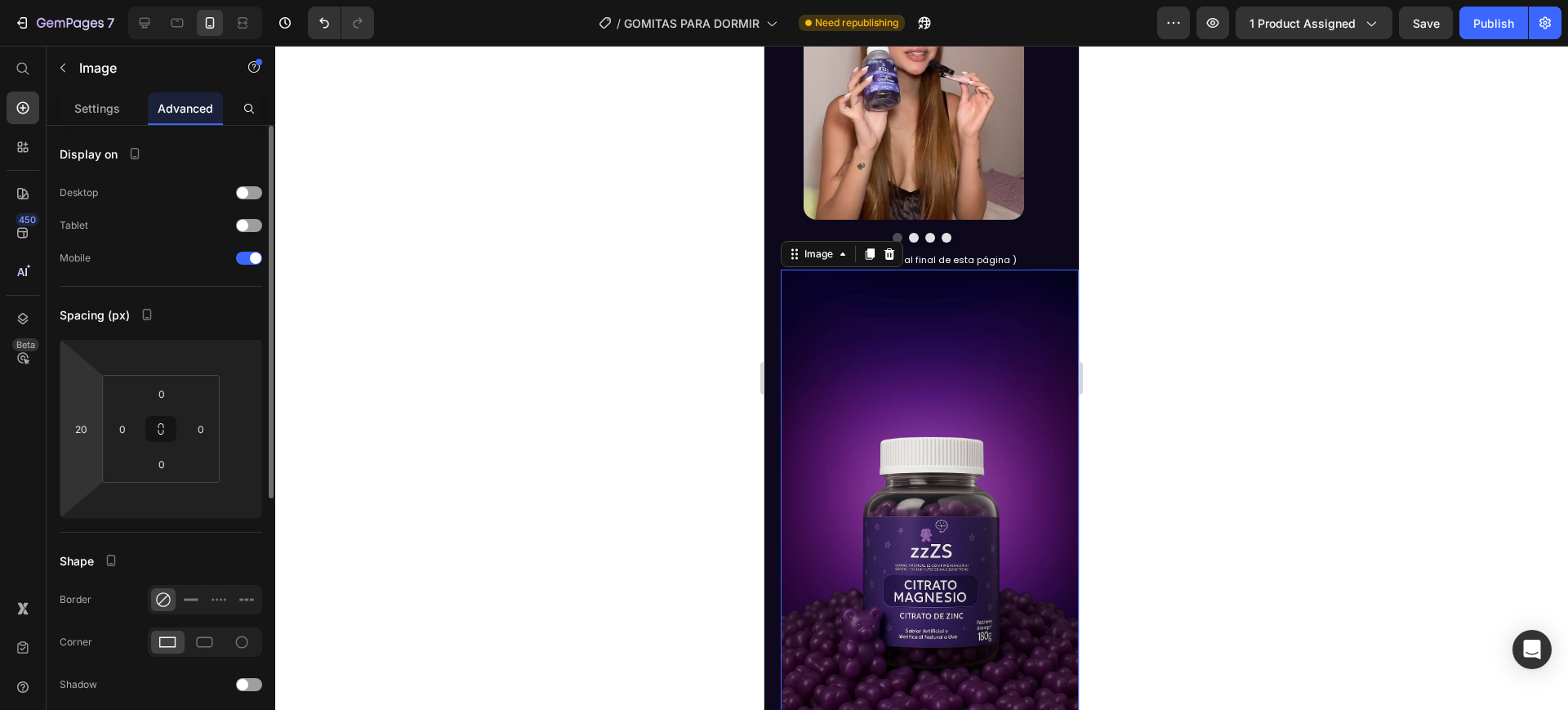 click on "7   /  GOMITAS PARA DORMIR Need republishing Preview 1 product assigned  Save   Publish  450 Beta Start with Sections Elements Hero Section Product Detail Brands Trusted Badges Guarantee Product Breakdown How to use Testimonials Compare Bundle FAQs Social Proof Brand Story Product List Collection Blog List Contact Sticky Add to Cart Custom Footer Browse Library 450 Layout
Row
Row
Row
Row Text
Heading
Text Block Button
Button
Button
Sticky Back to top Media
Image" at bounding box center (784, 0) 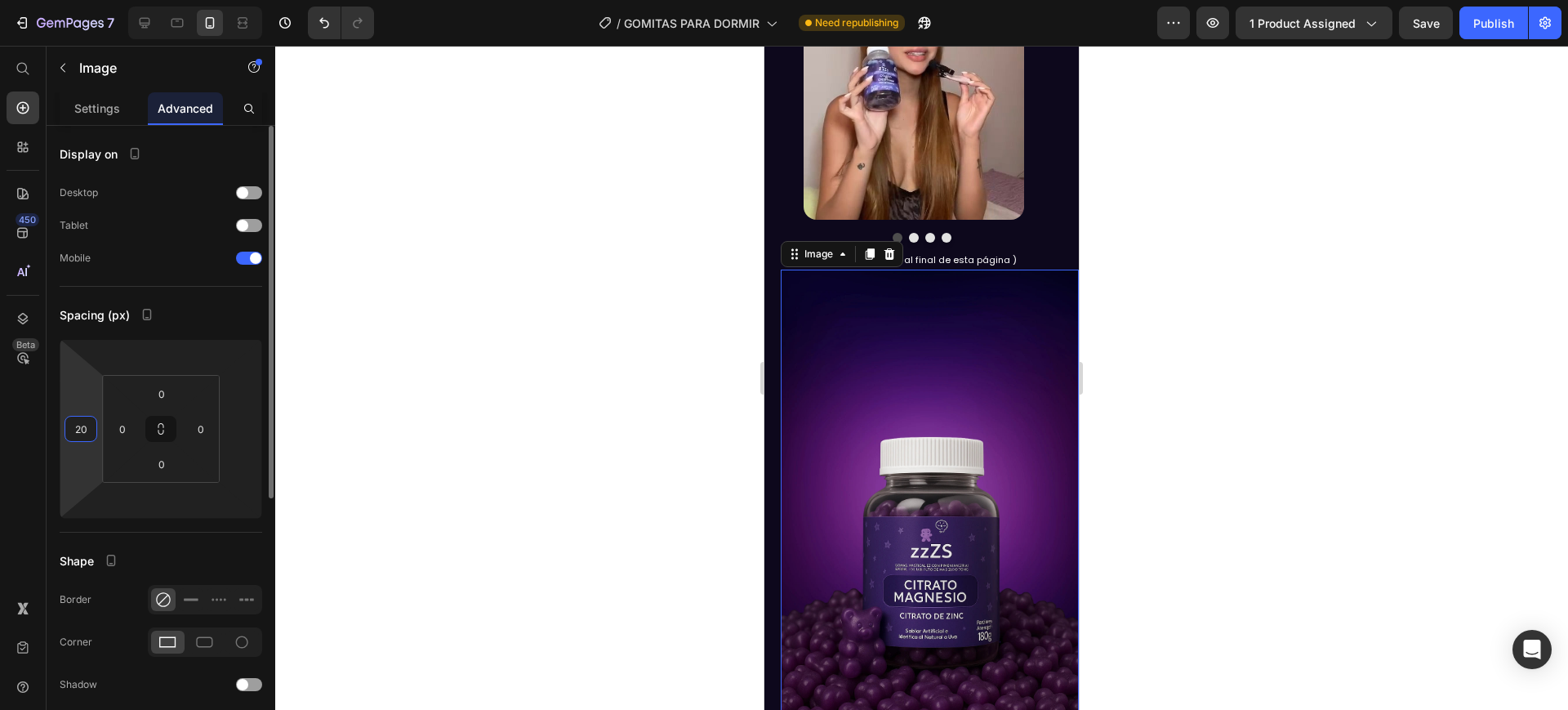 click on "20" at bounding box center [81, 429] 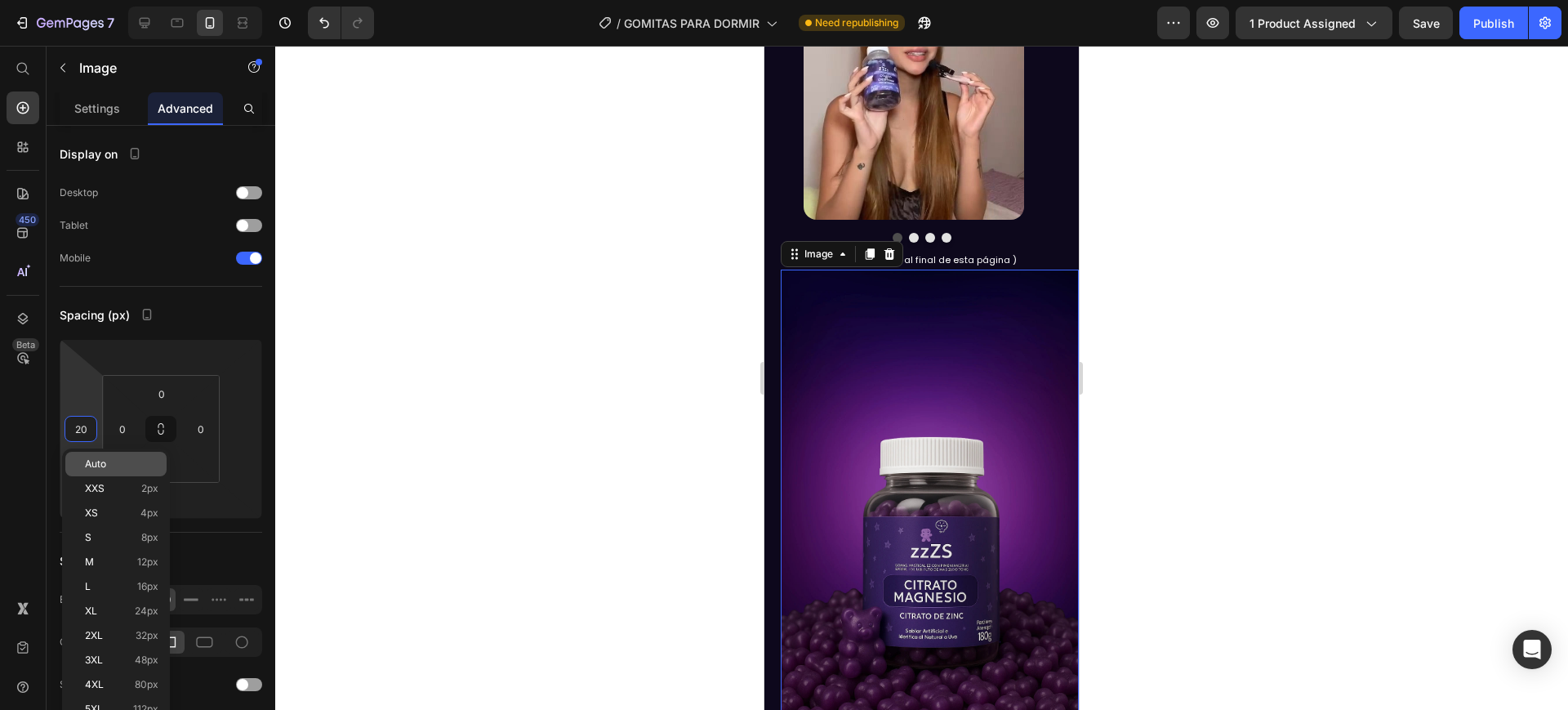 click on "Auto" at bounding box center [96, 464] 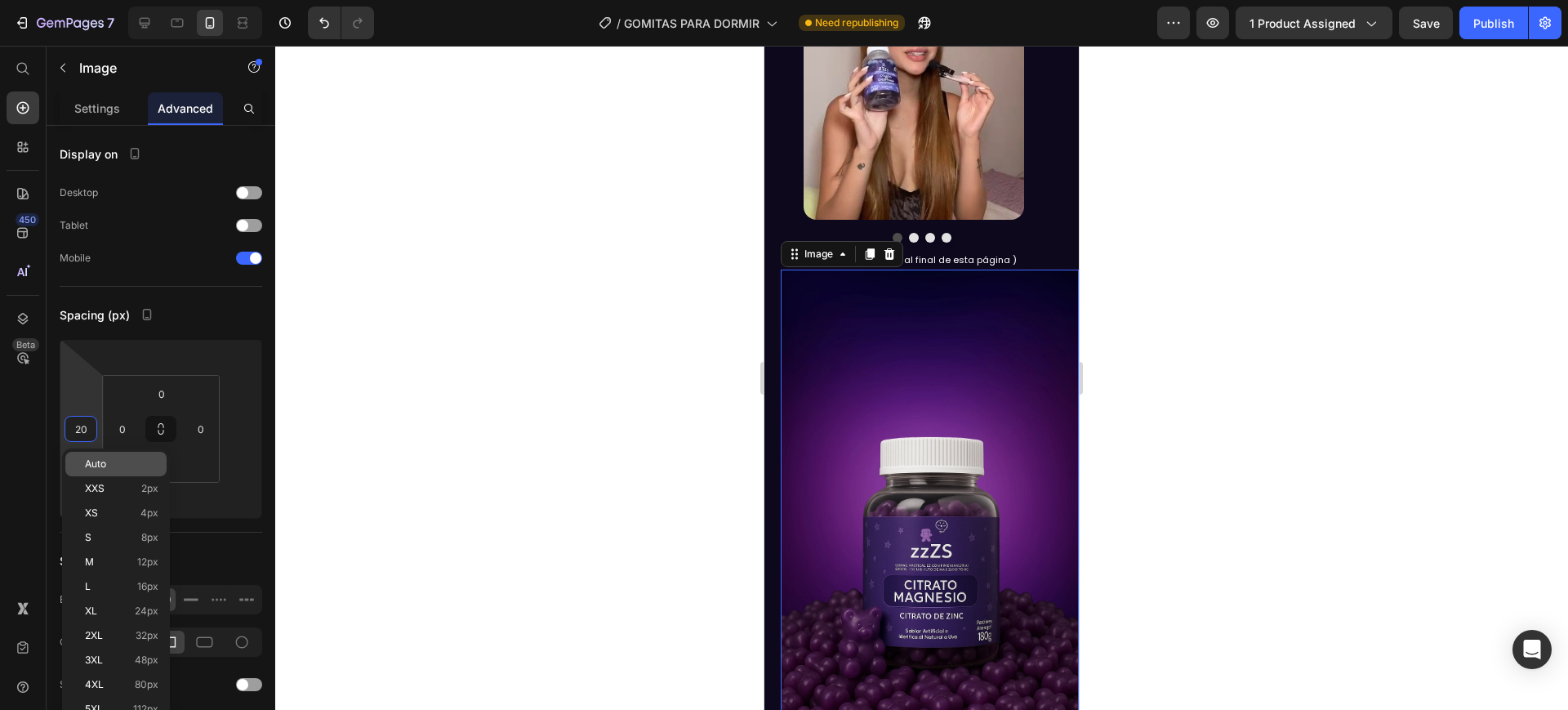 type 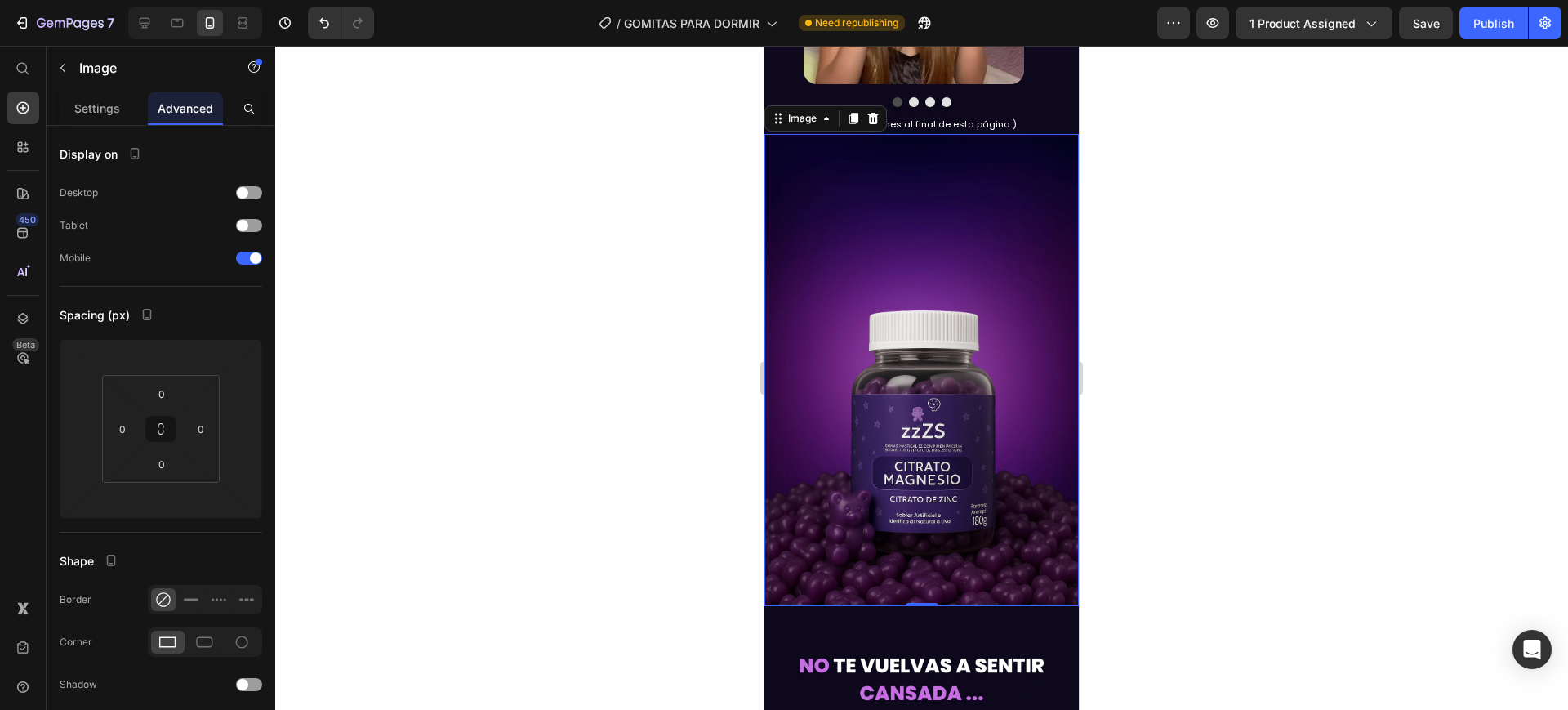 scroll, scrollTop: 1477, scrollLeft: 0, axis: vertical 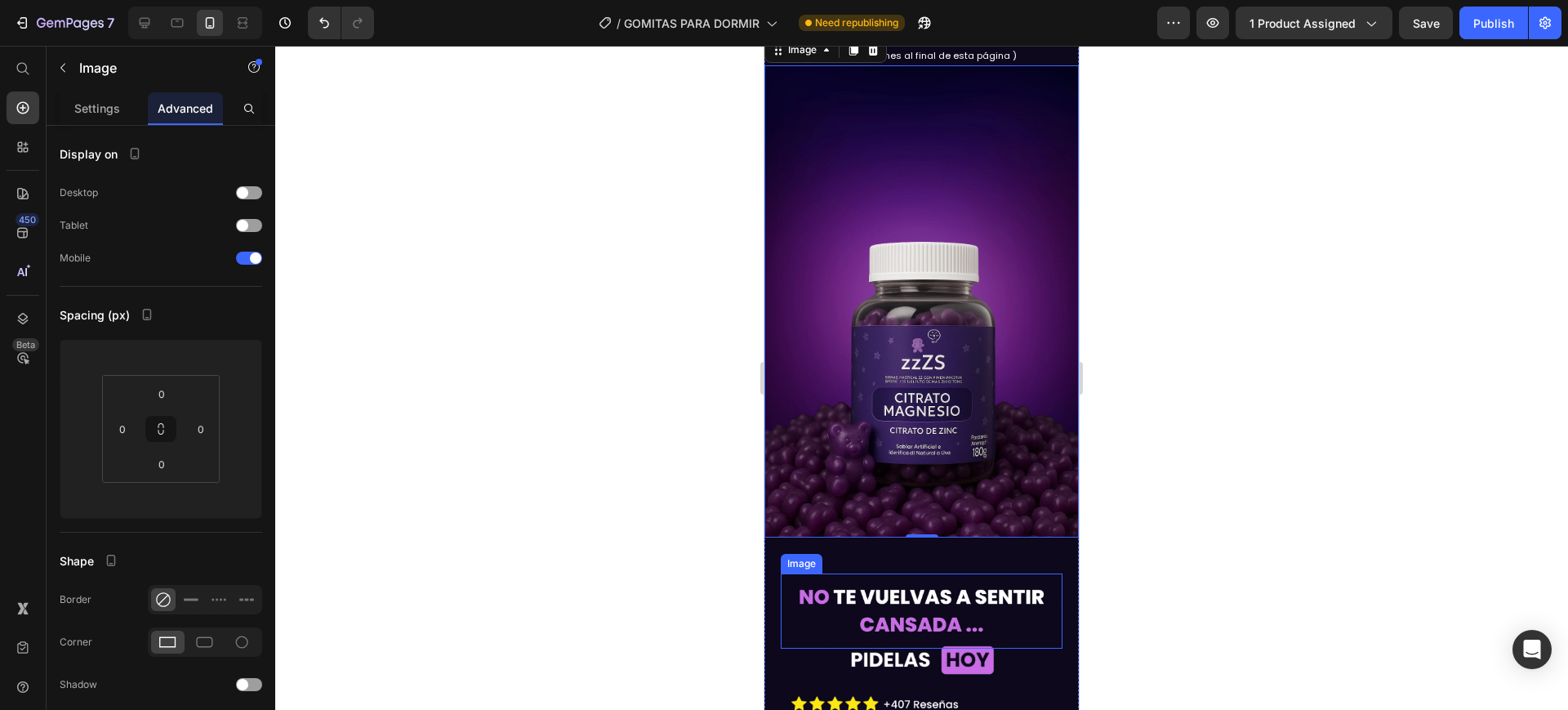 click at bounding box center (921, 611) 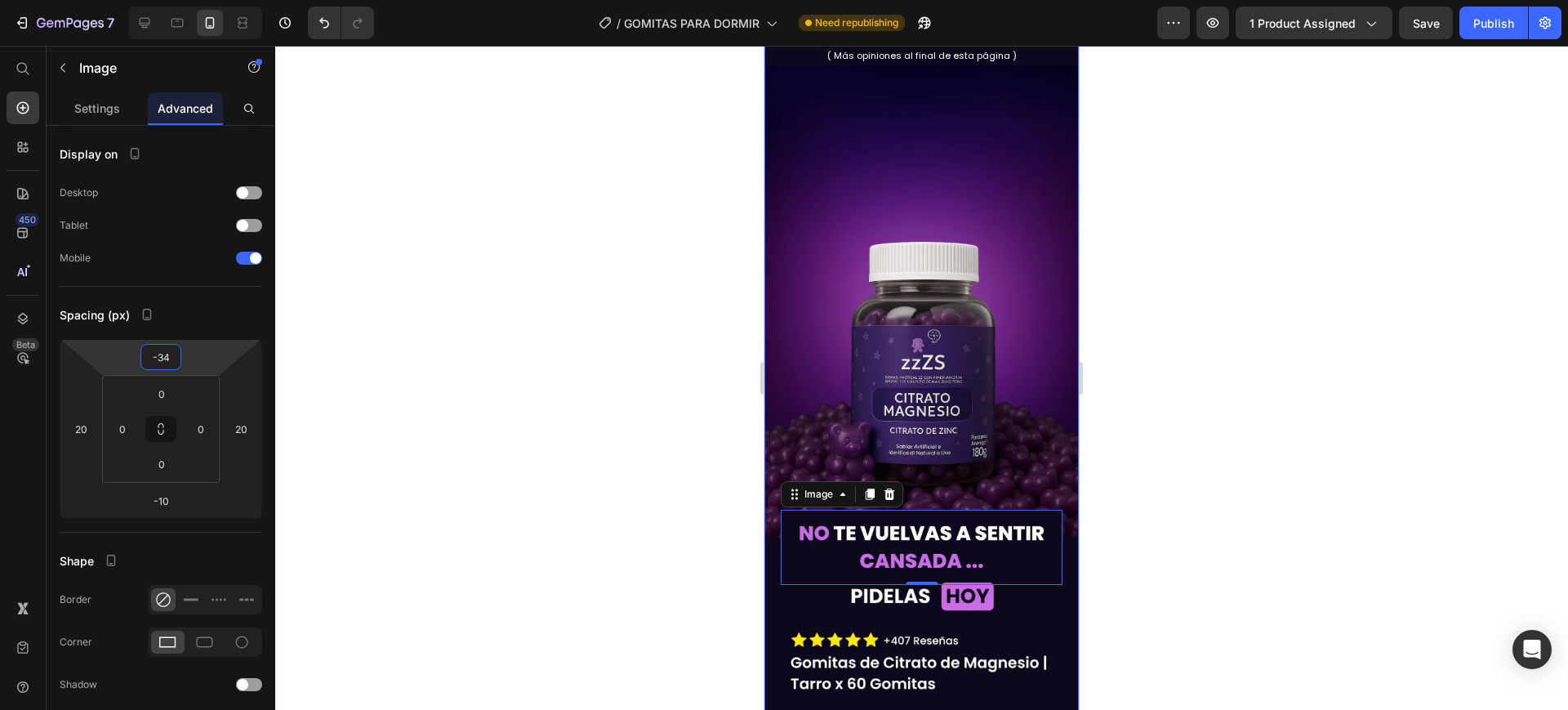 drag, startPoint x: 199, startPoint y: 352, endPoint x: 217, endPoint y: 392, distance: 43.863424 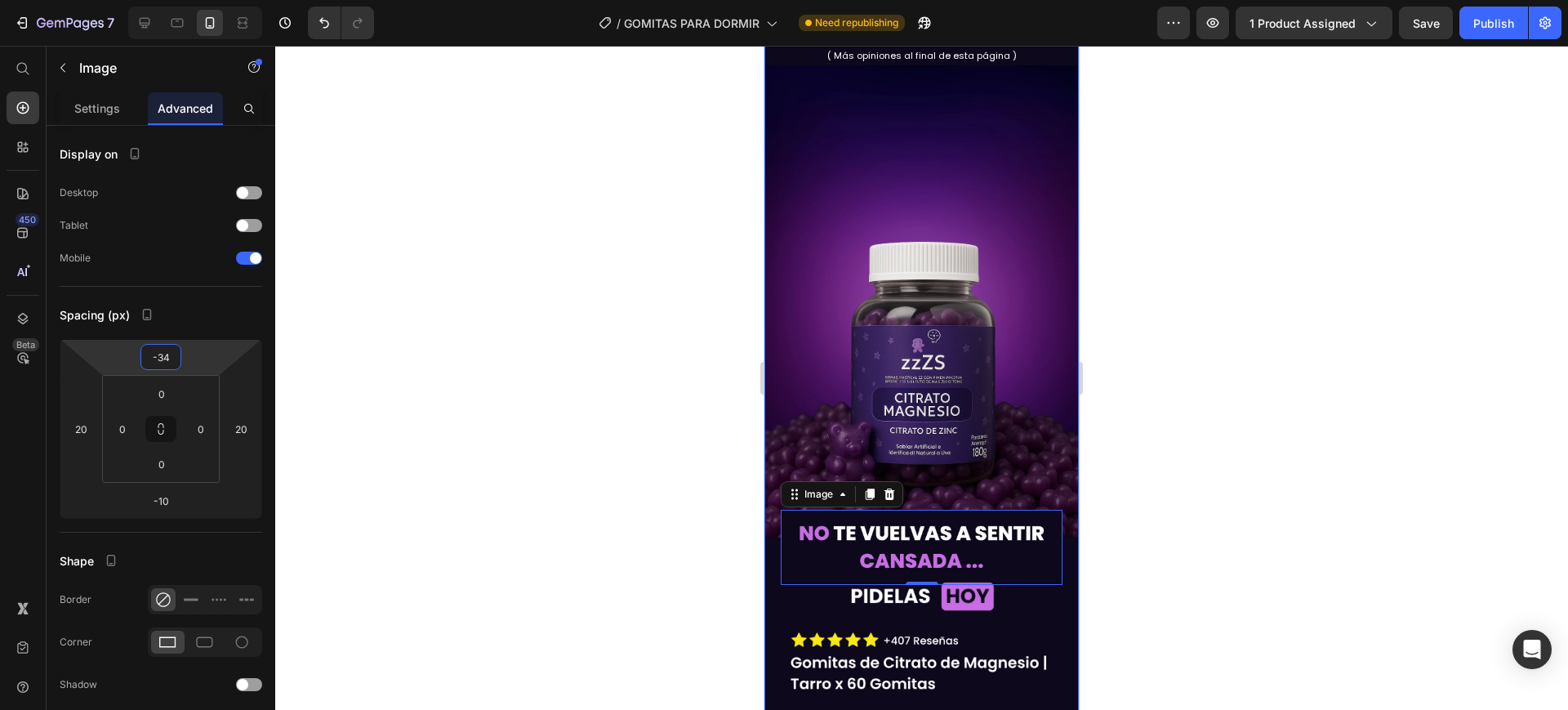 click on "7   /  GOMITAS PARA DORMIR Need republishing Preview 1 product assigned  Save   Publish  450 Beta Start with Sections Elements Hero Section Product Detail Brands Trusted Badges Guarantee Product Breakdown How to use Testimonials Compare Bundle FAQs Social Proof Brand Story Product List Collection Blog List Contact Sticky Add to Cart Custom Footer Browse Library 450 Layout
Row
Row
Row
Row Text
Heading
Text Block Button
Button
Button
Sticky Back to top Media
Image" at bounding box center [784, 0] 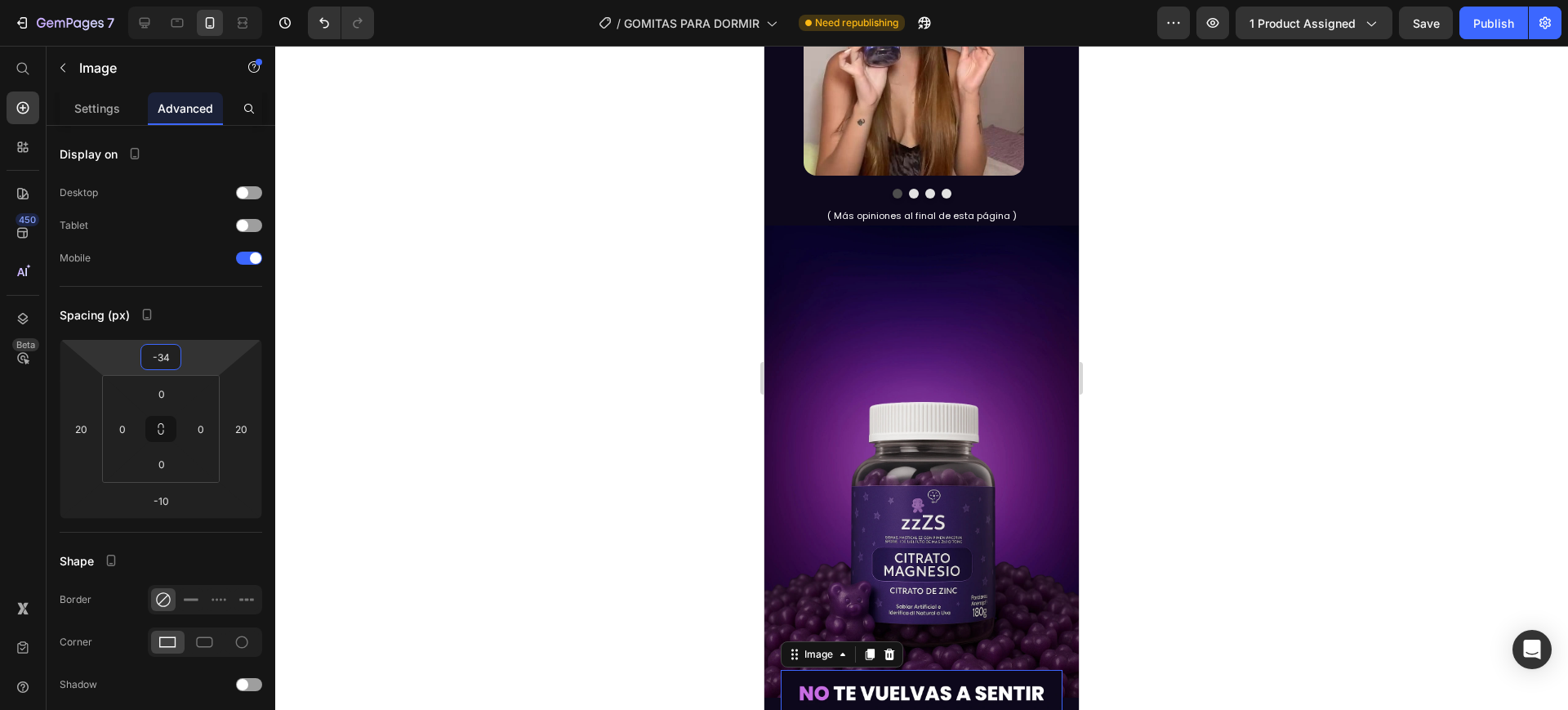 scroll, scrollTop: 1273, scrollLeft: 0, axis: vertical 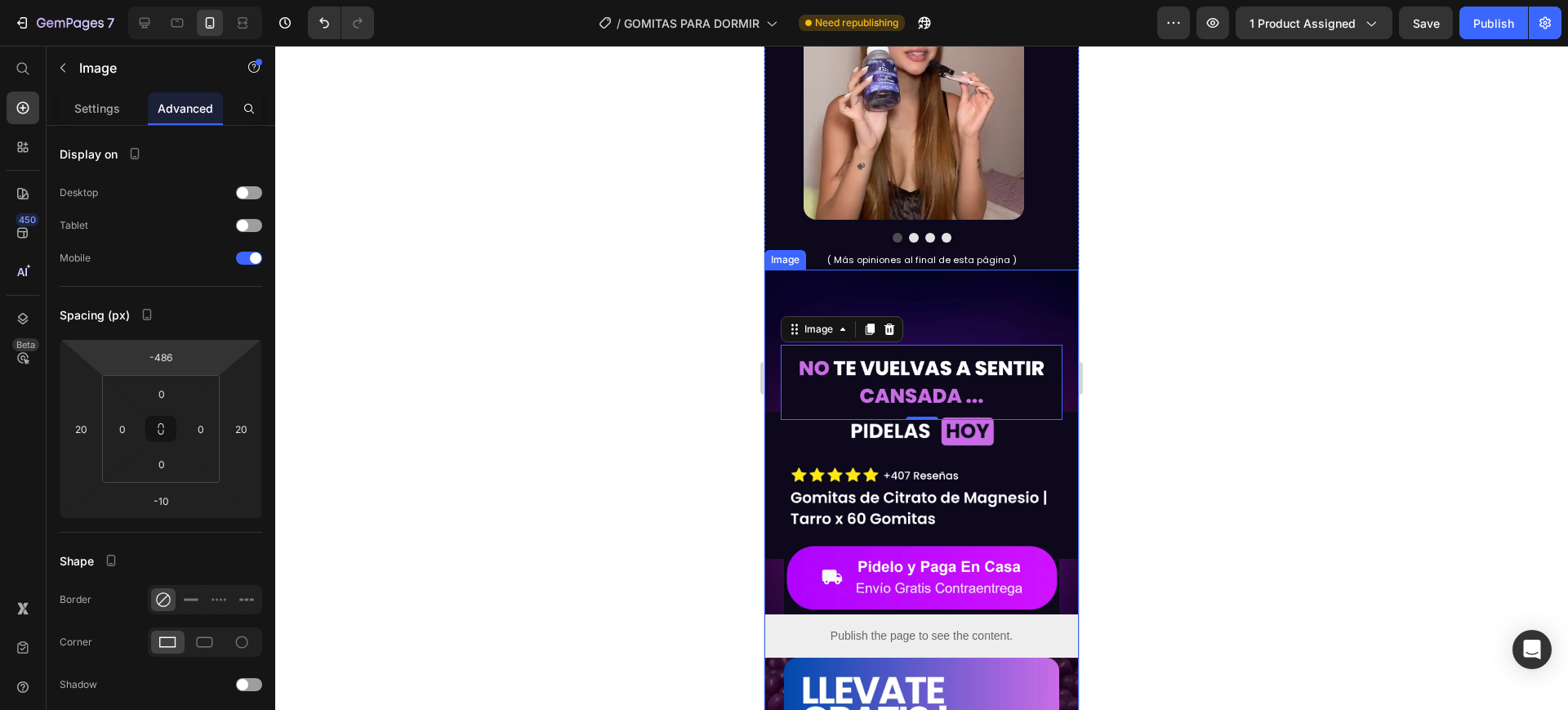 type on "-488" 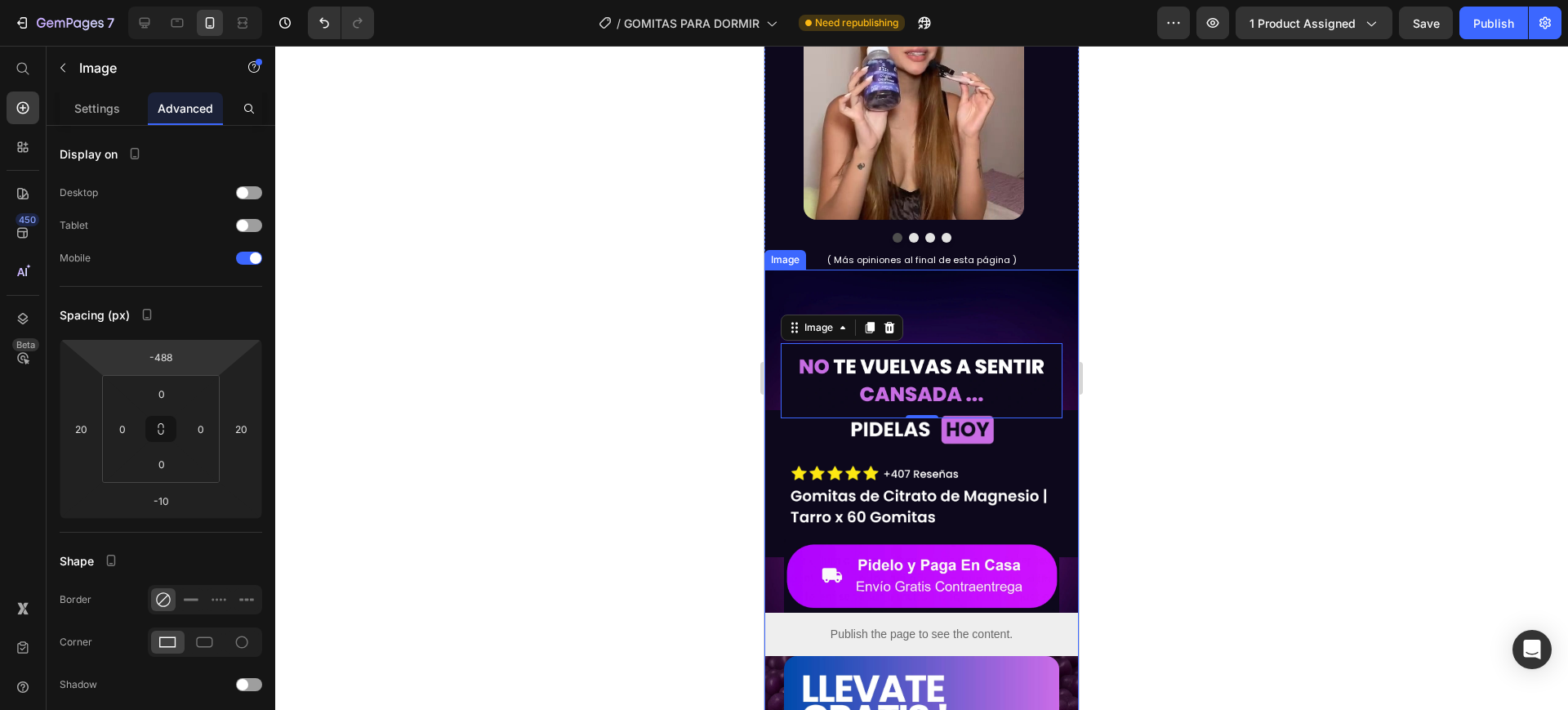 drag, startPoint x: 212, startPoint y: 362, endPoint x: 194, endPoint y: 594, distance: 232.6972 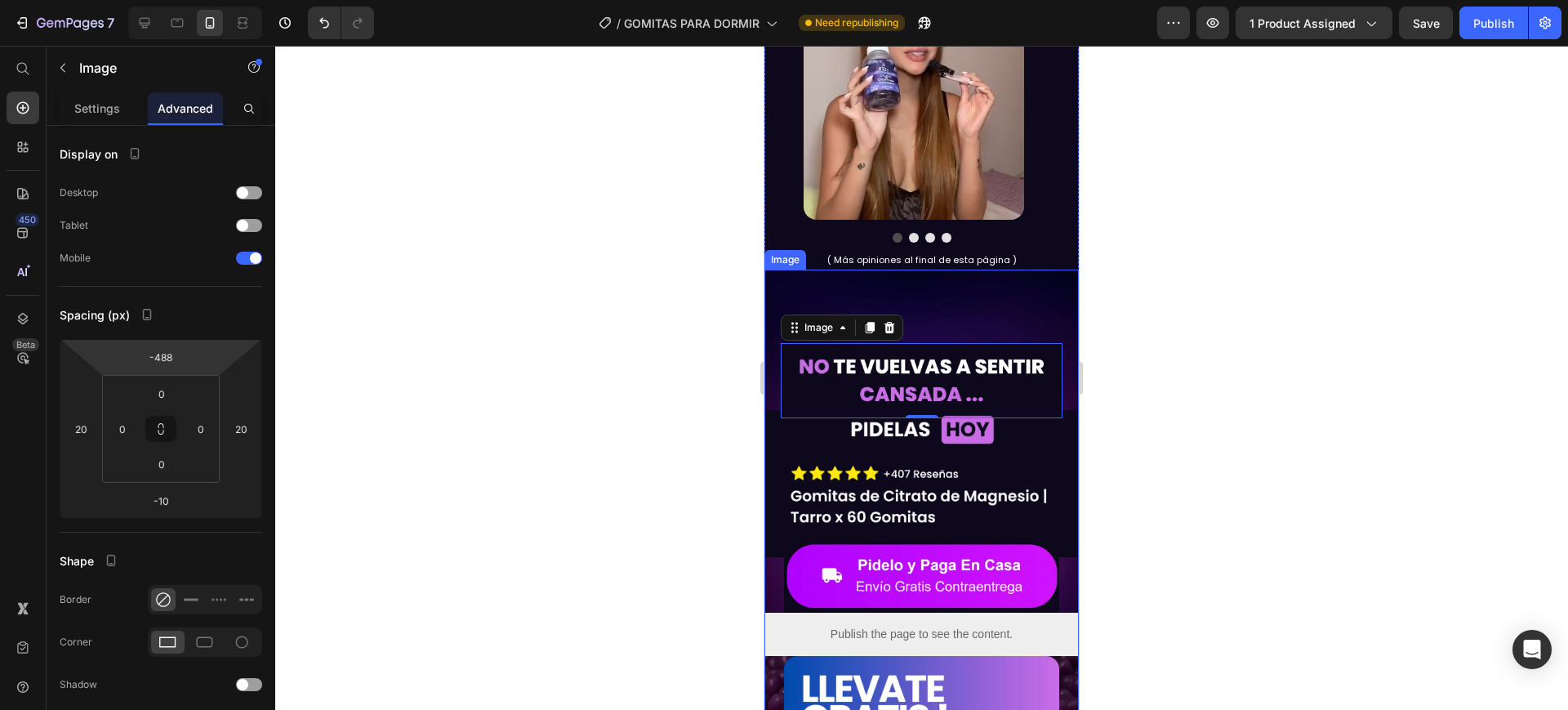 click on "7   /  GOMITAS PARA DORMIR Need republishing Preview 1 product assigned  Save   Publish  450 Beta Start with Sections Elements Hero Section Product Detail Brands Trusted Badges Guarantee Product Breakdown How to use Testimonials Compare Bundle FAQs Social Proof Brand Story Product List Collection Blog List Contact Sticky Add to Cart Custom Footer Browse Library 450 Layout
Row
Row
Row
Row Text
Heading
Text Block Button
Button
Button
Sticky Back to top Media
Image" at bounding box center (784, 0) 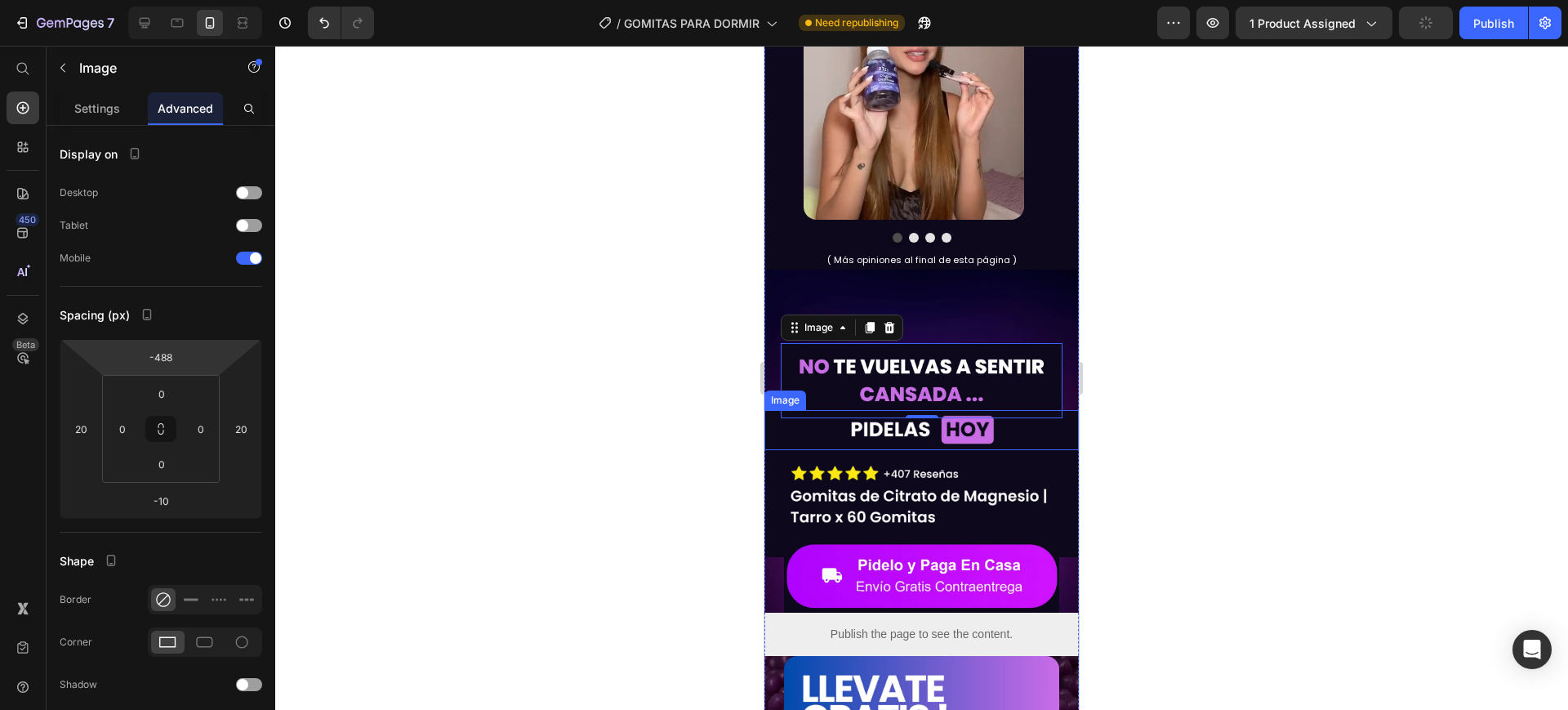 click at bounding box center (921, 430) 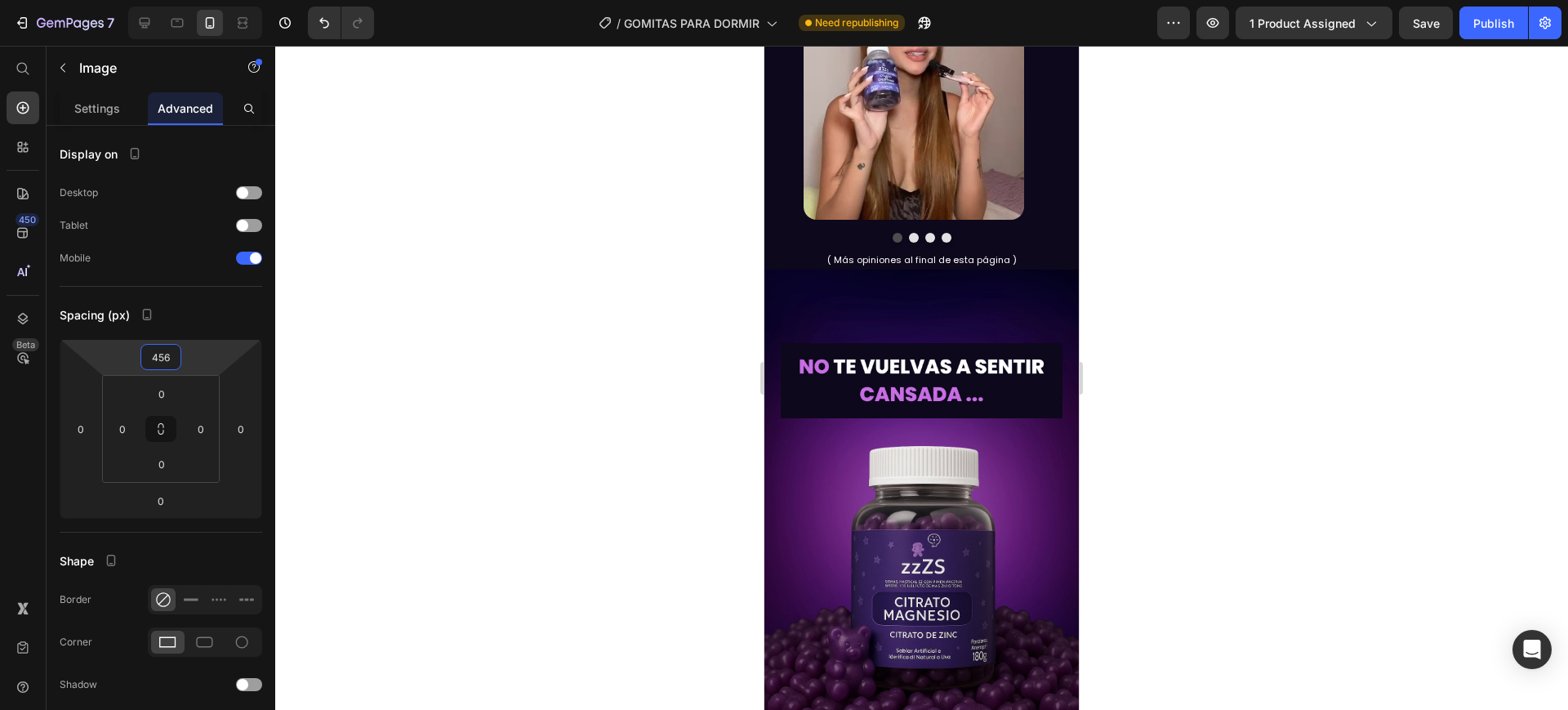 drag, startPoint x: 197, startPoint y: 361, endPoint x: 198, endPoint y: 128, distance: 233.00215 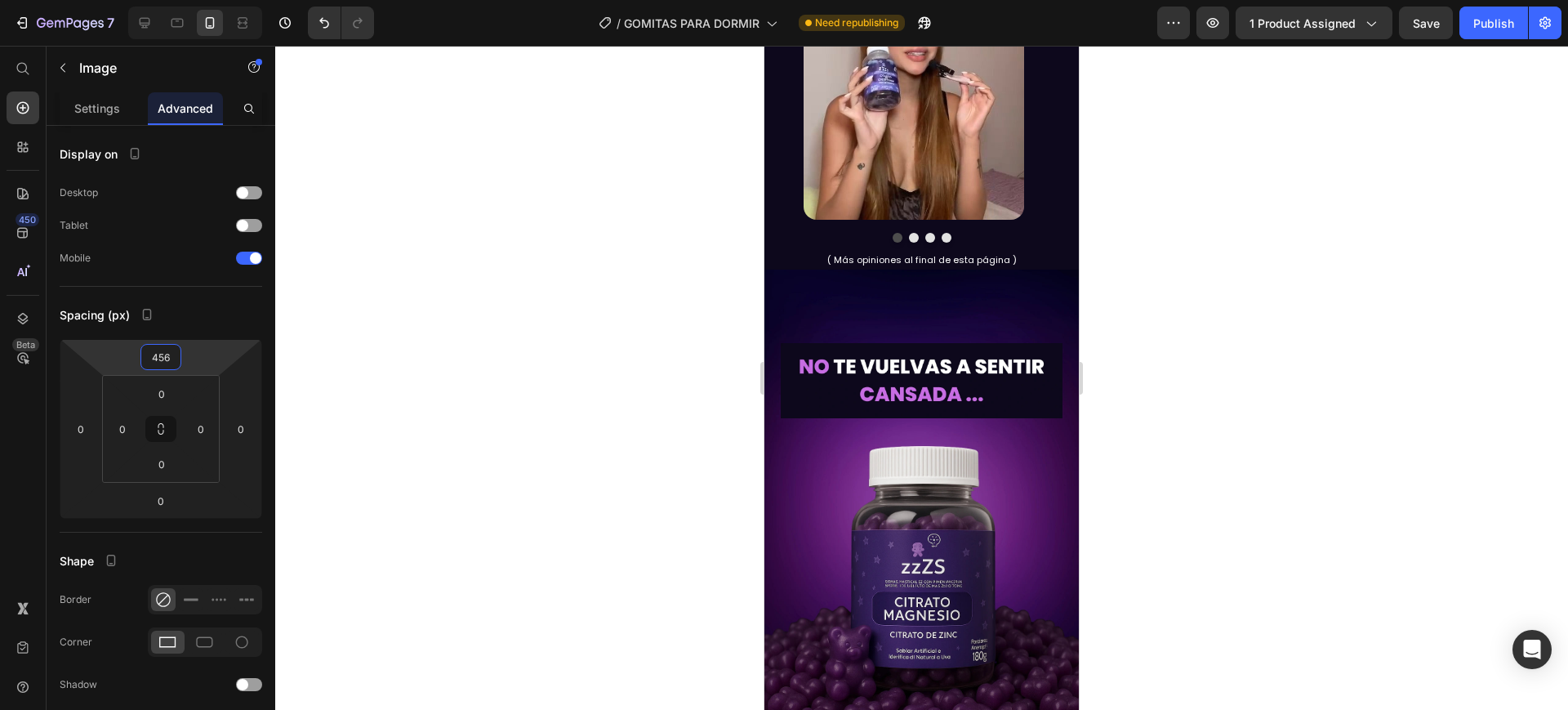 click on "7   /  GOMITAS PARA DORMIR Need republishing Preview 1 product assigned  Save   Publish  450 Beta Start with Sections Elements Hero Section Product Detail Brands Trusted Badges Guarantee Product Breakdown How to use Testimonials Compare Bundle FAQs Social Proof Brand Story Product List Collection Blog List Contact Sticky Add to Cart Custom Footer Browse Library 450 Layout
Row
Row
Row
Row Text
Heading
Text Block Button
Button
Button
Sticky Back to top Media
Image" at bounding box center (784, 0) 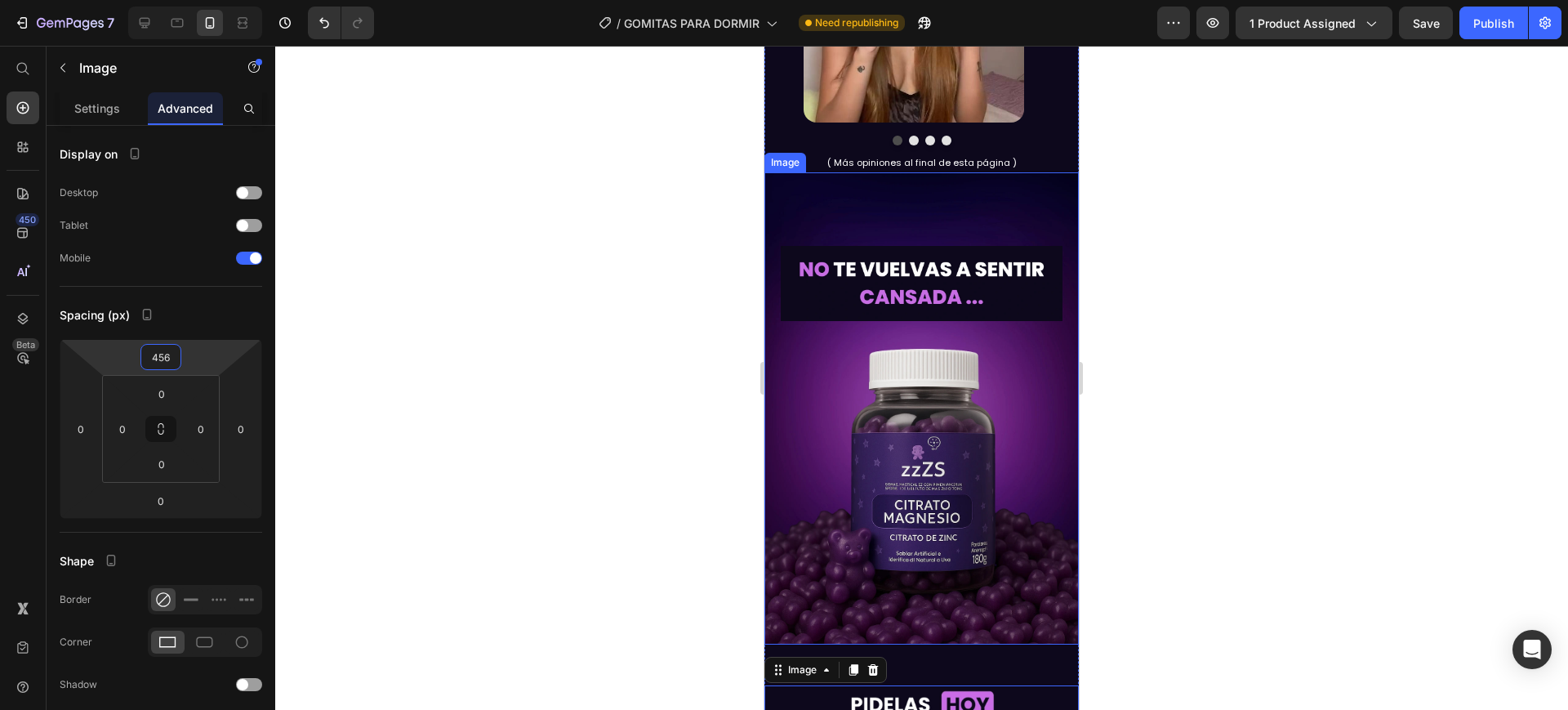 scroll, scrollTop: 1375, scrollLeft: 0, axis: vertical 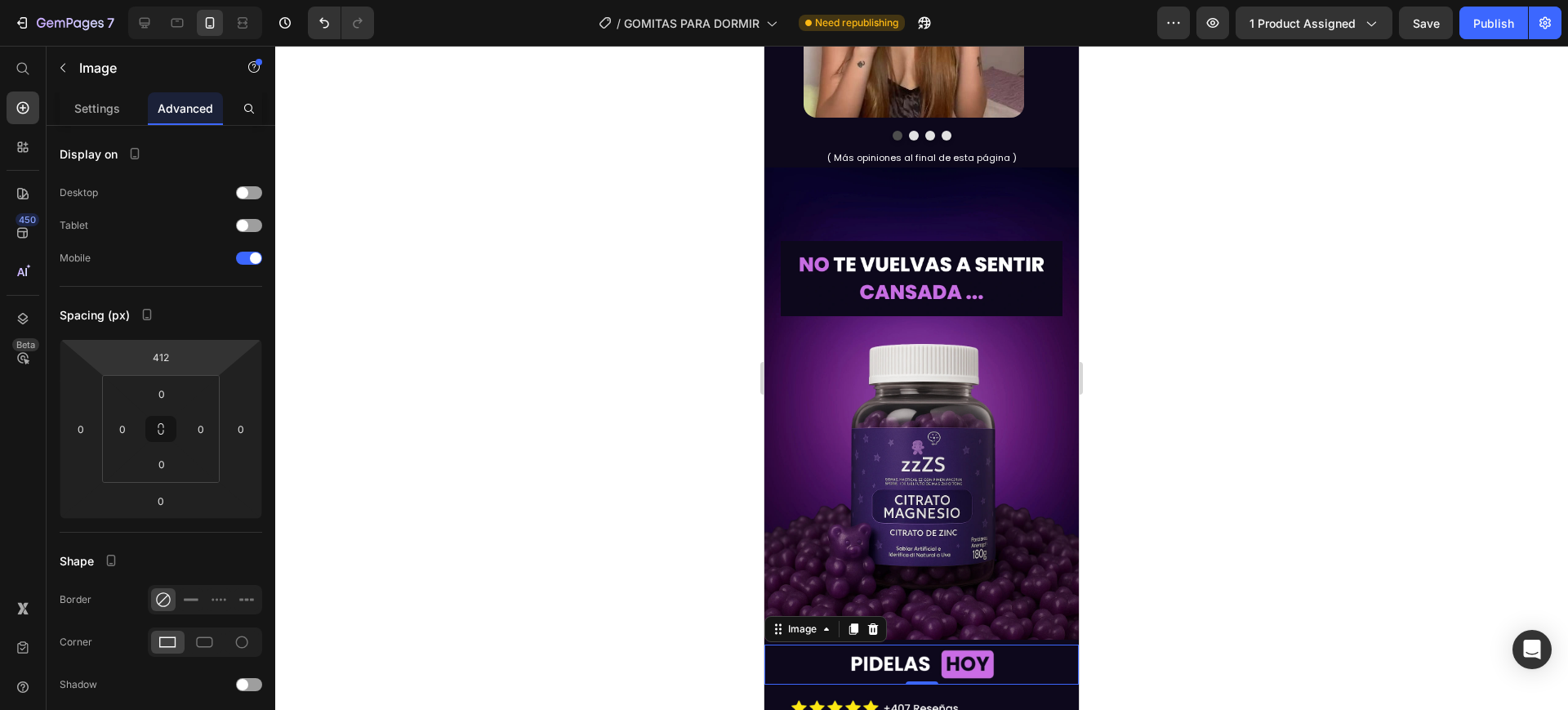 type on "416" 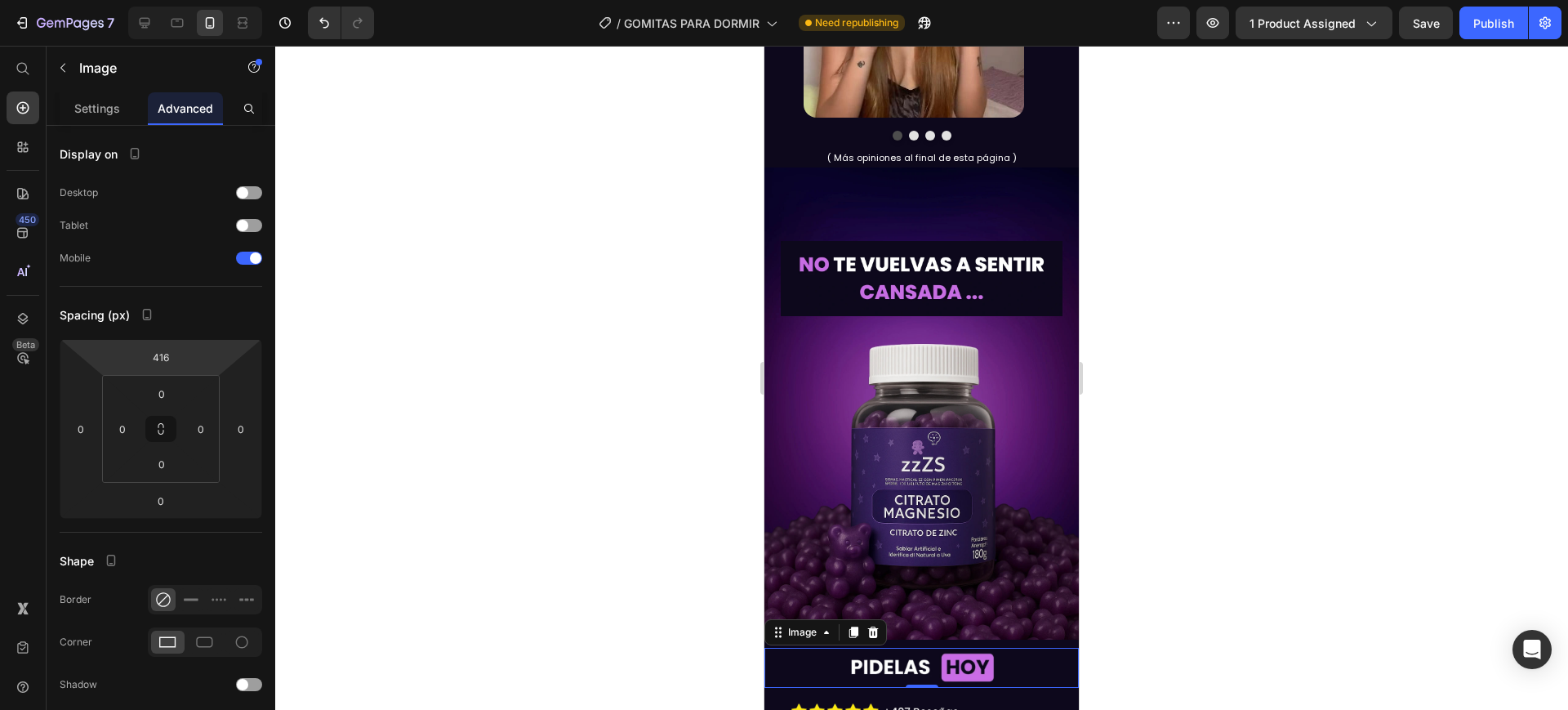 drag, startPoint x: 201, startPoint y: 359, endPoint x: 207, endPoint y: 378, distance: 20 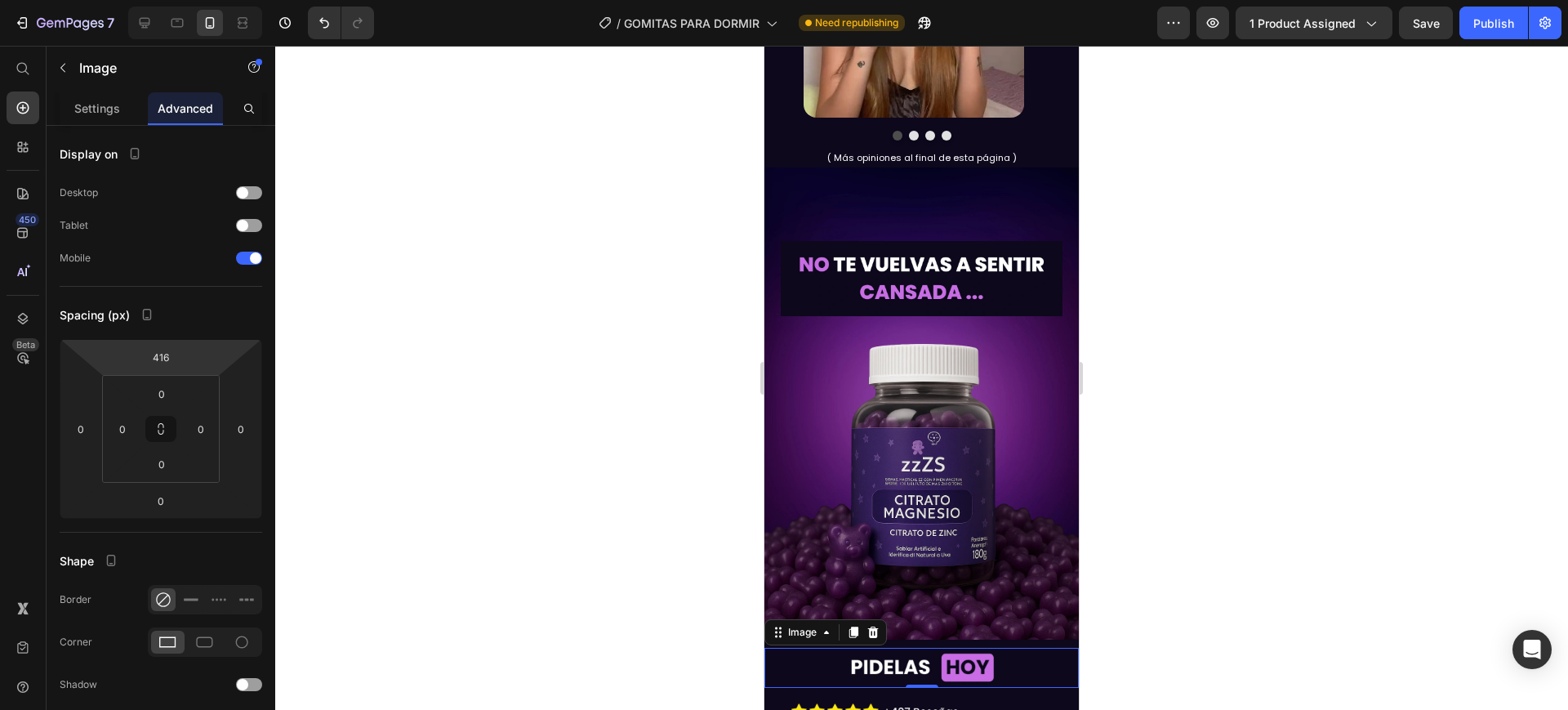 click 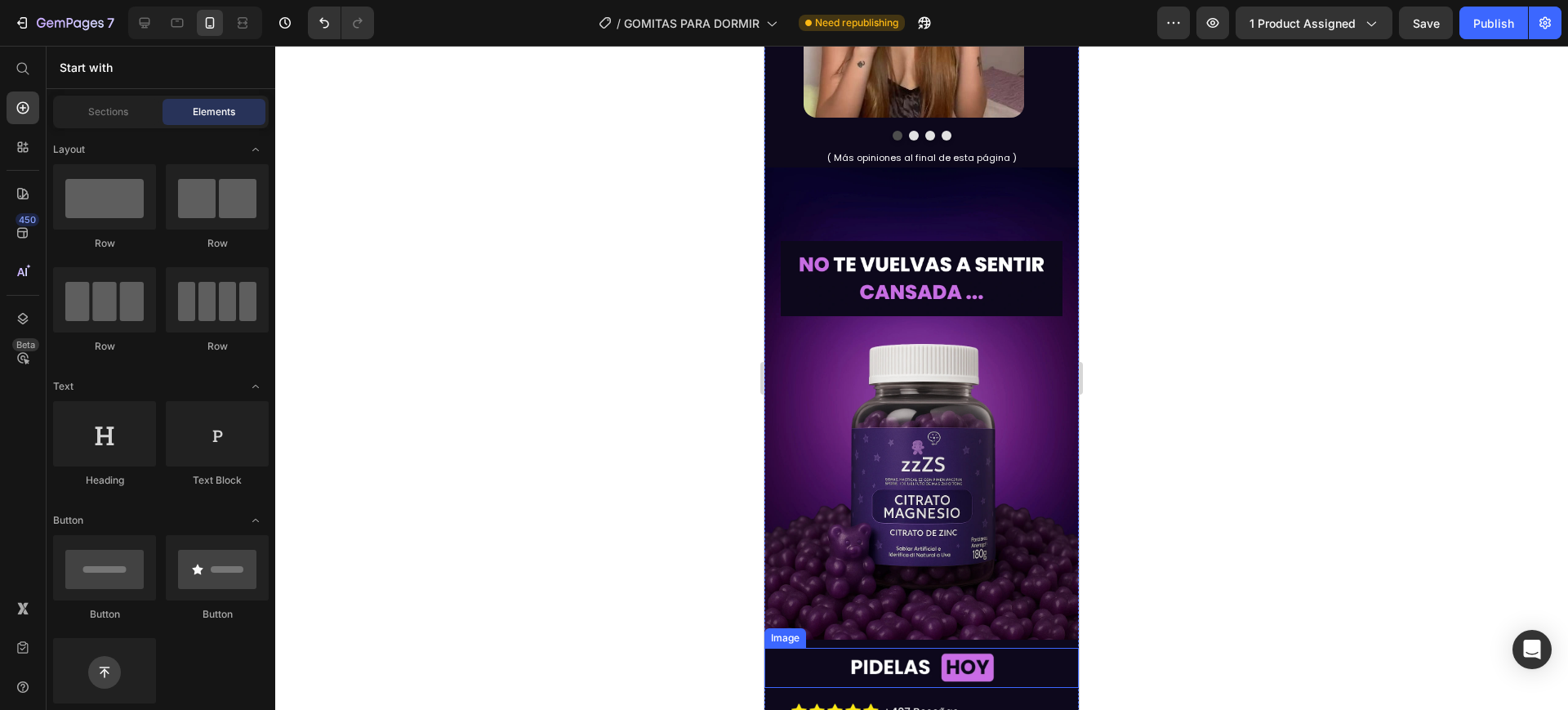 click at bounding box center (921, 668) 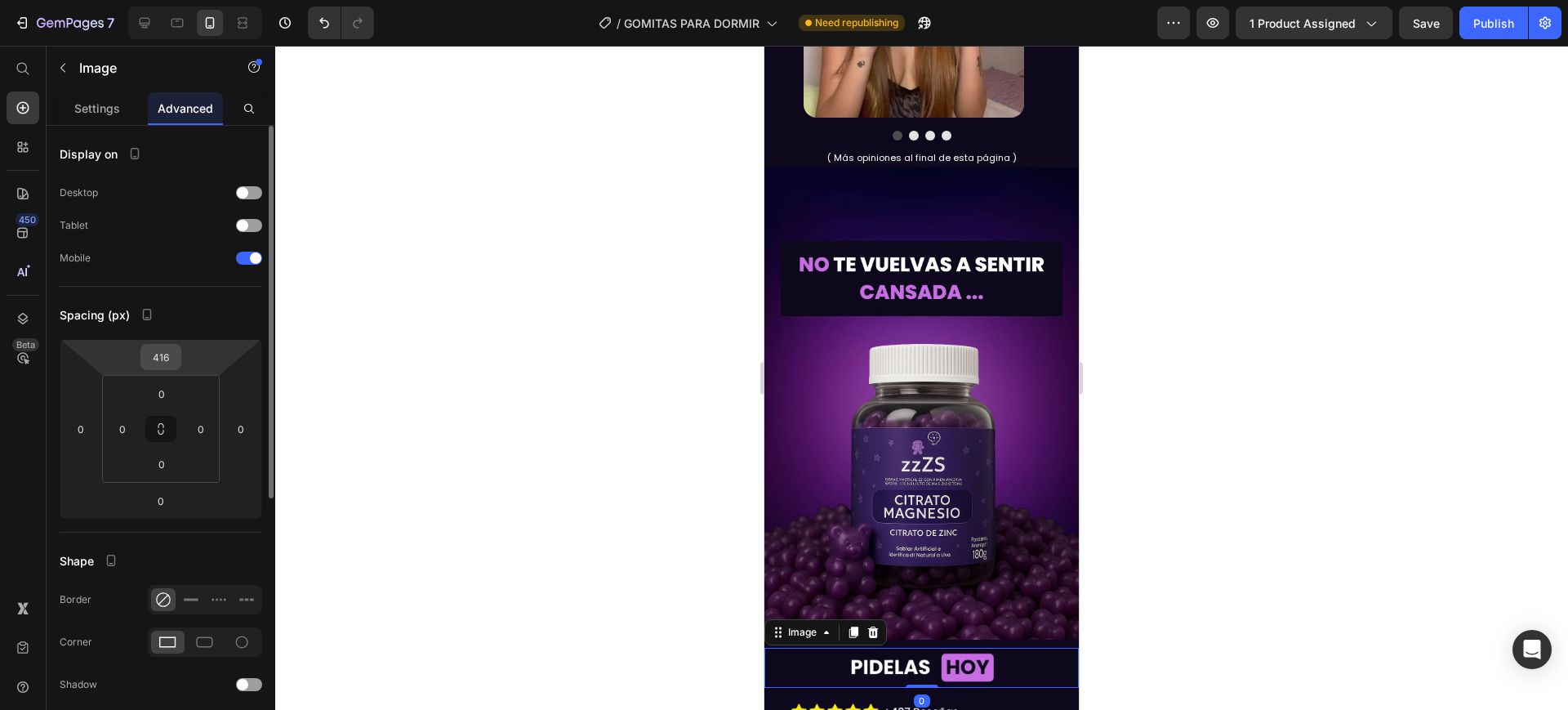 click on "416" at bounding box center [161, 357] 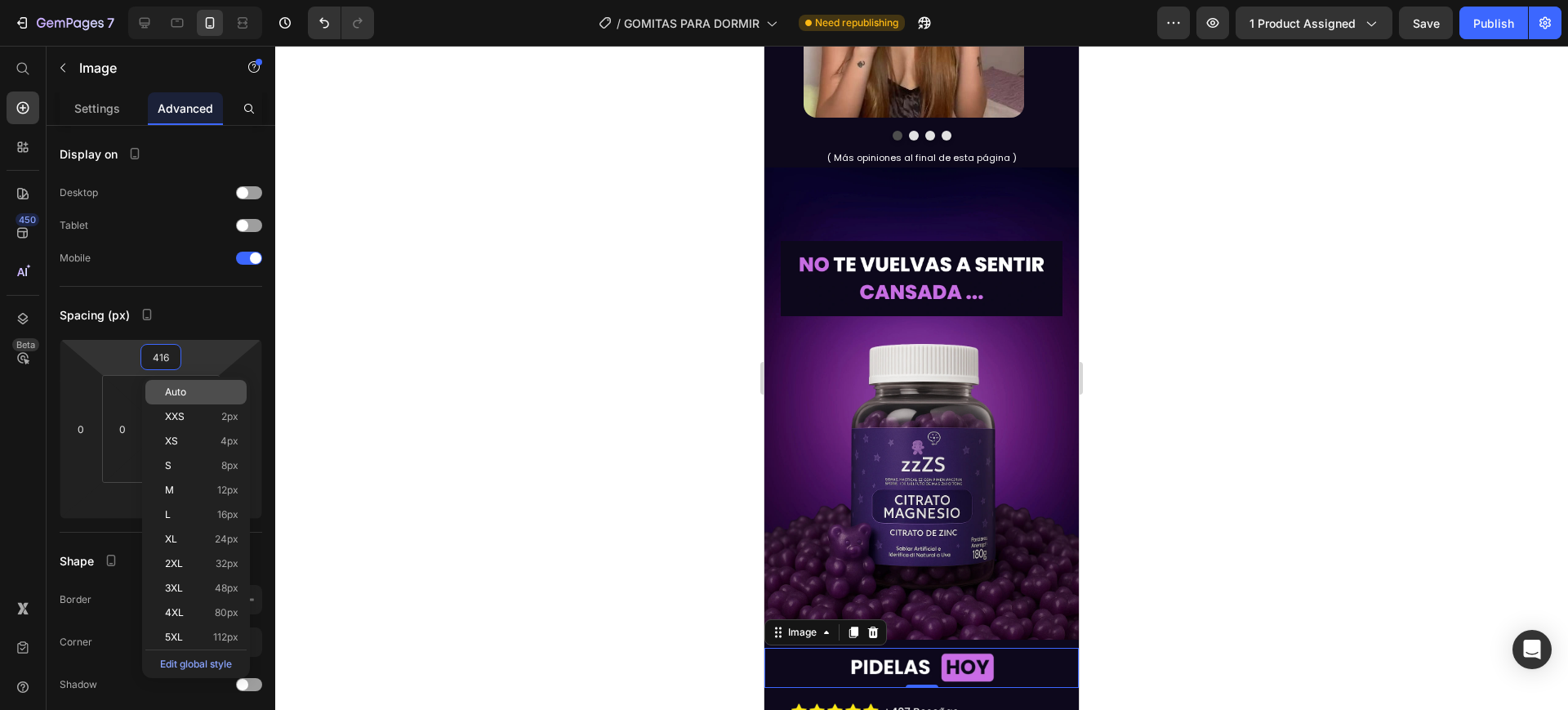 click on "Auto" at bounding box center (176, 392) 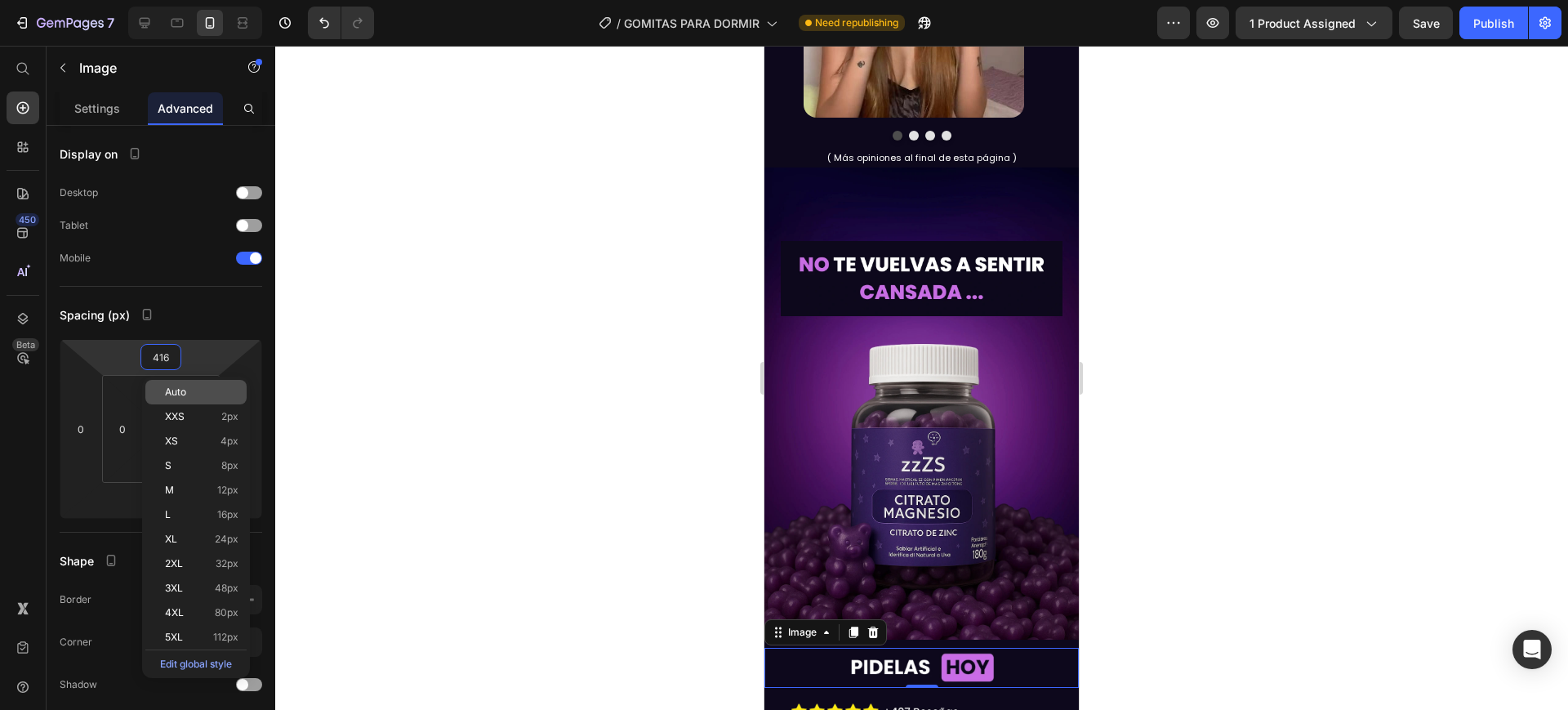 type 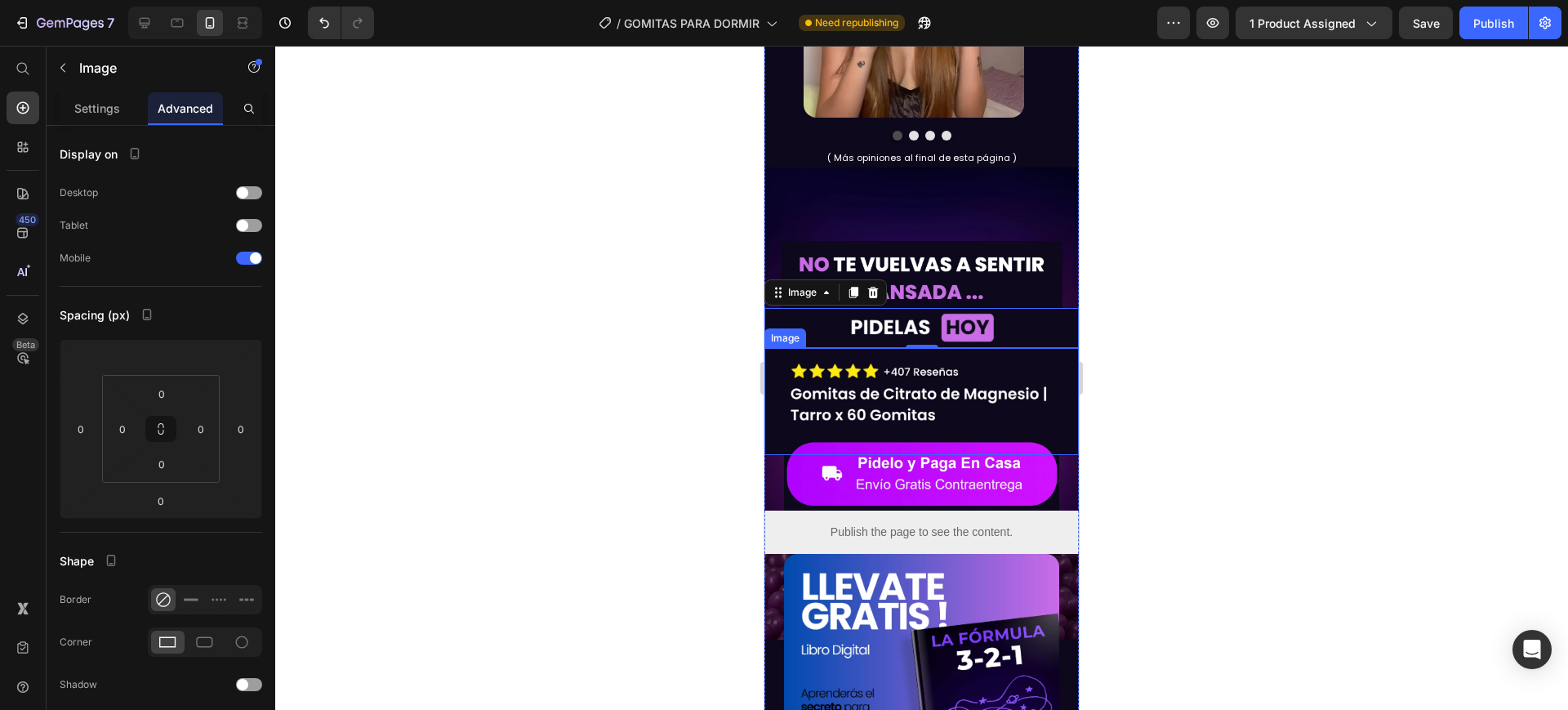 click at bounding box center (921, 402) 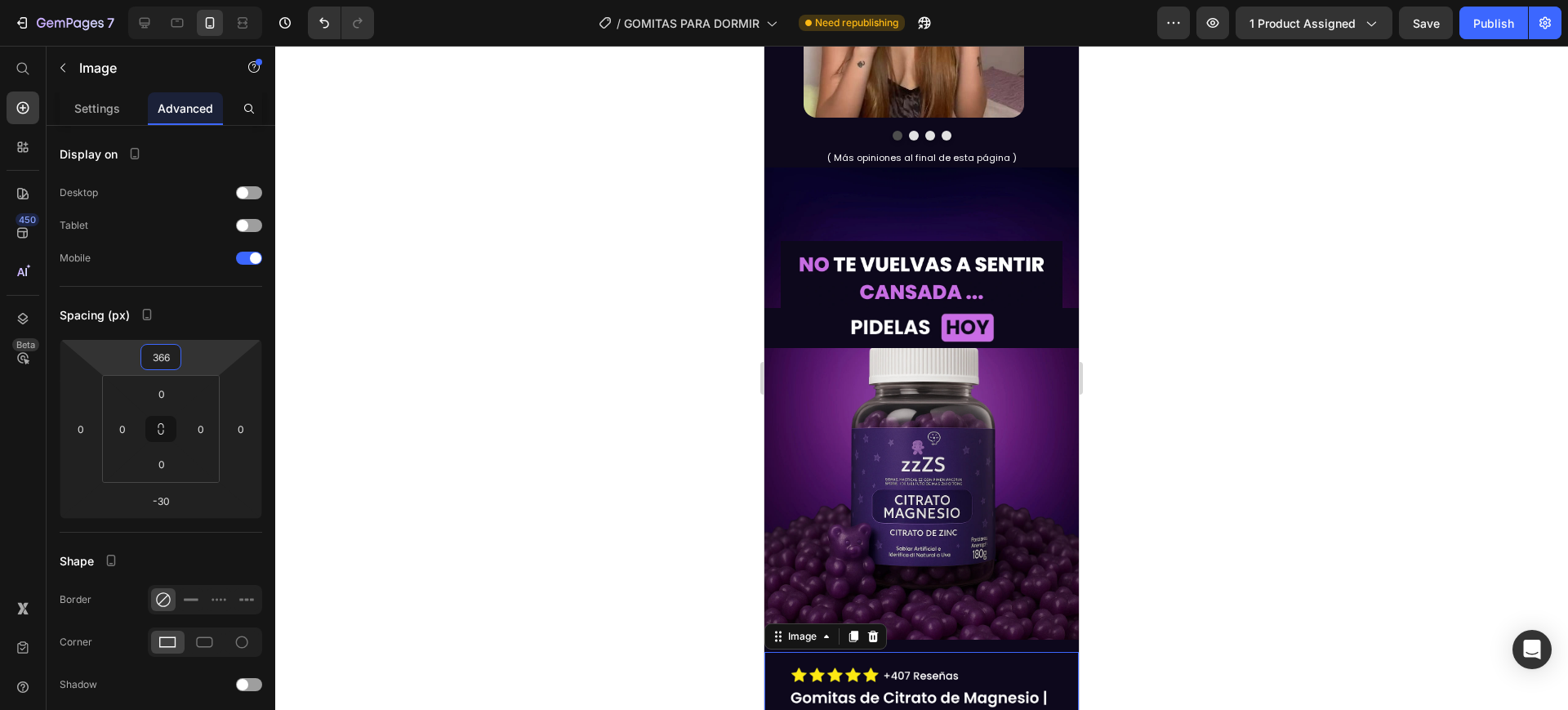 type on "362" 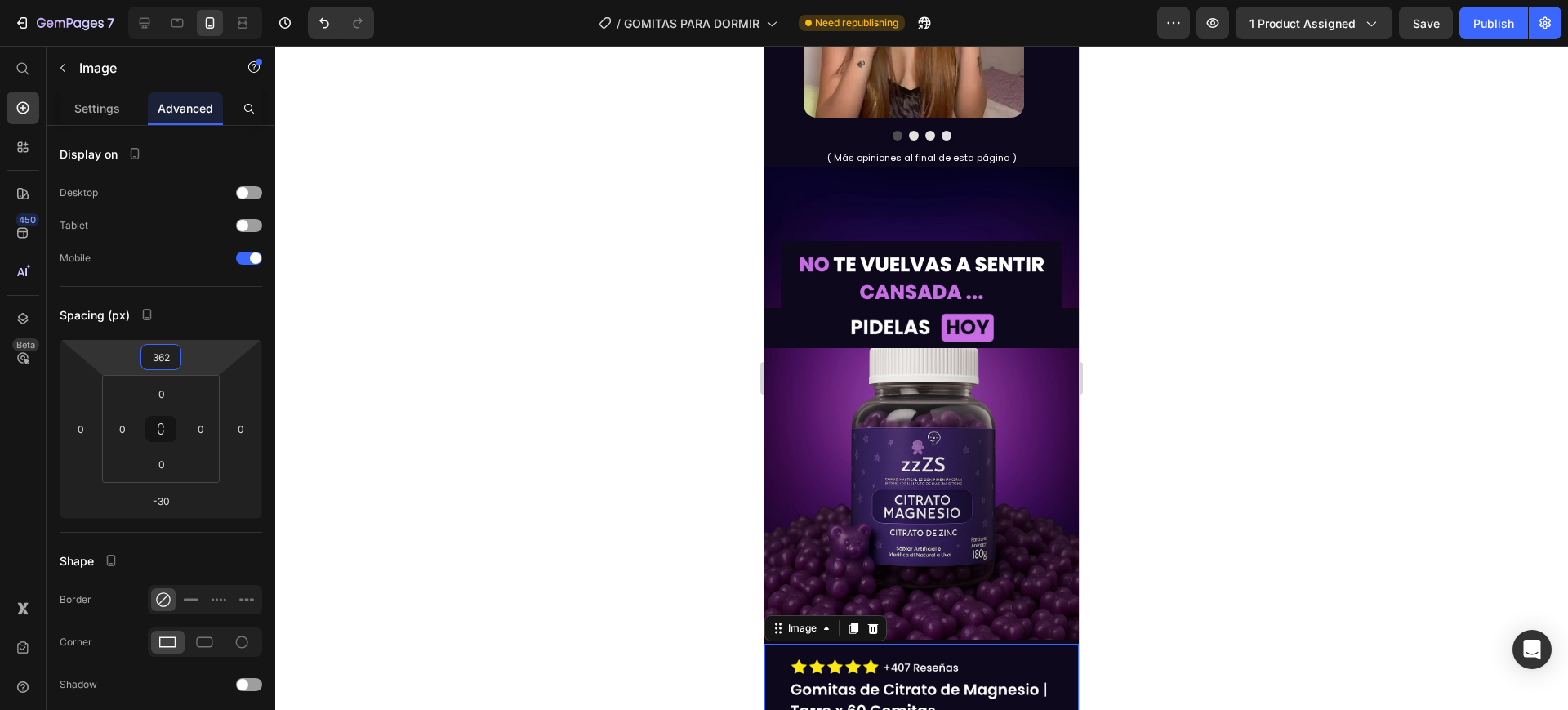 drag, startPoint x: 219, startPoint y: 315, endPoint x: 207, endPoint y: 181, distance: 134.53624 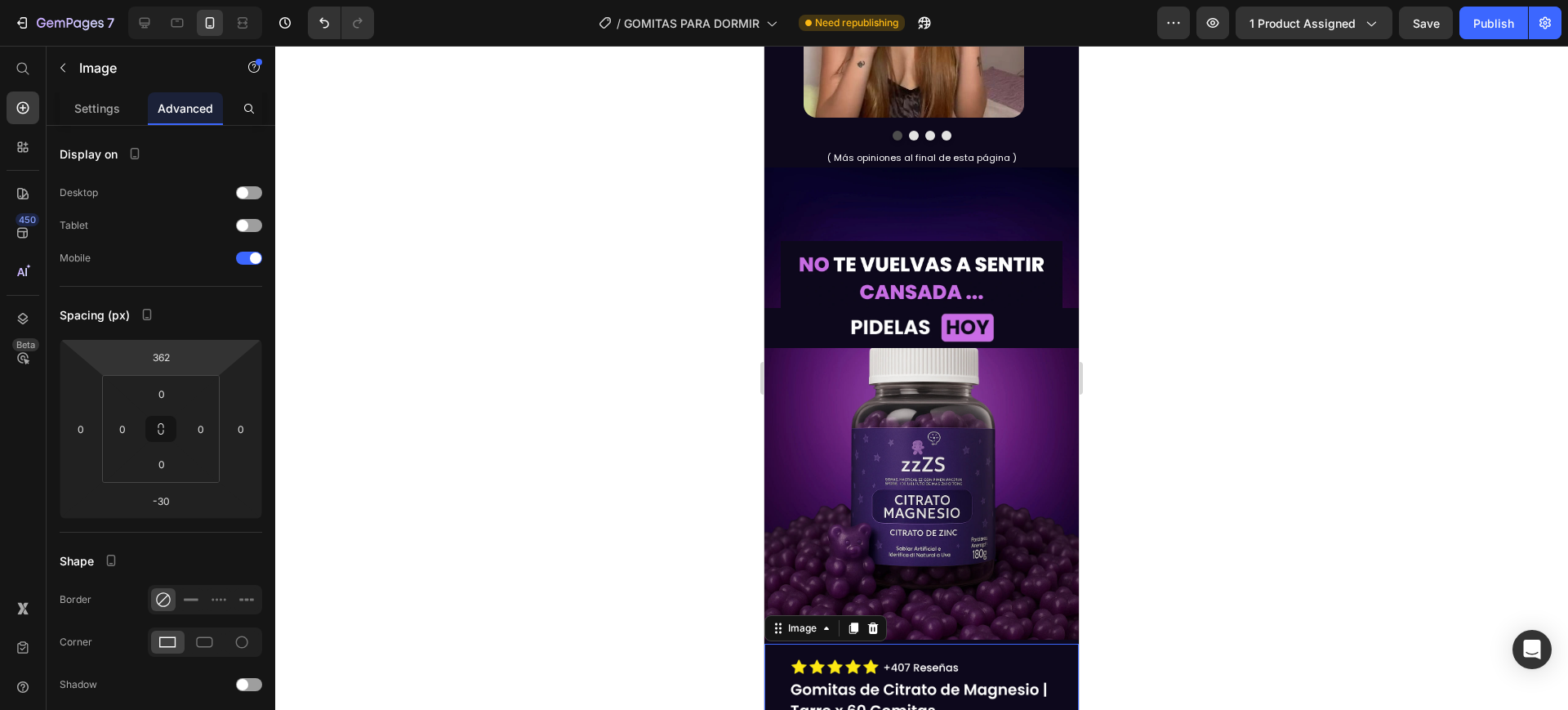click 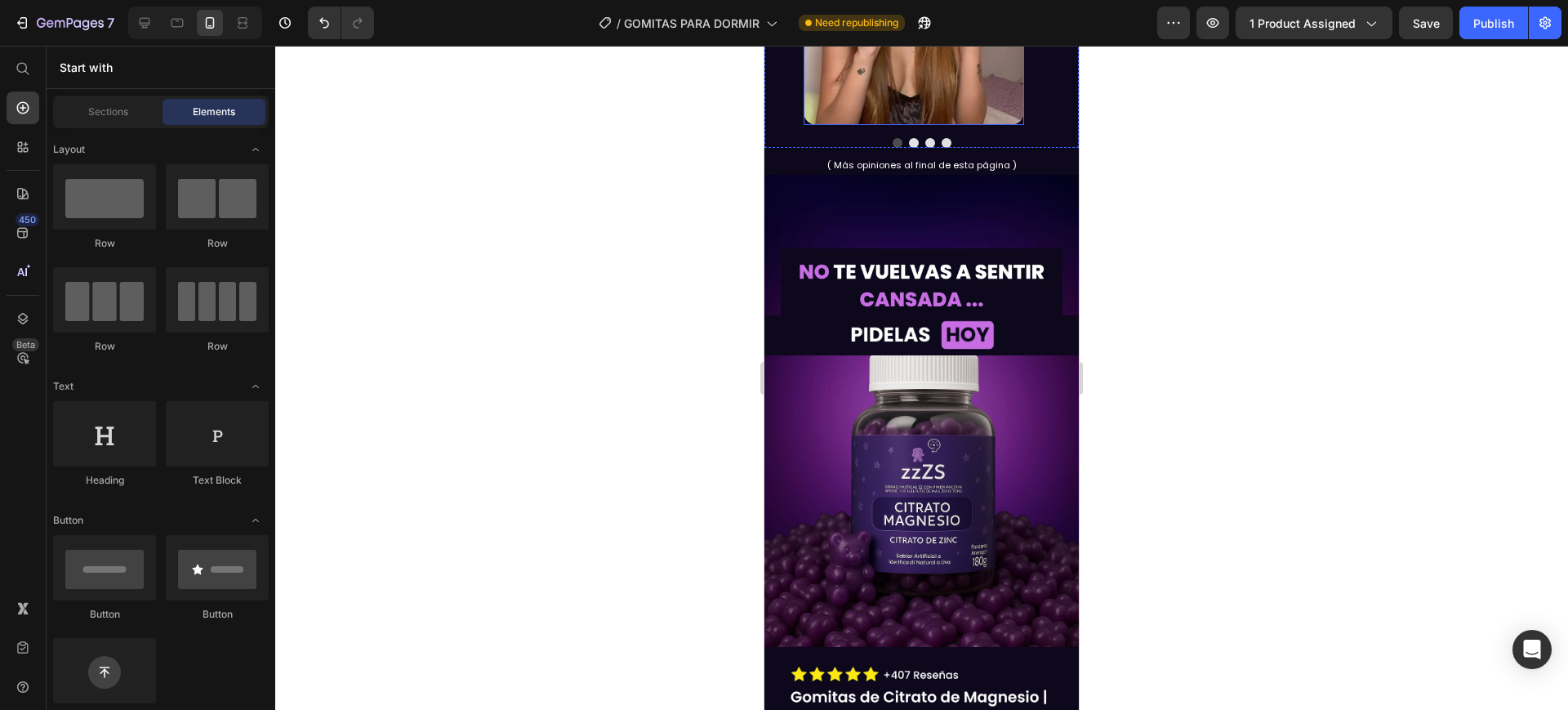 scroll, scrollTop: 1430, scrollLeft: 0, axis: vertical 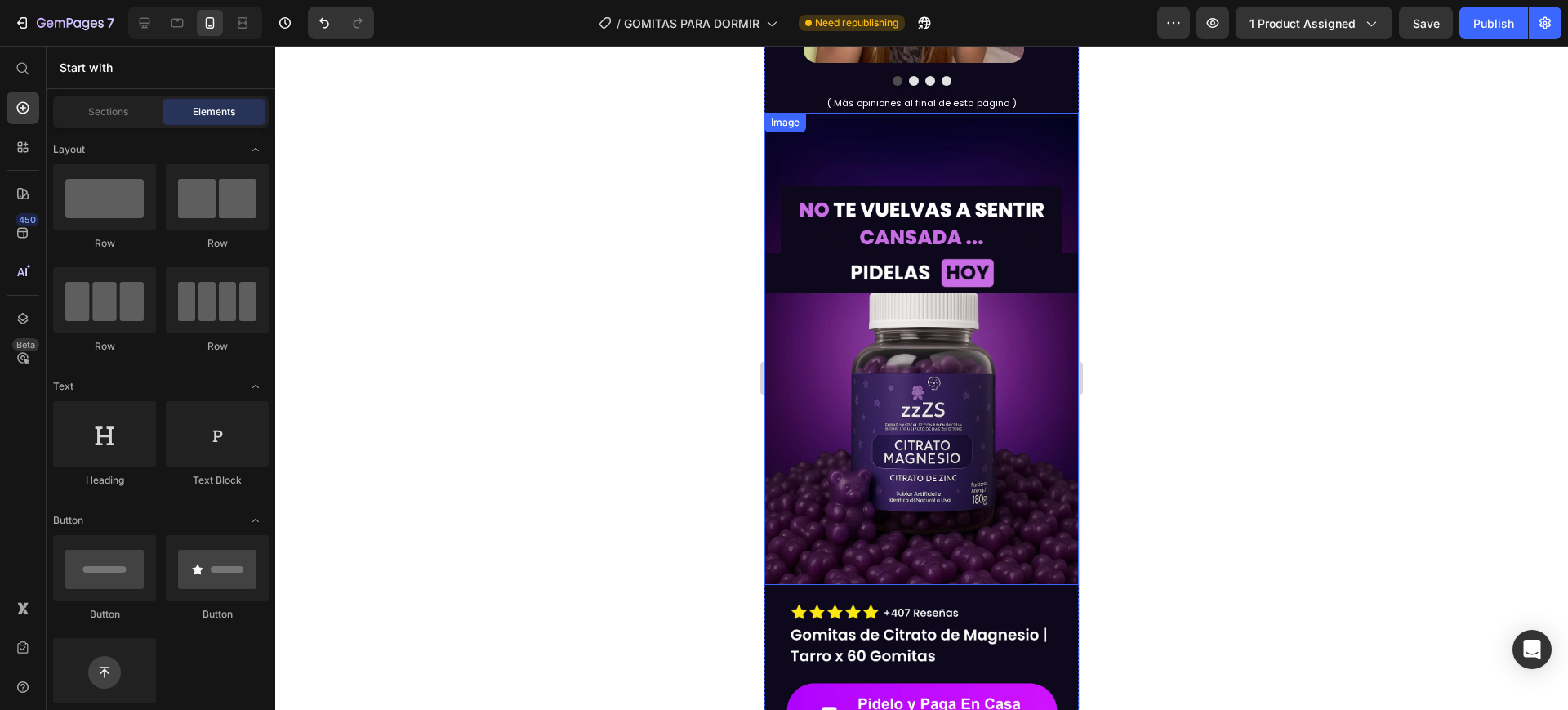 click at bounding box center (921, 349) 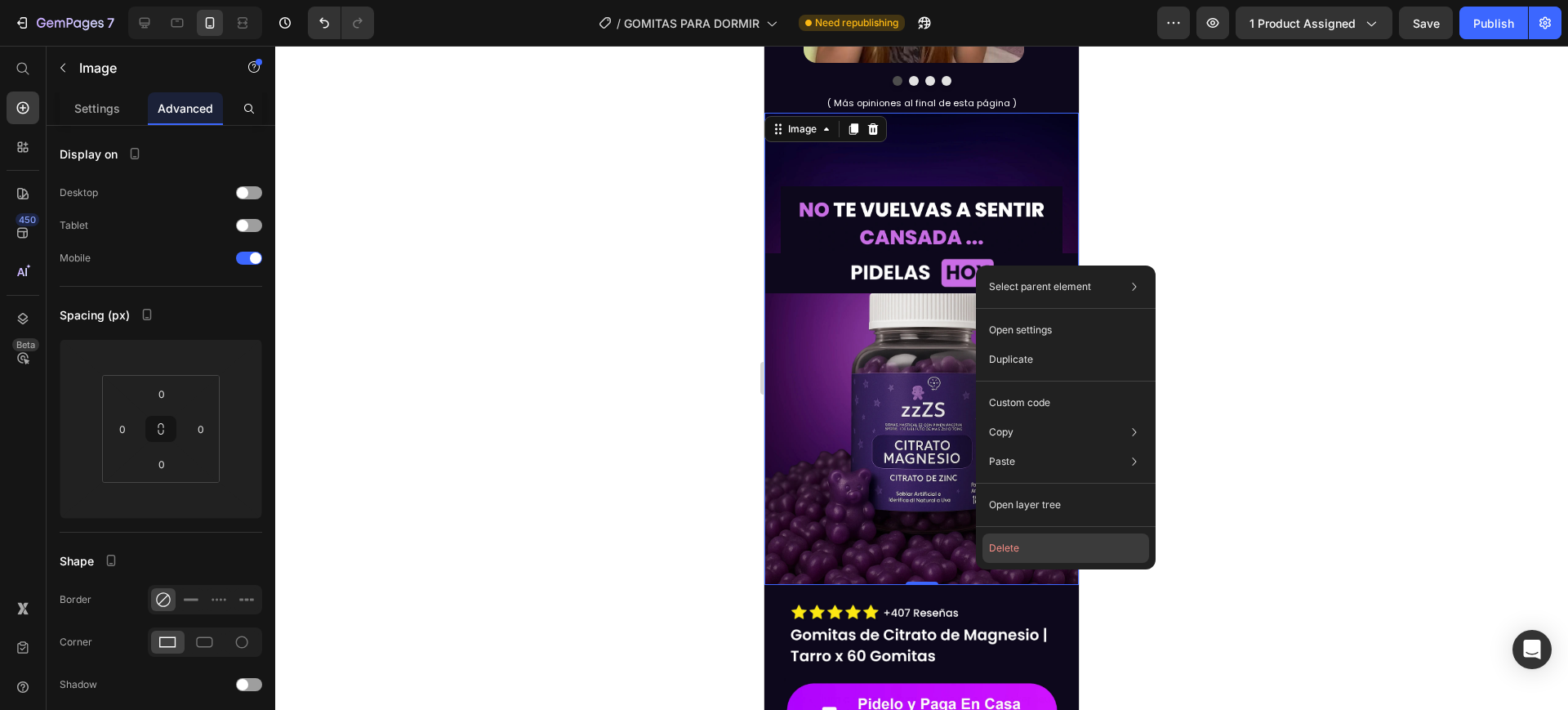 click on "Delete" 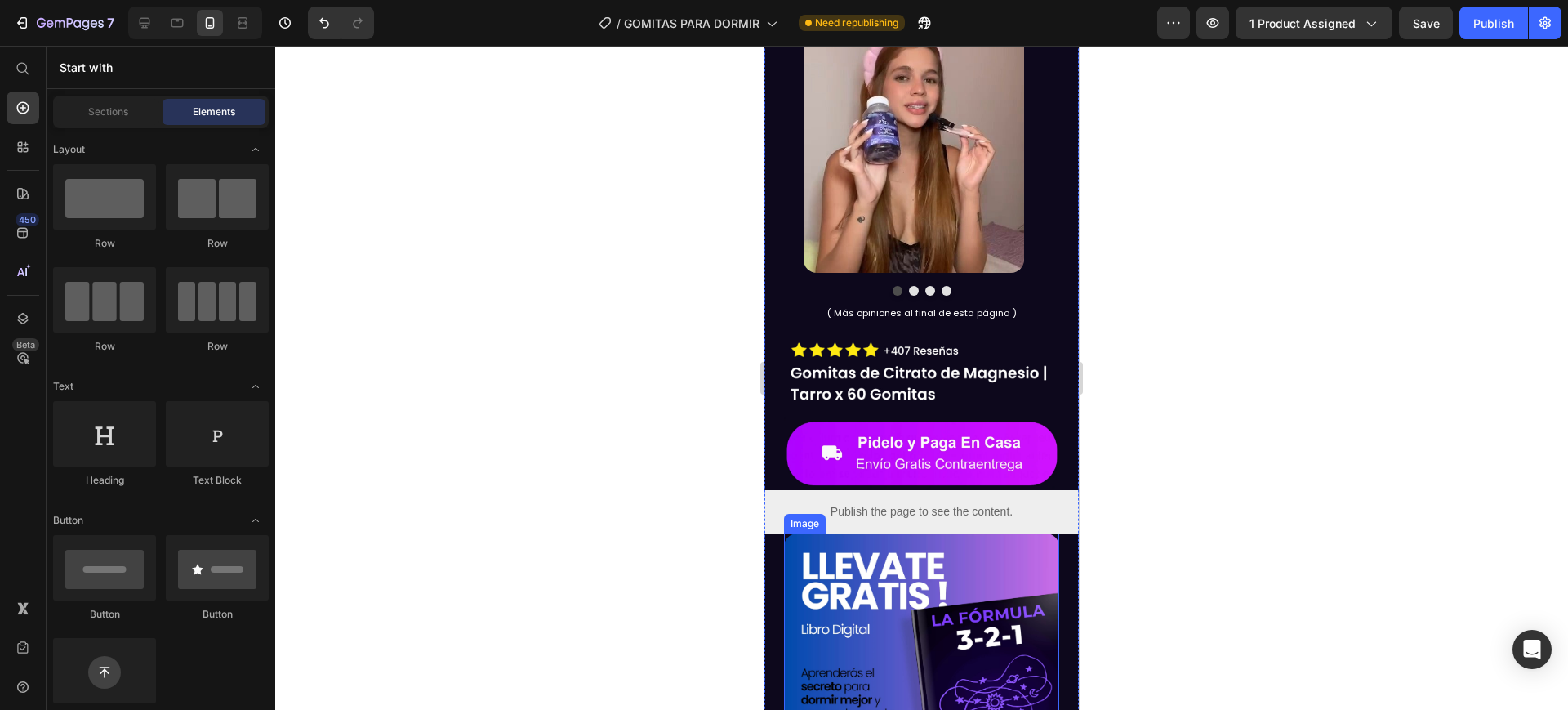 scroll, scrollTop: 1123, scrollLeft: 0, axis: vertical 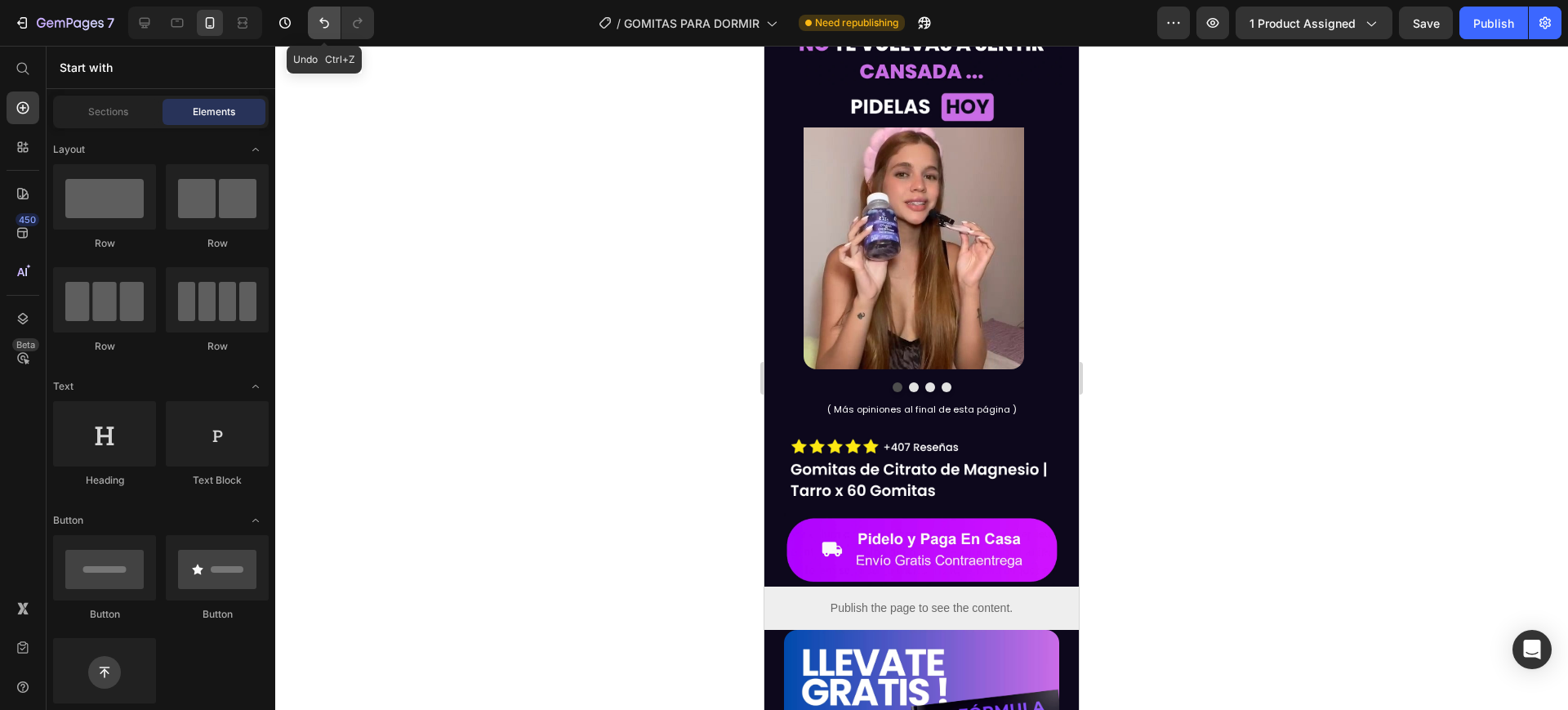 click 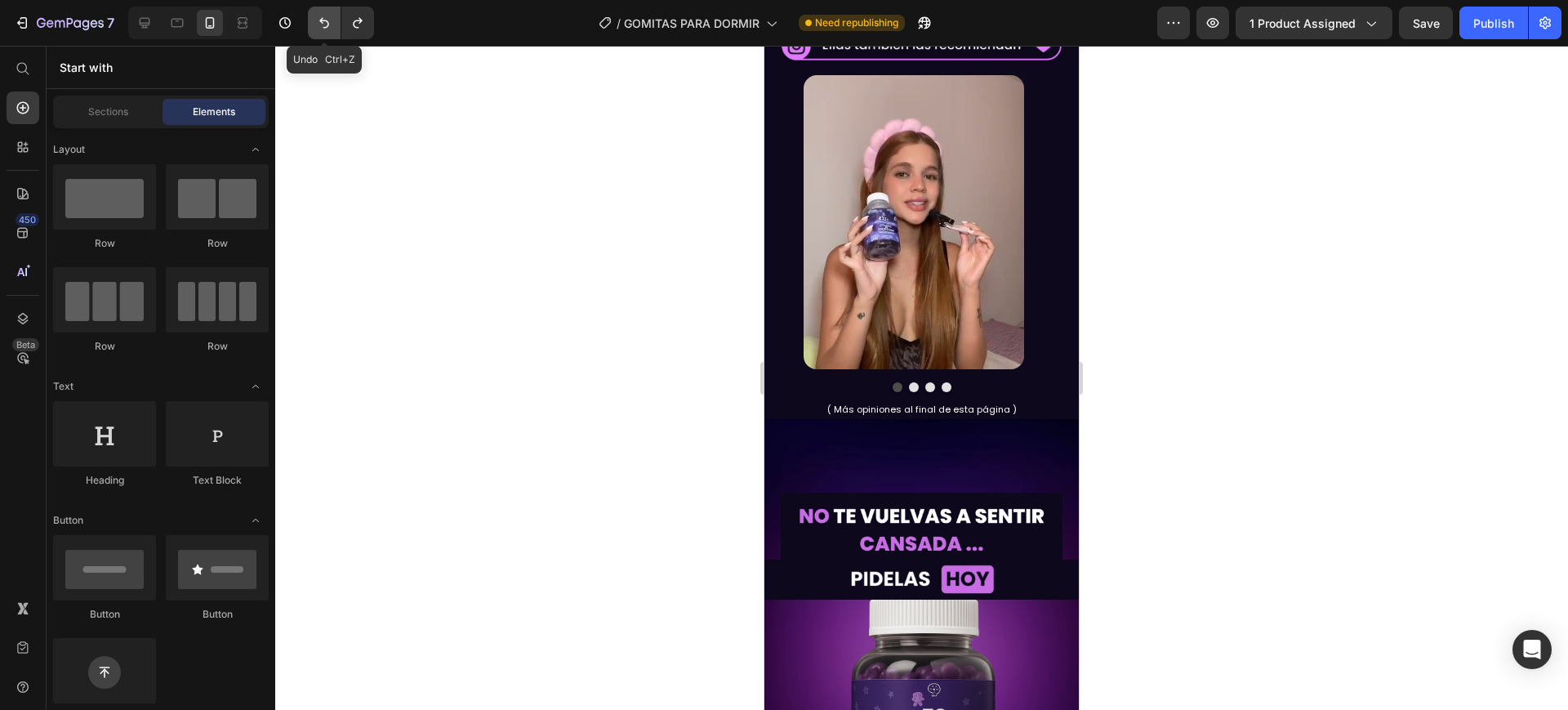 click 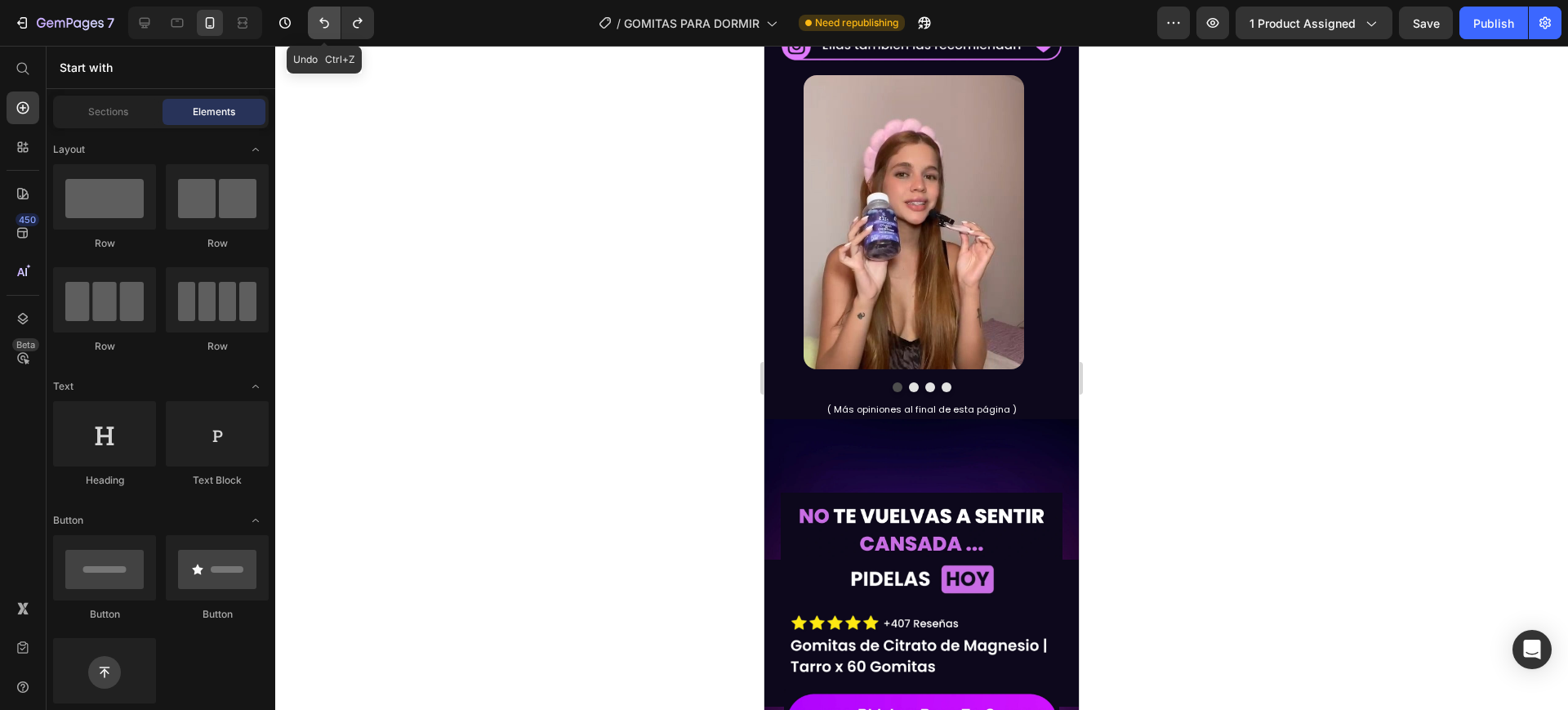 click 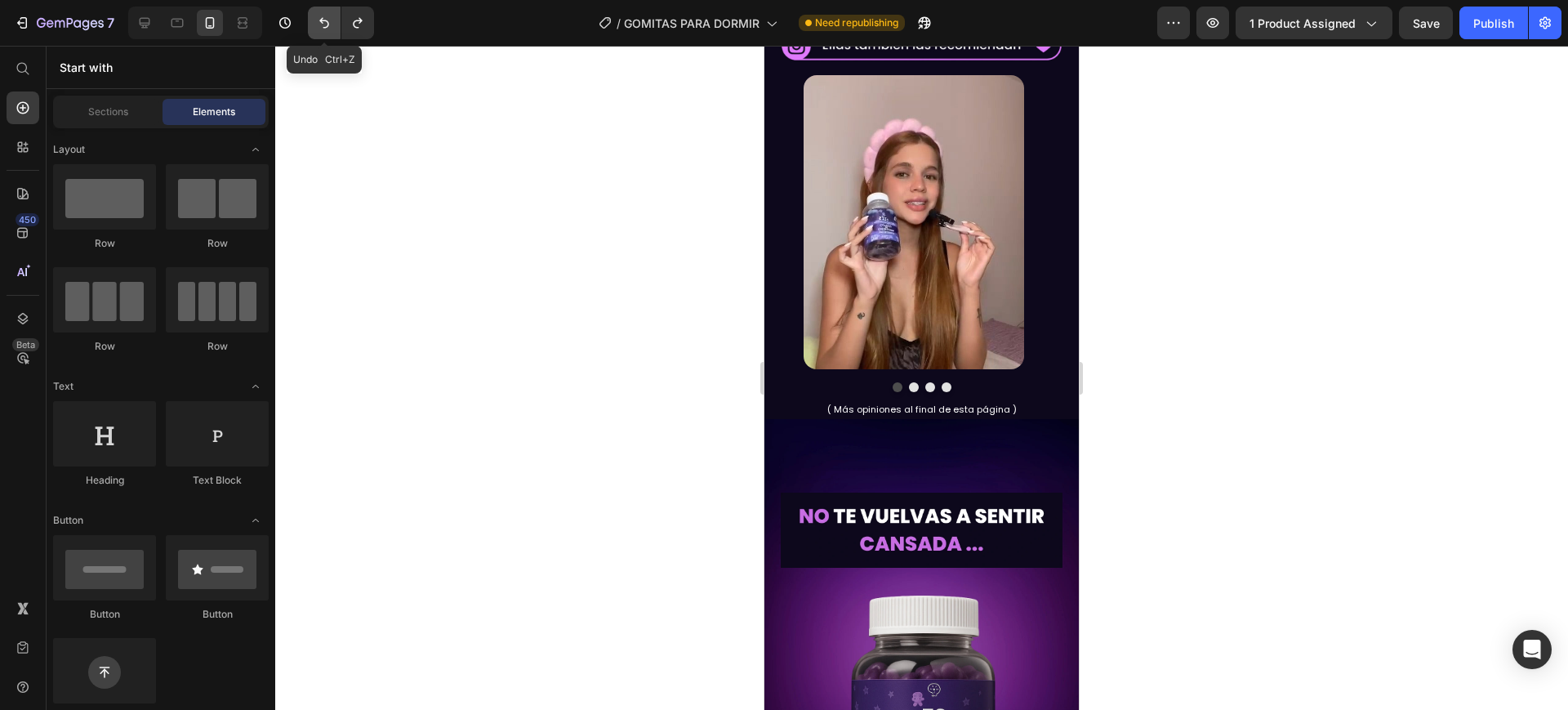 click 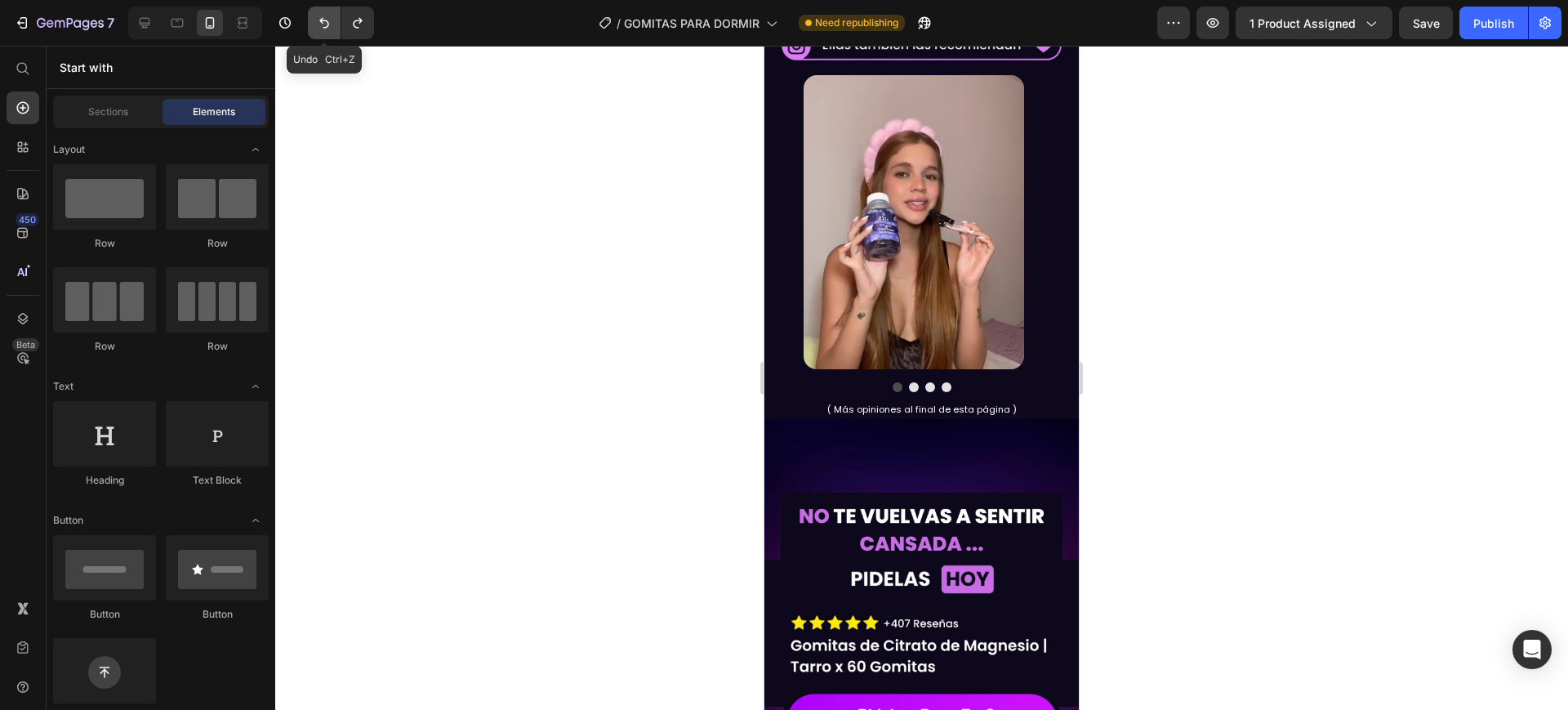 click 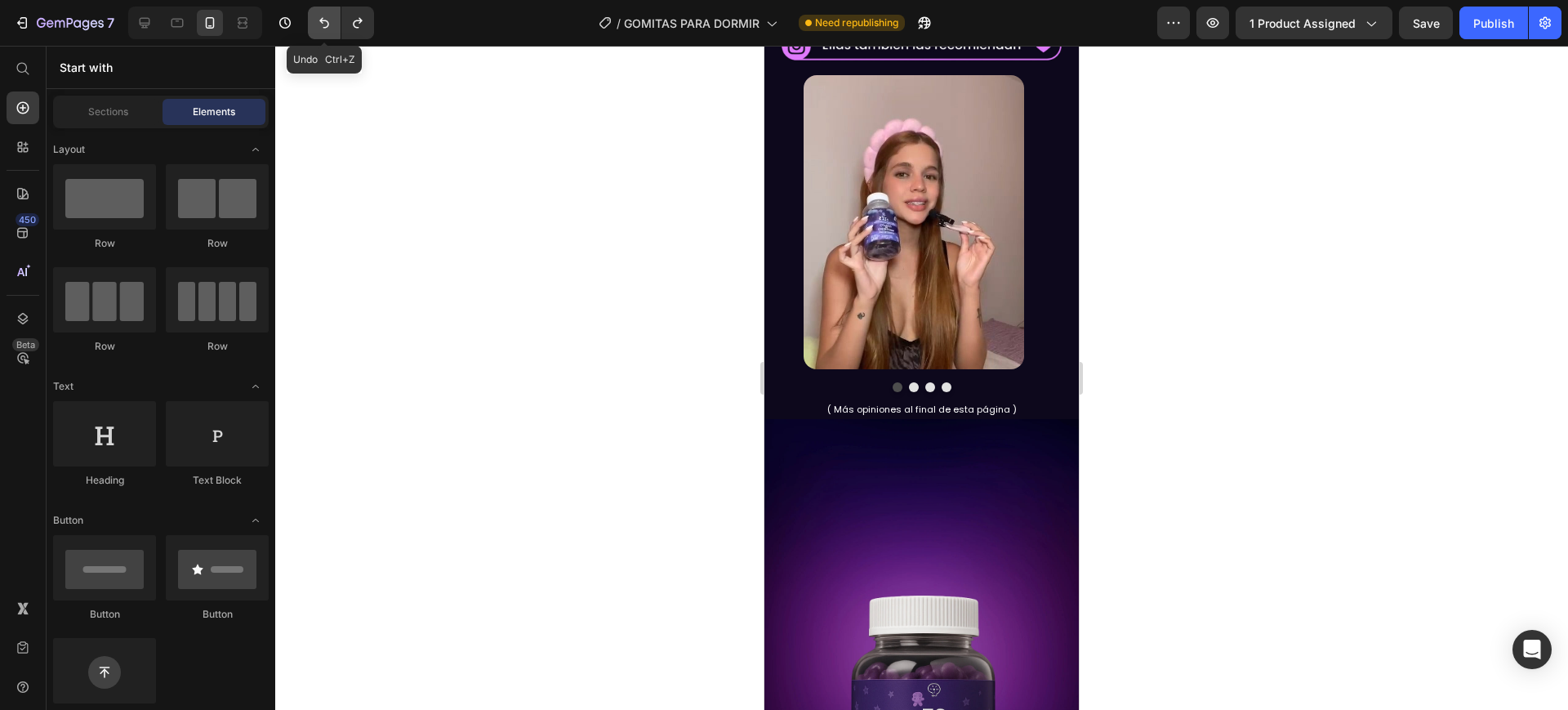 click 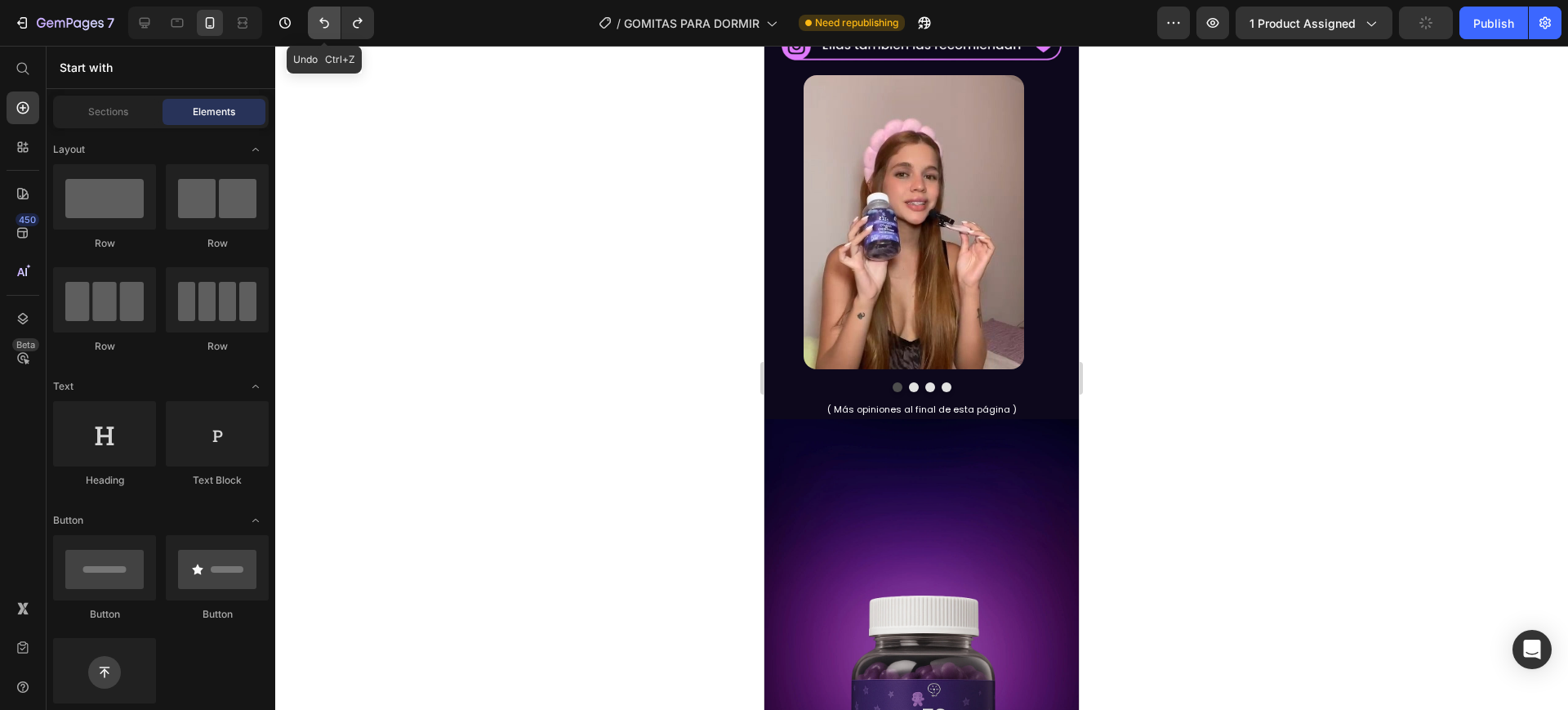 click 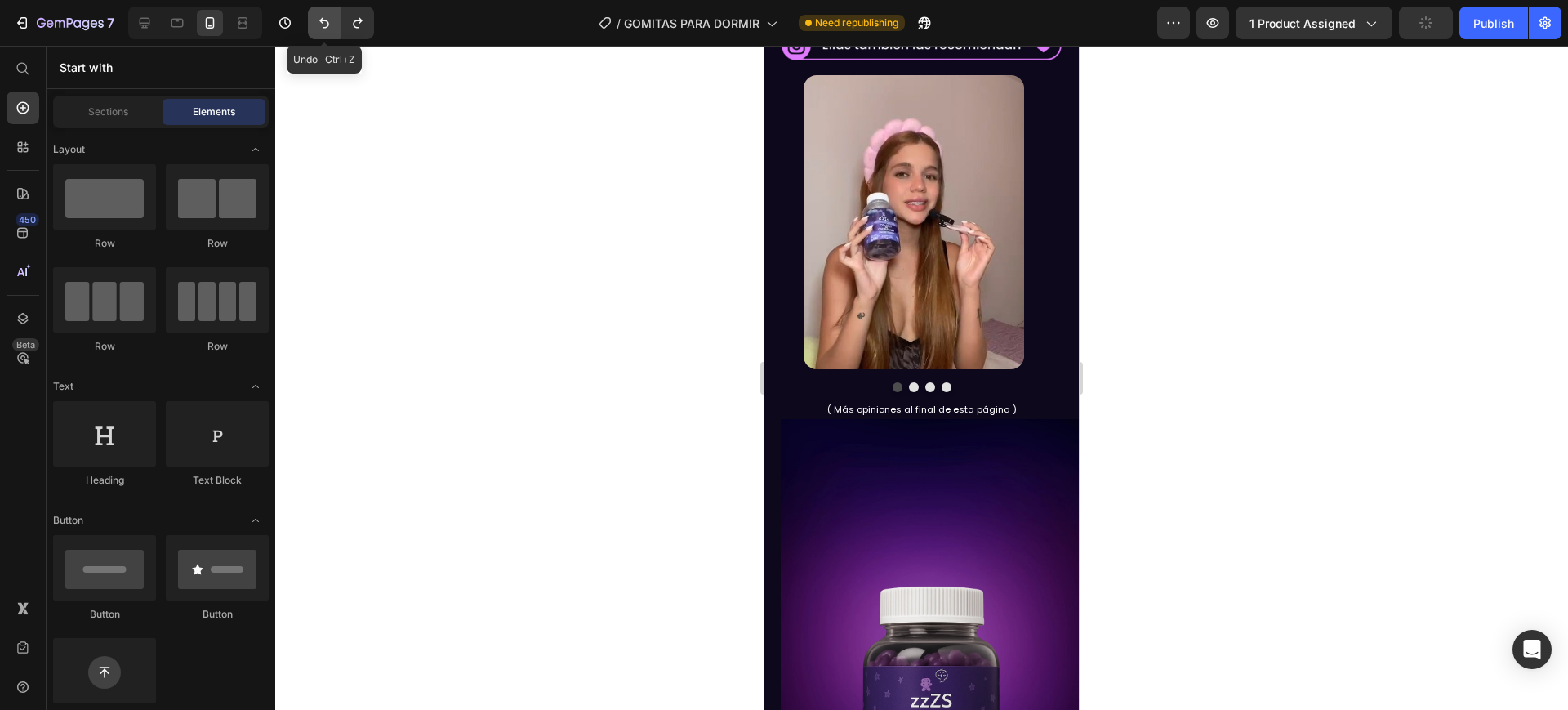 click 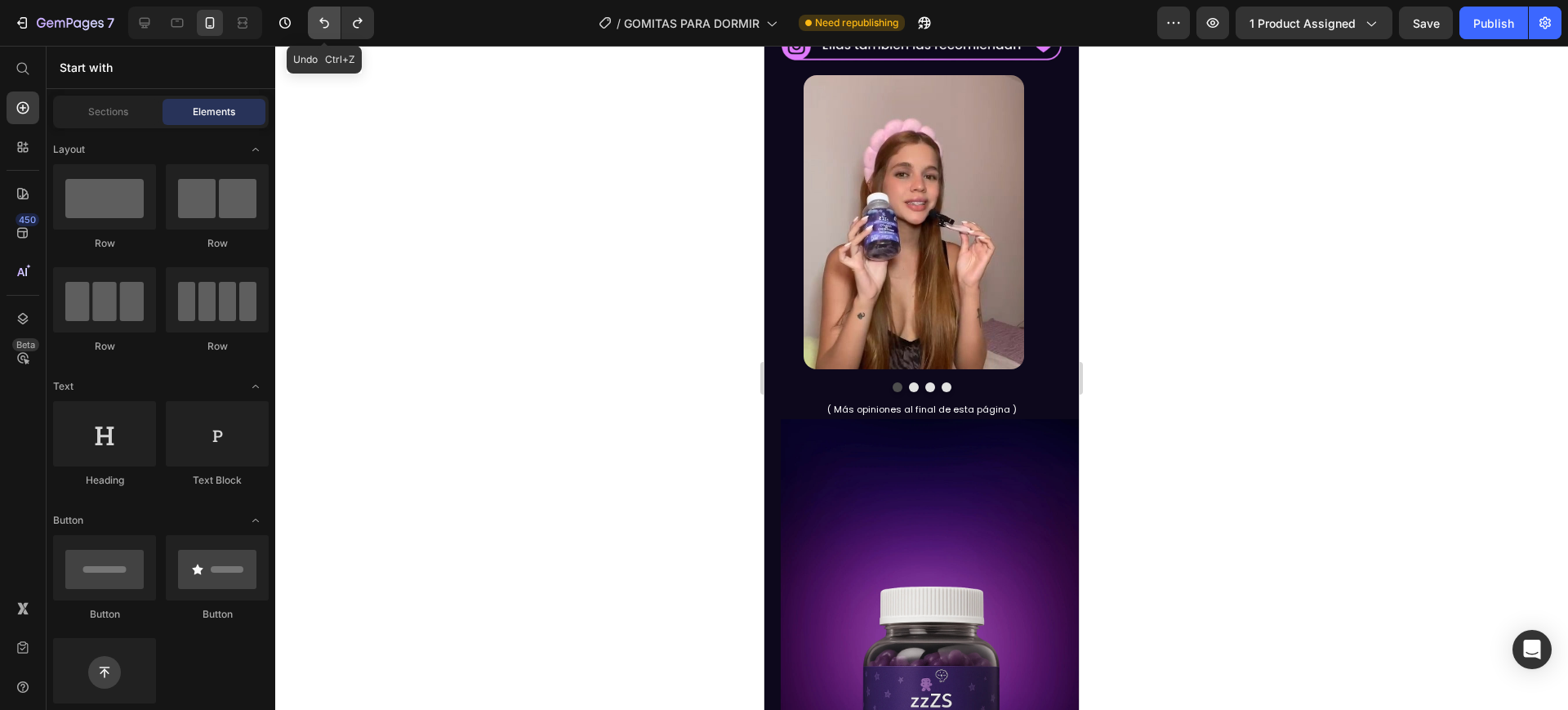 click 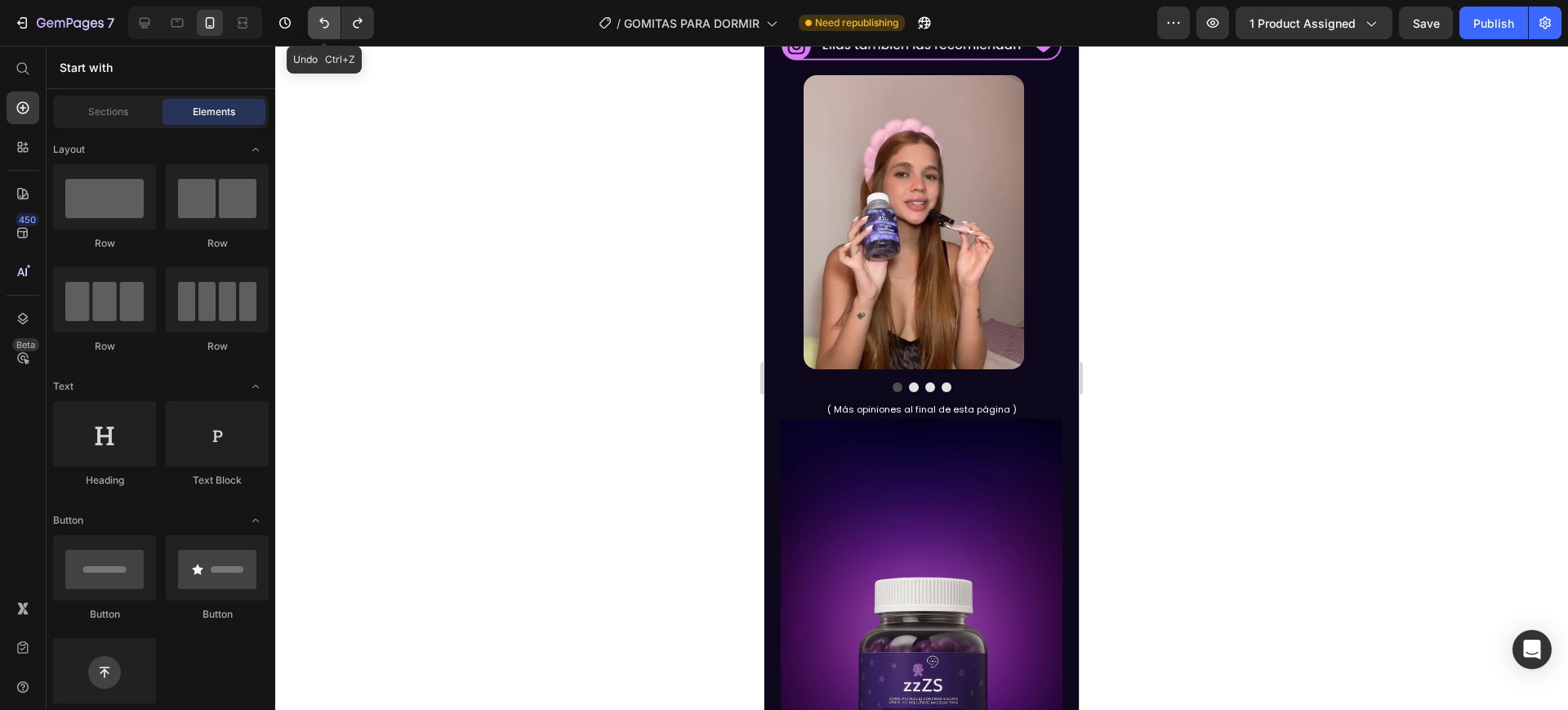 click 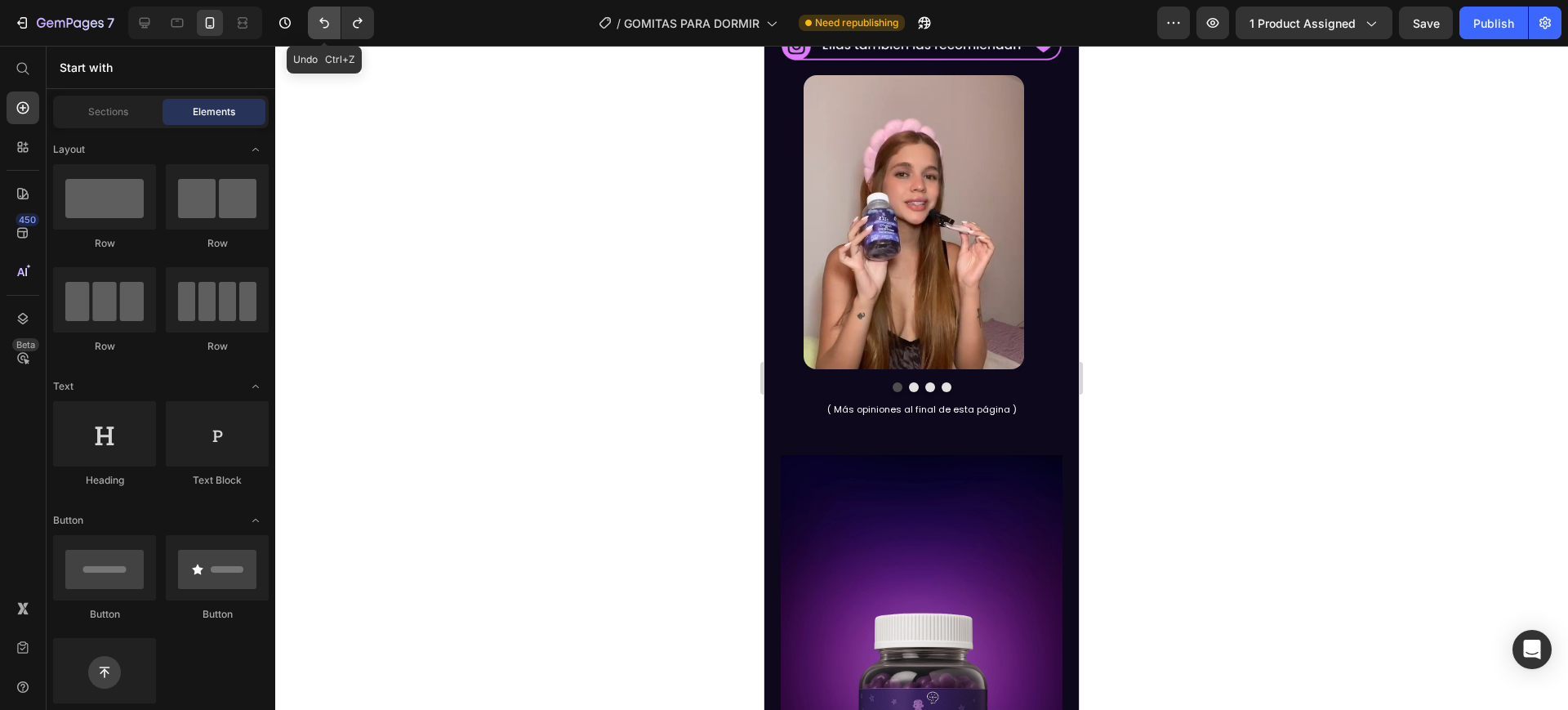 click 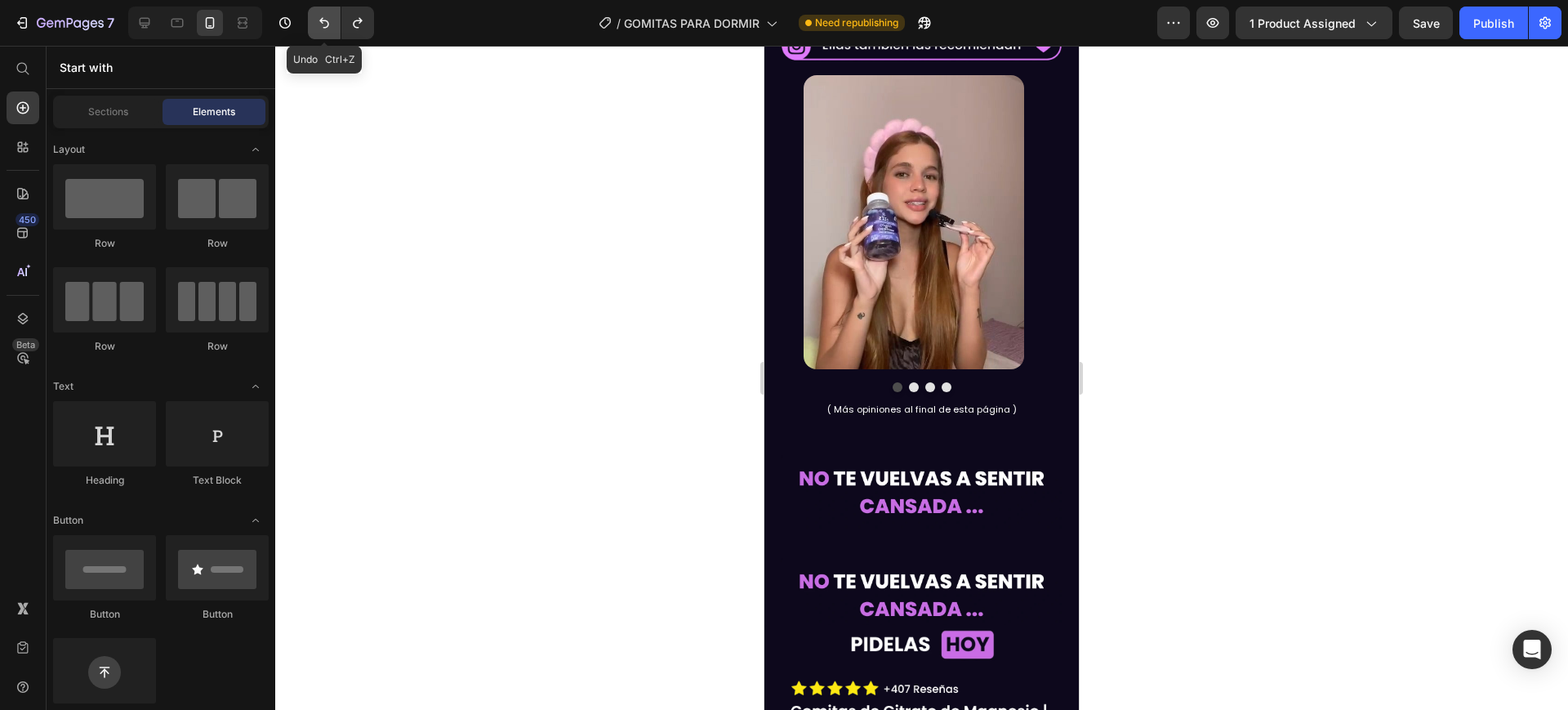 click 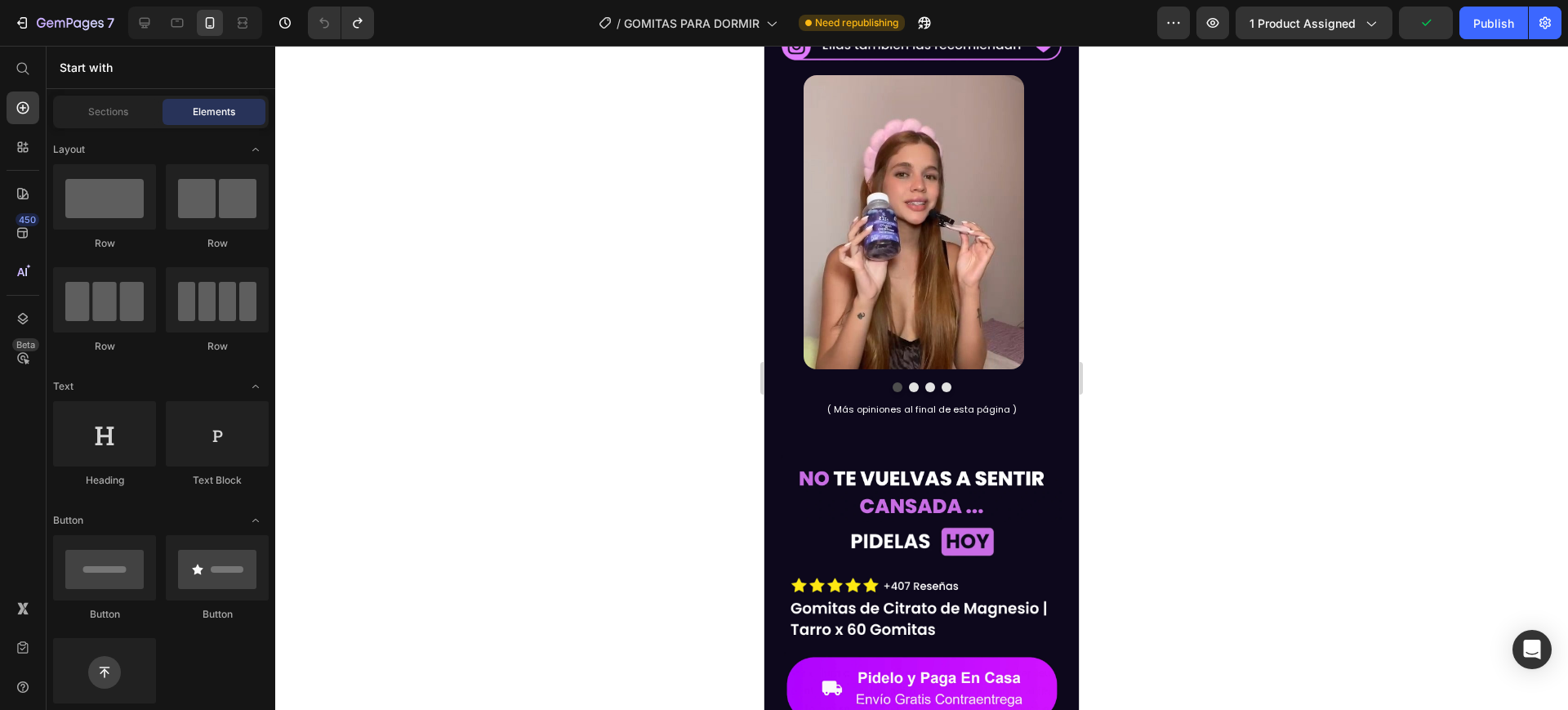 click 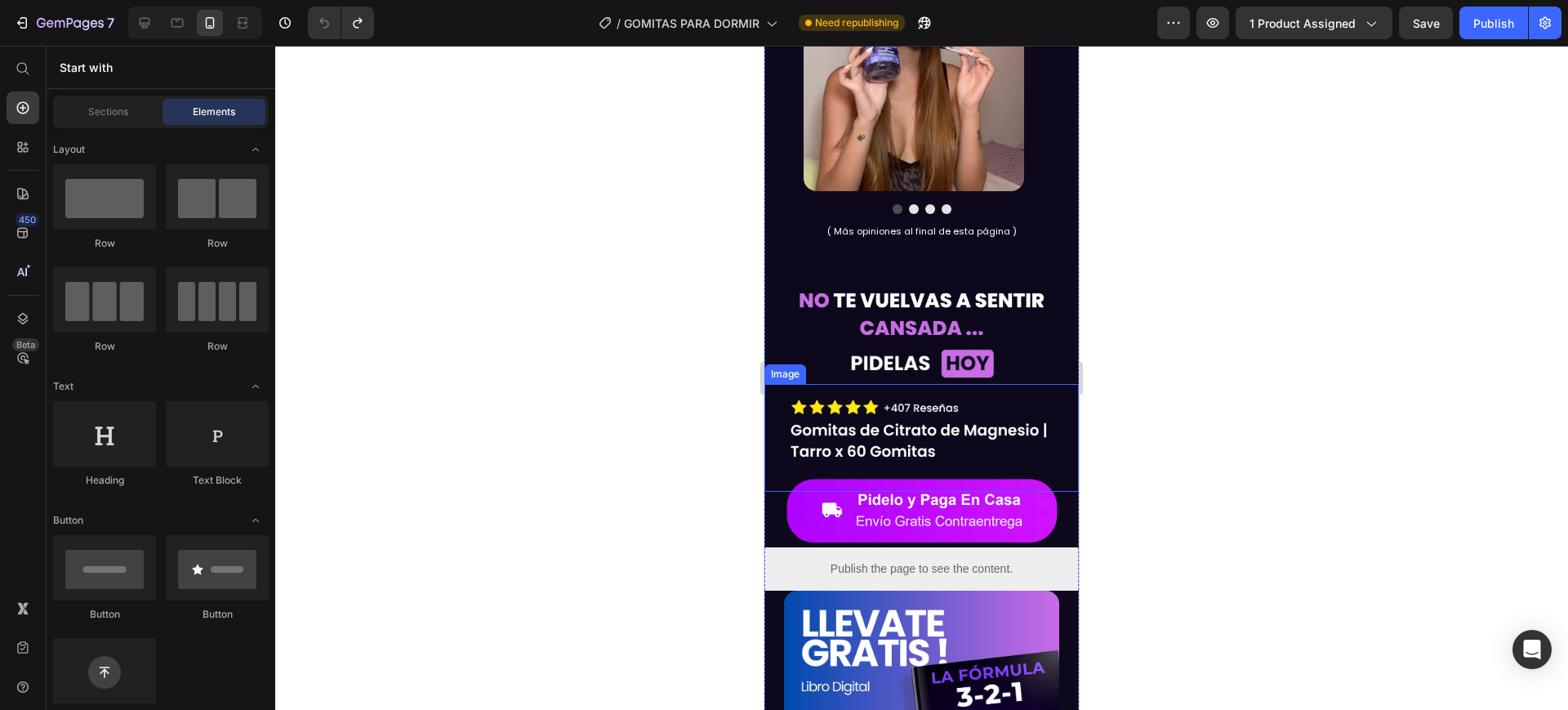scroll, scrollTop: 1328, scrollLeft: 0, axis: vertical 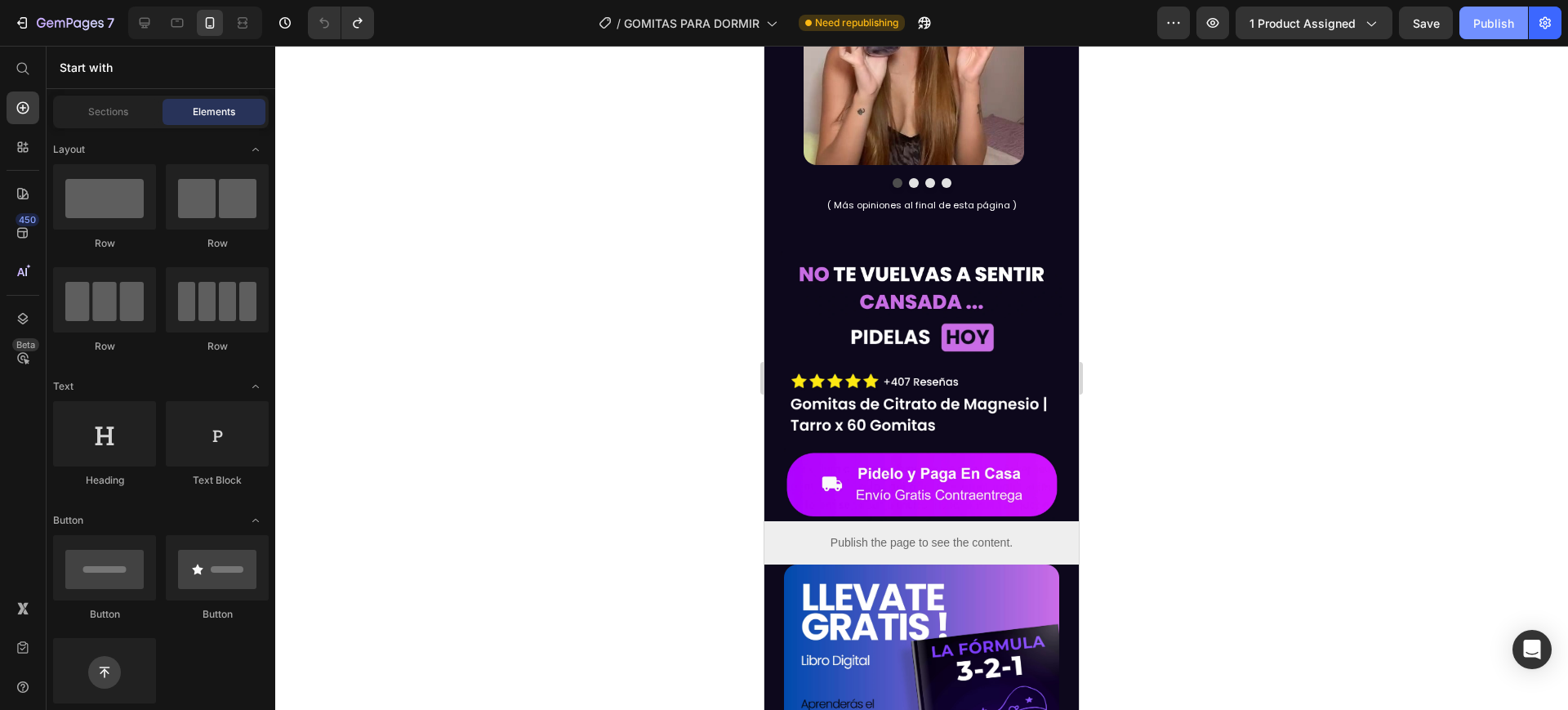 click on "Publish" 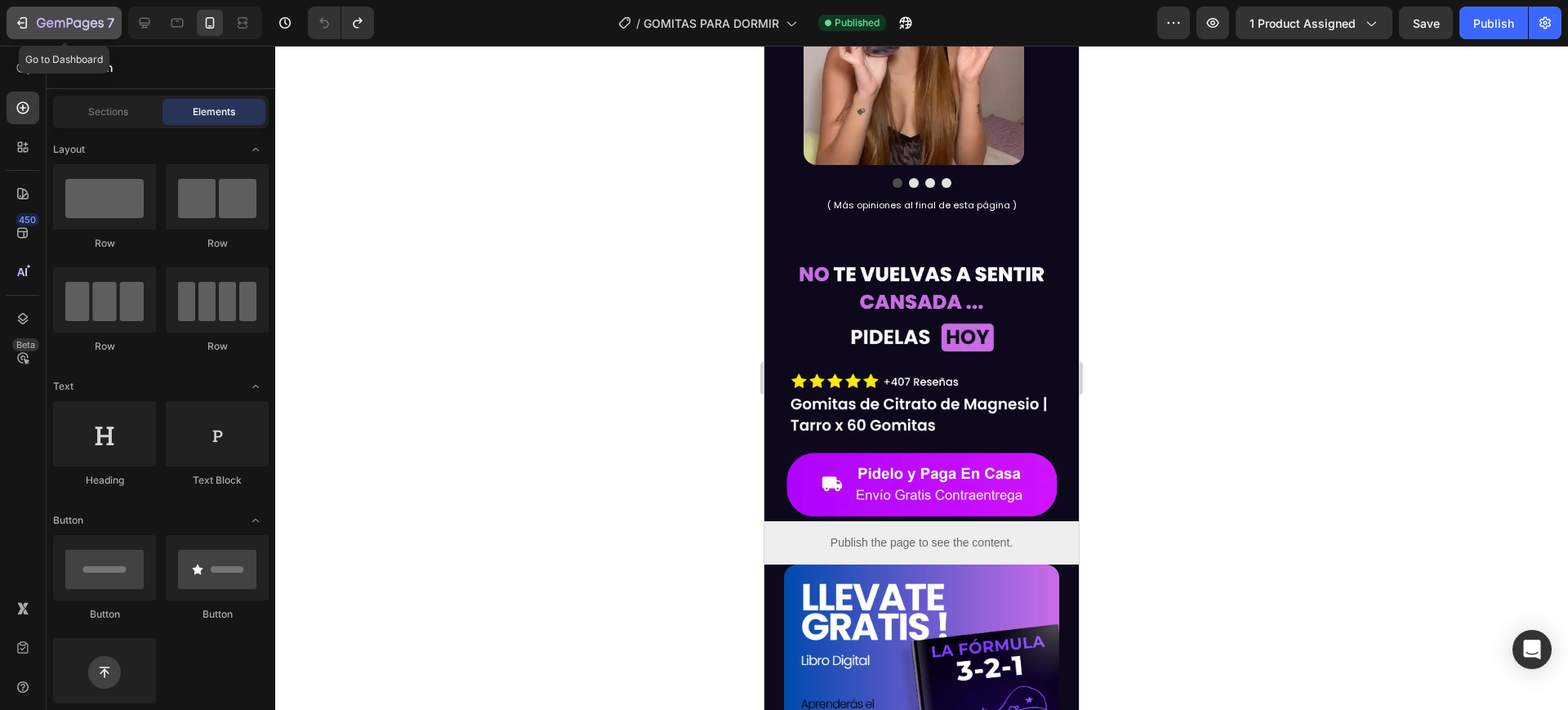 click 